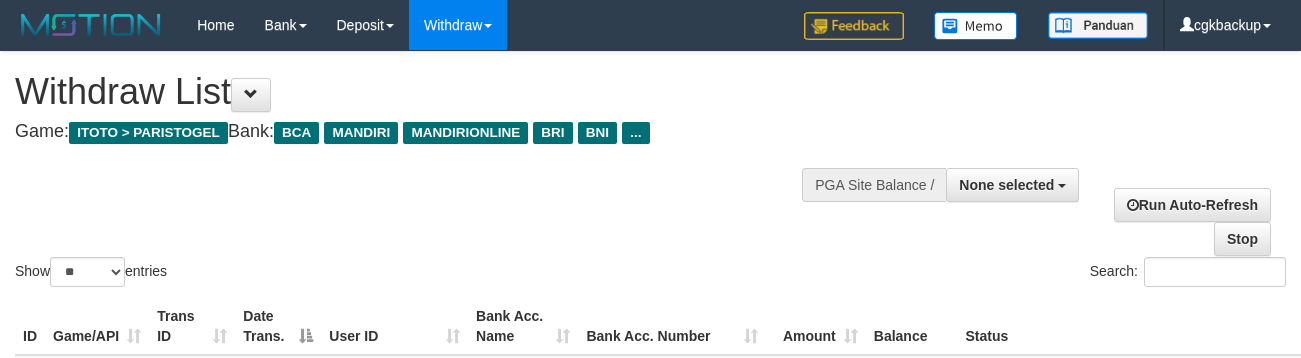 select 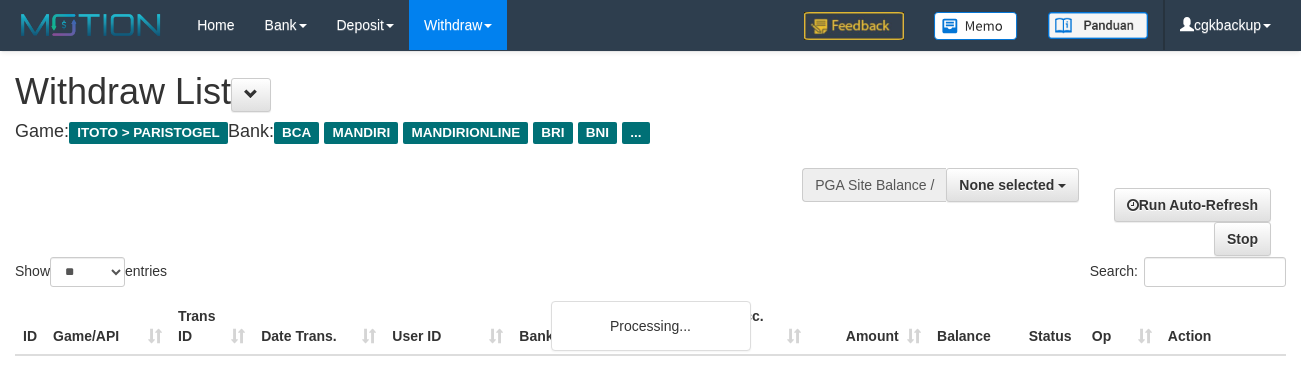select 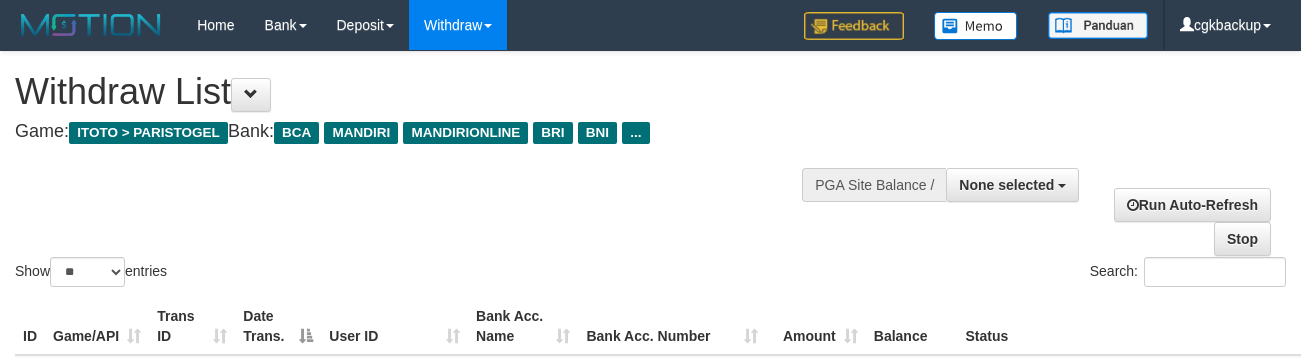 select 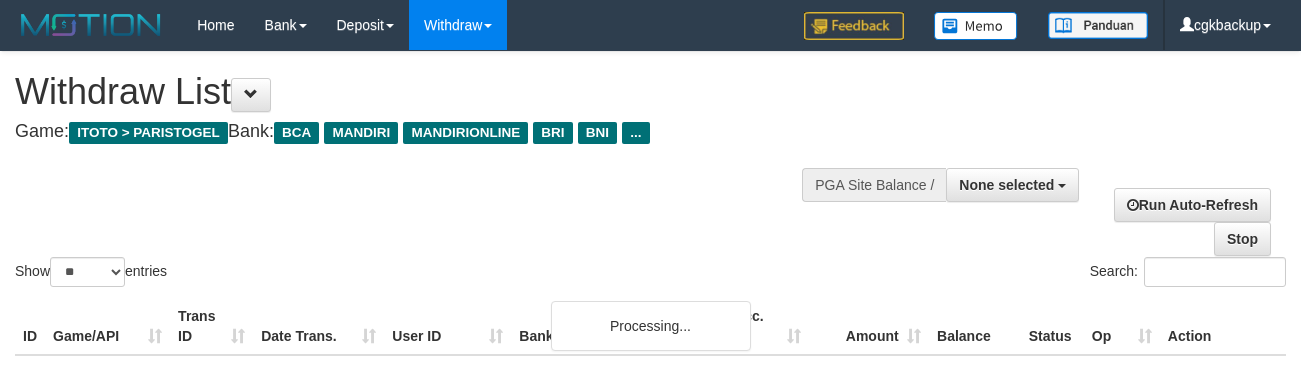 select 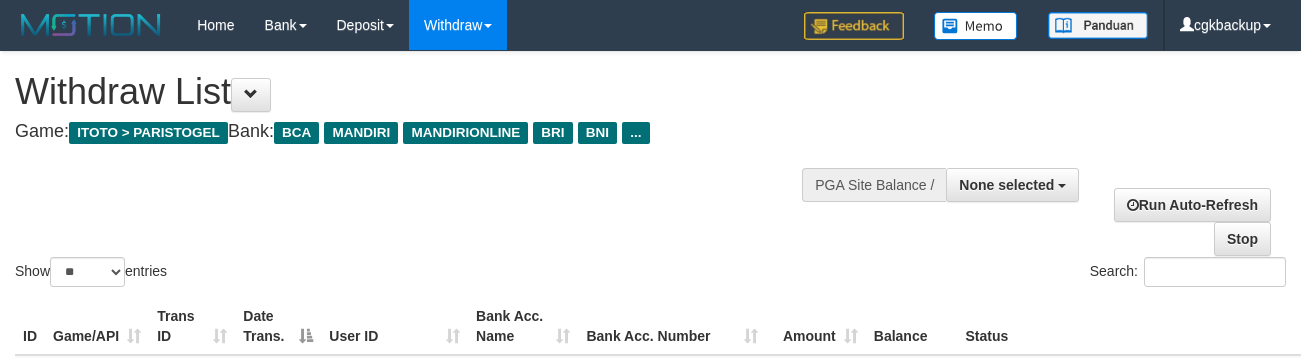 select 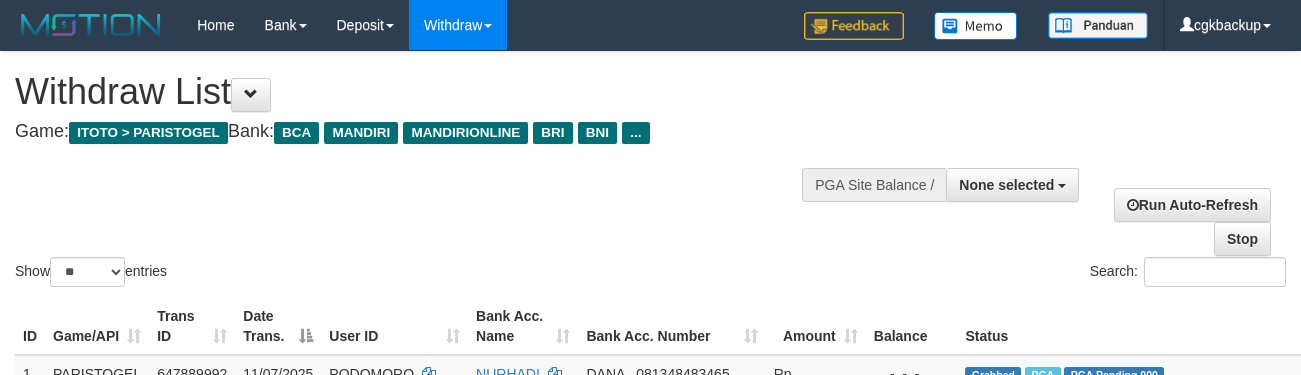 select 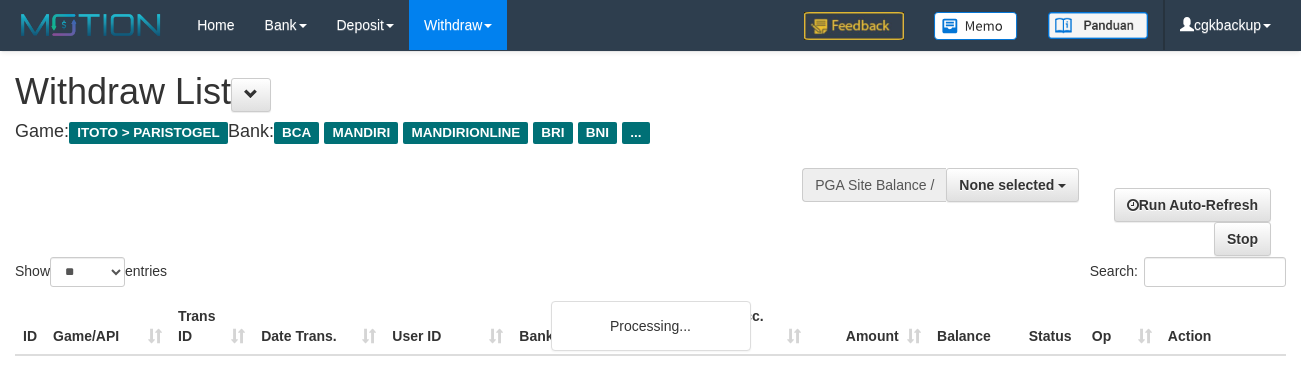 select 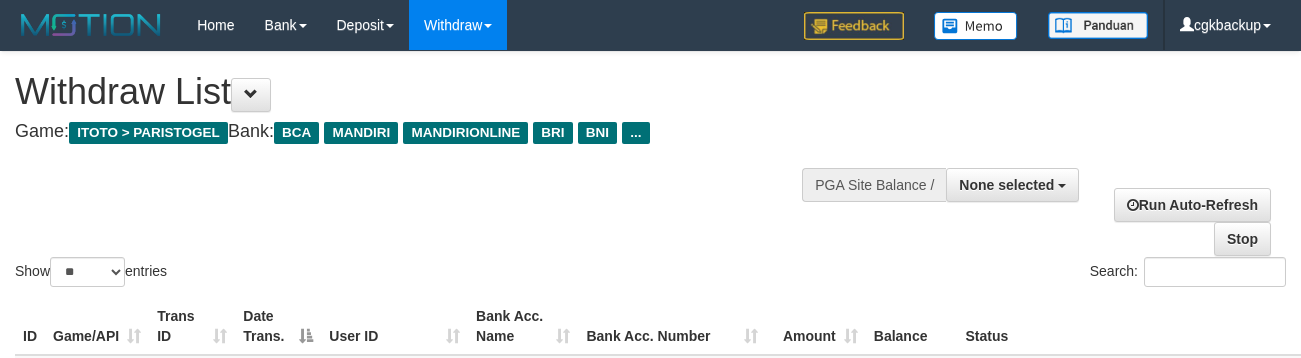 select 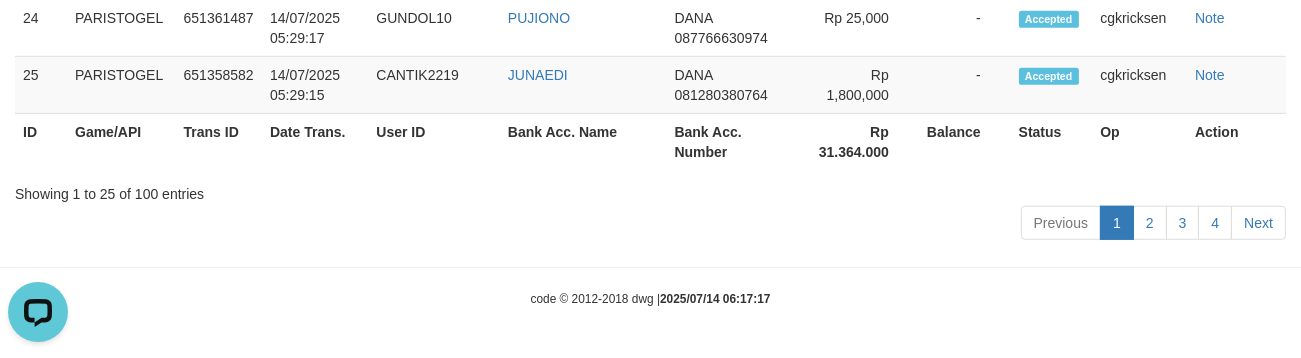 scroll, scrollTop: 0, scrollLeft: 0, axis: both 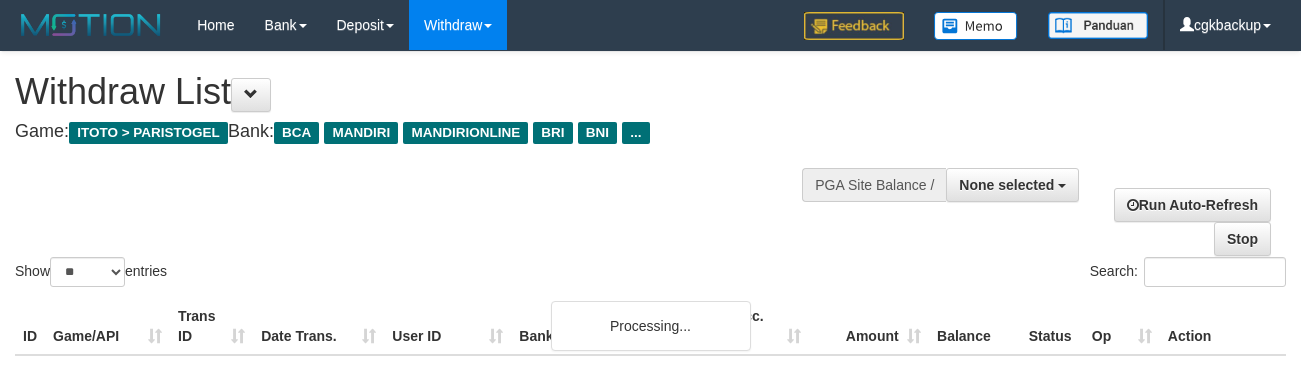 select 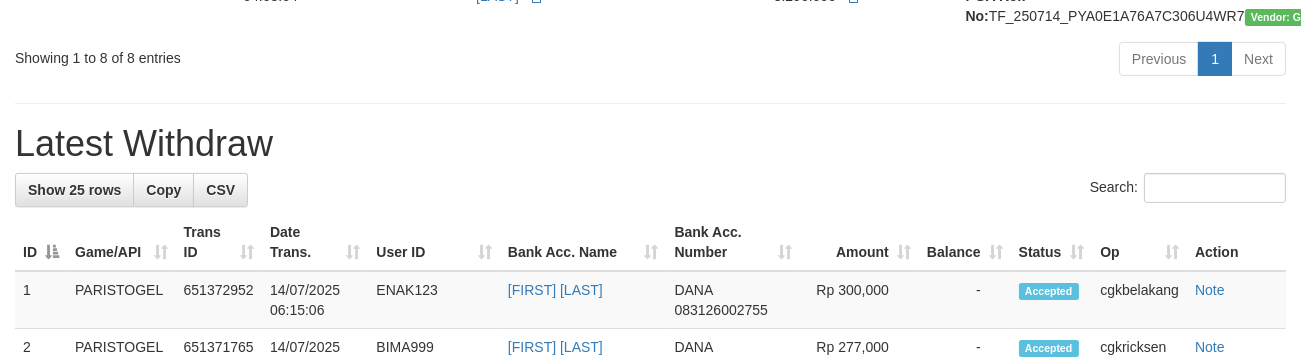 scroll, scrollTop: 882, scrollLeft: 0, axis: vertical 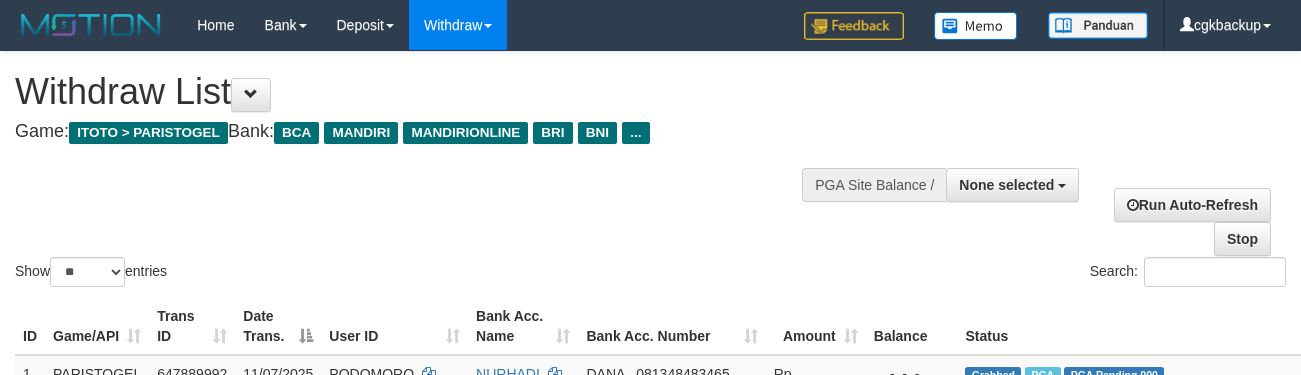 select 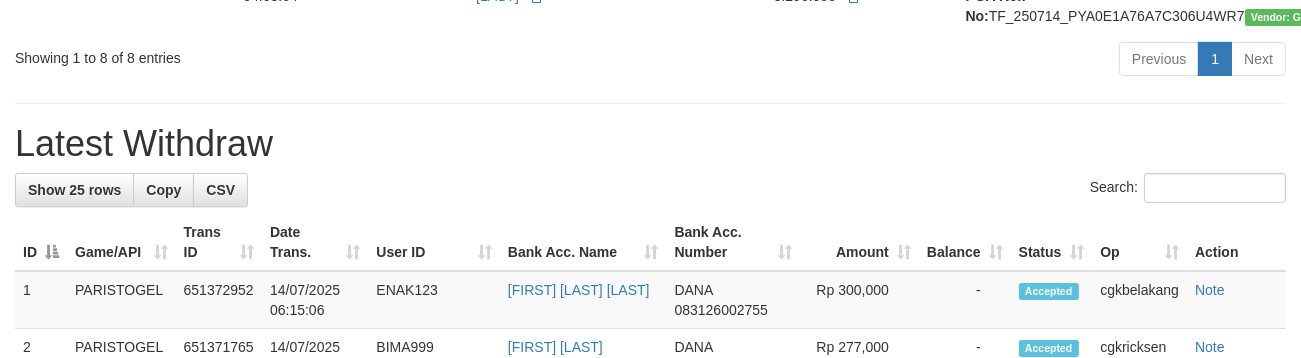 scroll, scrollTop: 882, scrollLeft: 0, axis: vertical 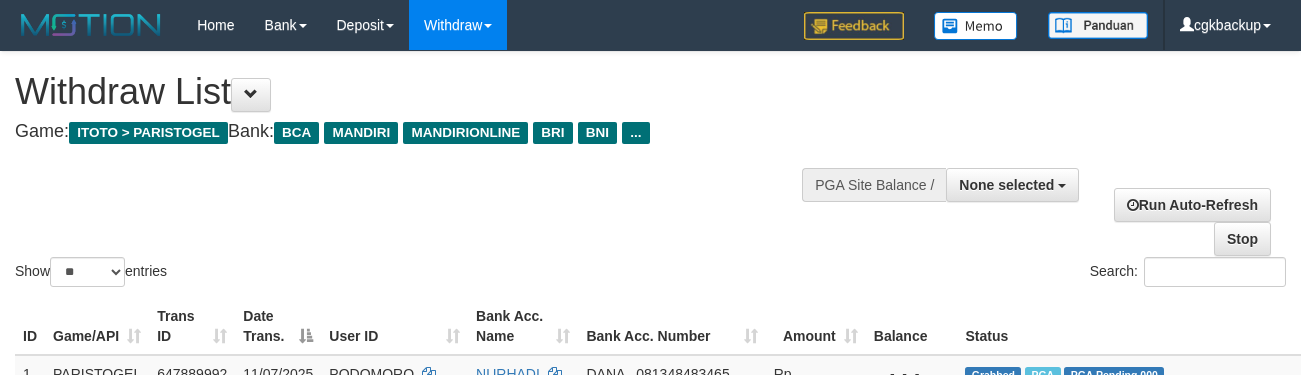 select 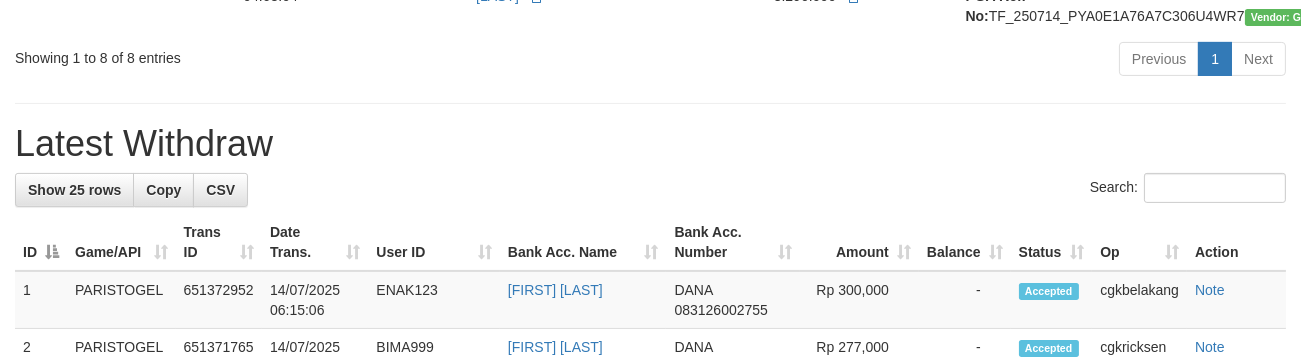 scroll, scrollTop: 882, scrollLeft: 0, axis: vertical 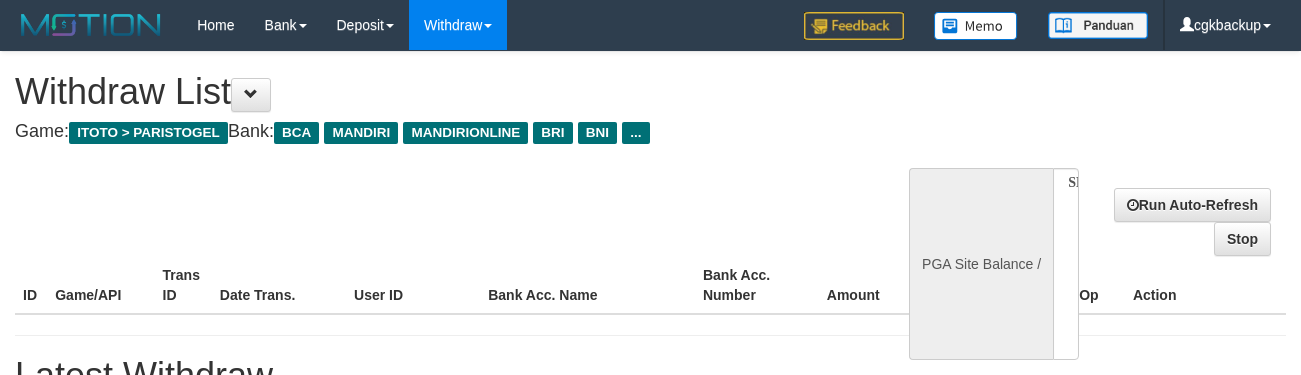 select 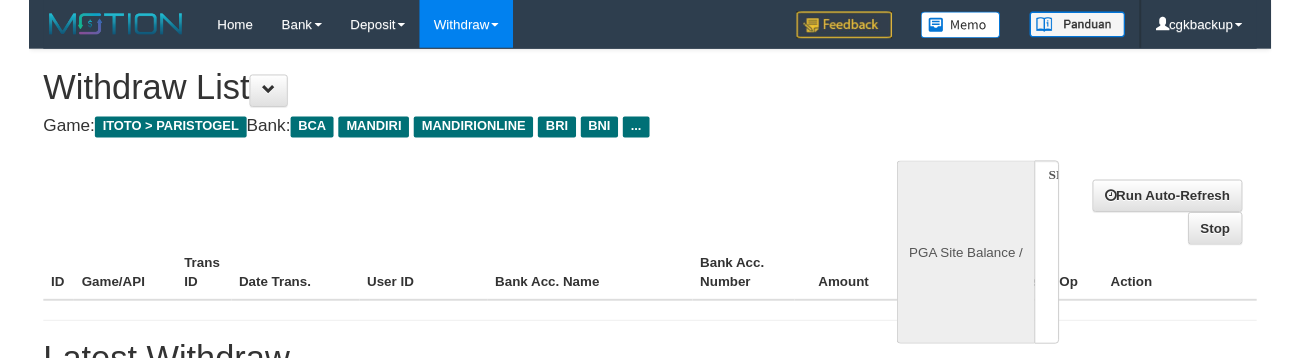 scroll, scrollTop: 937, scrollLeft: 0, axis: vertical 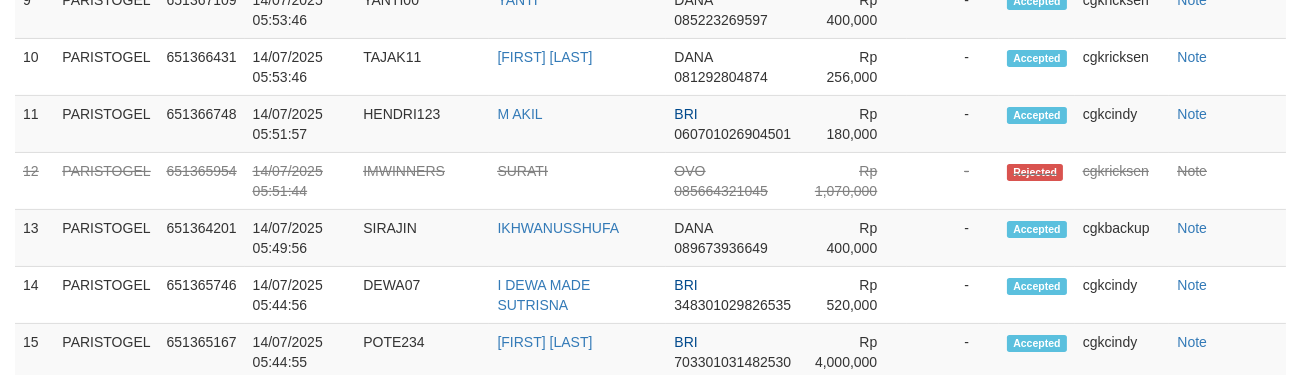 select on "**" 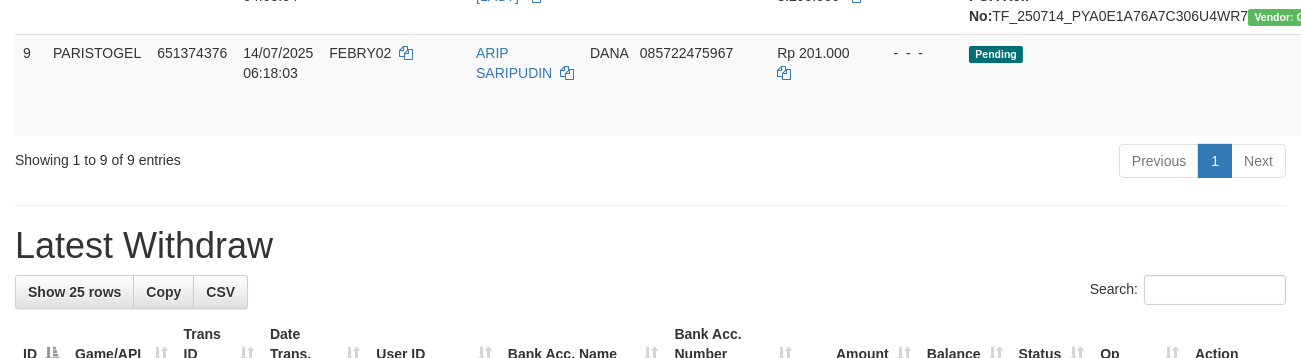 scroll, scrollTop: 882, scrollLeft: 0, axis: vertical 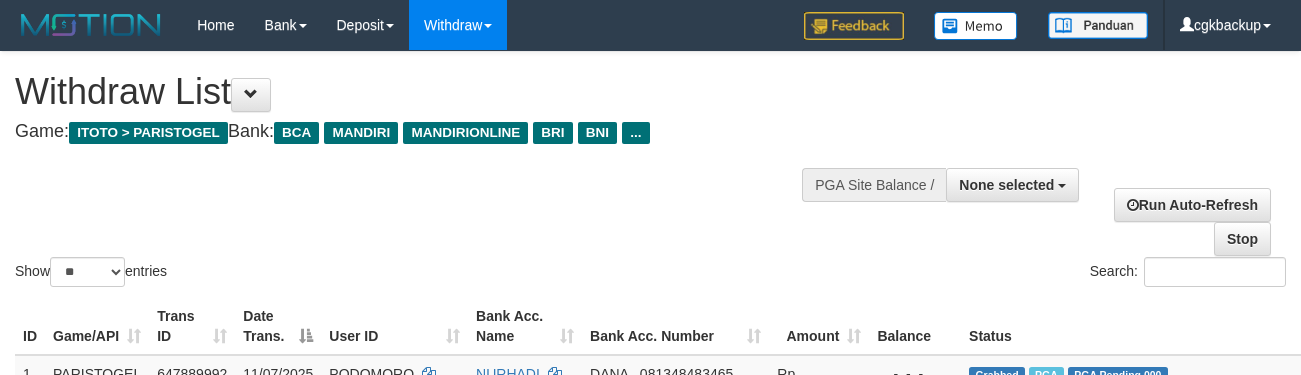 select 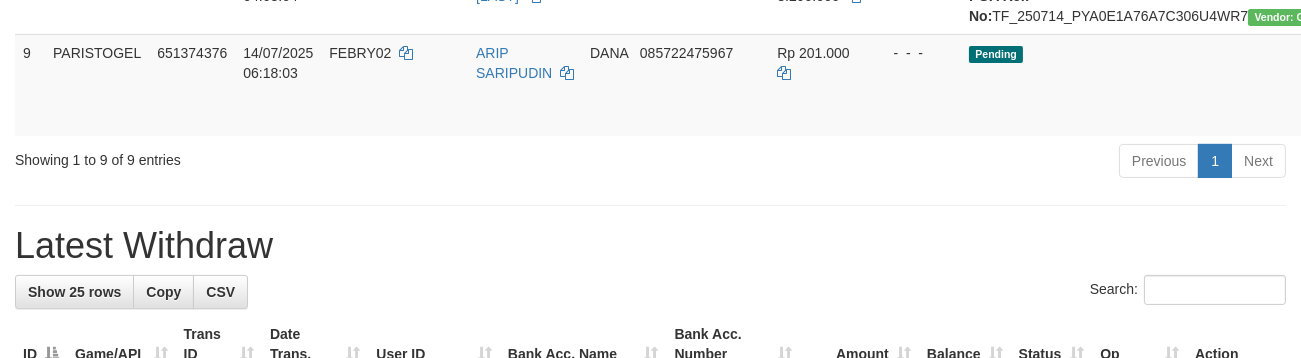 scroll, scrollTop: 882, scrollLeft: 0, axis: vertical 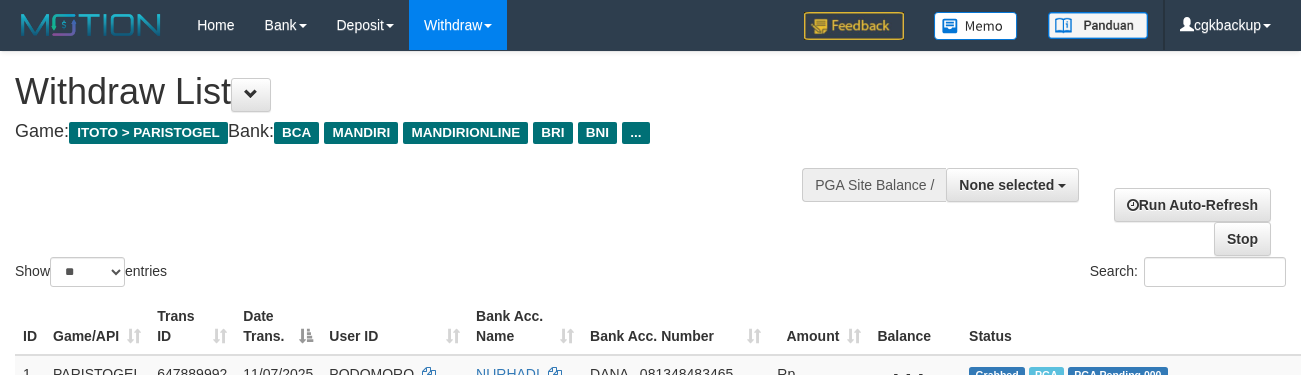 select 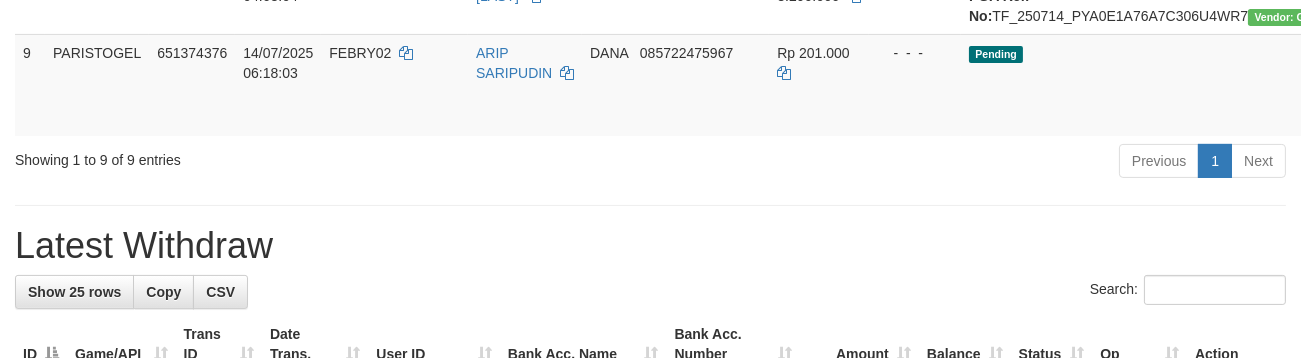 scroll, scrollTop: 882, scrollLeft: 0, axis: vertical 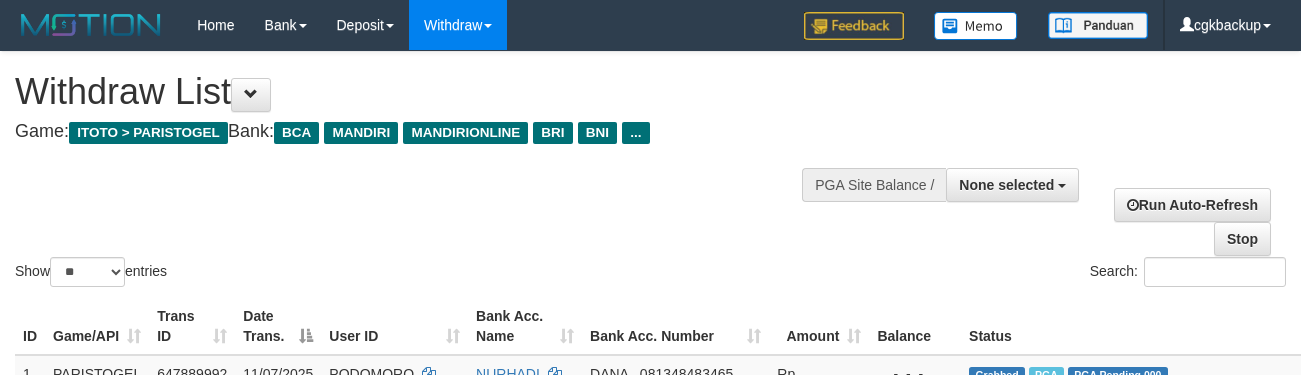 select 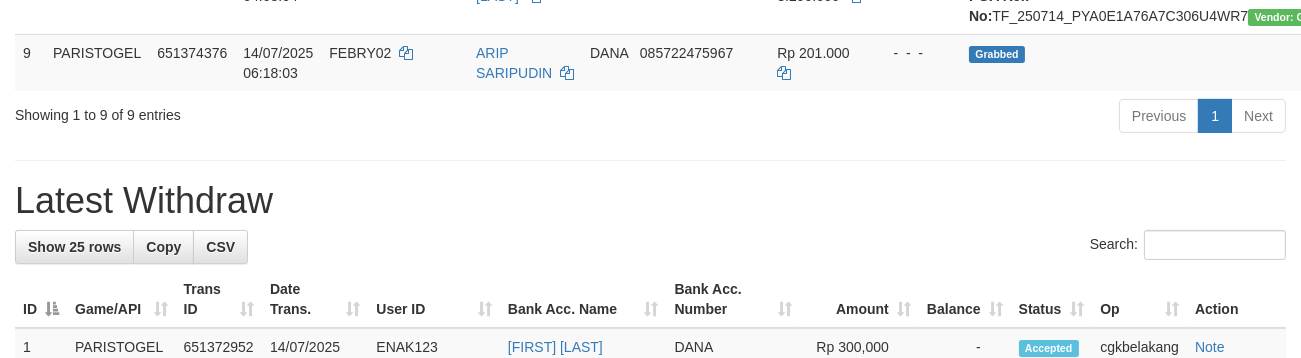 scroll, scrollTop: 882, scrollLeft: 0, axis: vertical 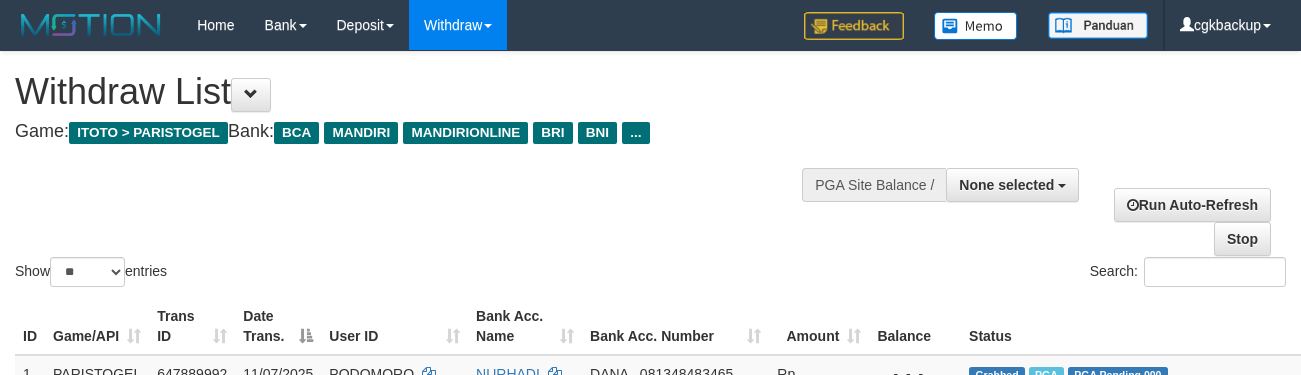 select 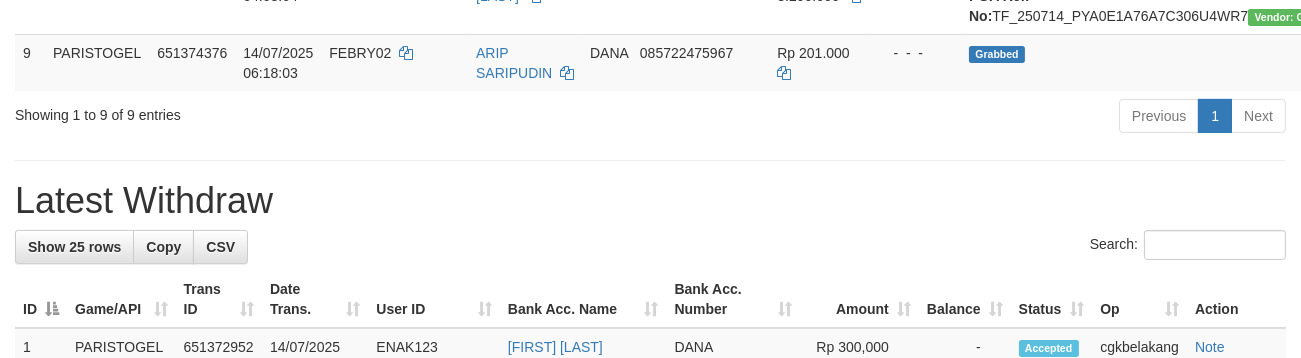 scroll, scrollTop: 882, scrollLeft: 0, axis: vertical 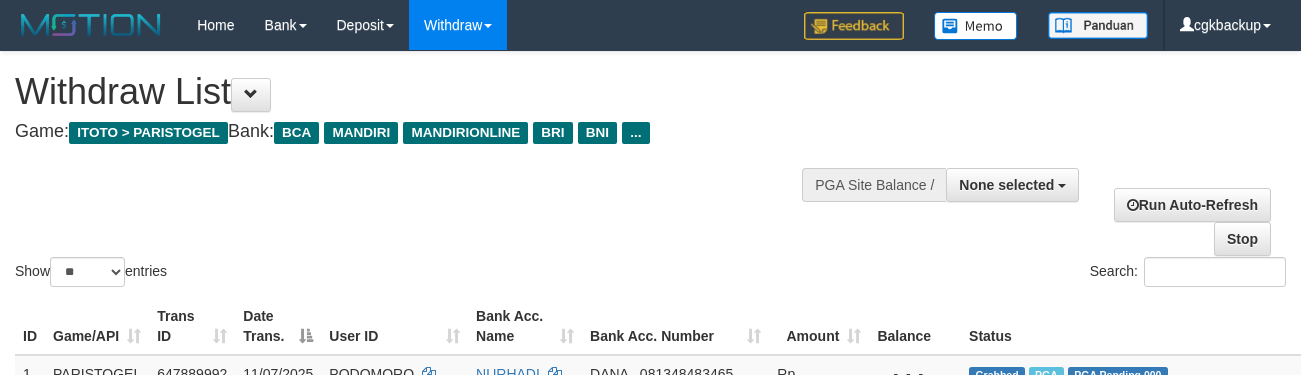 select 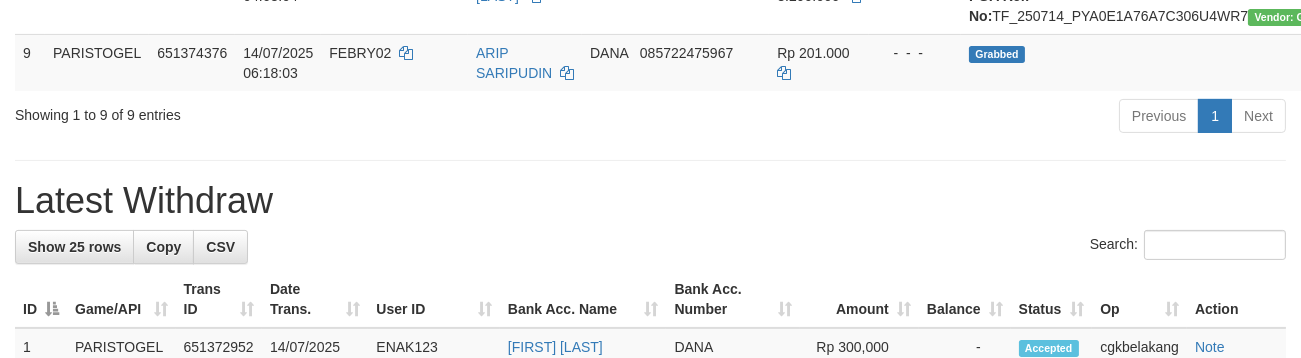 scroll, scrollTop: 882, scrollLeft: 0, axis: vertical 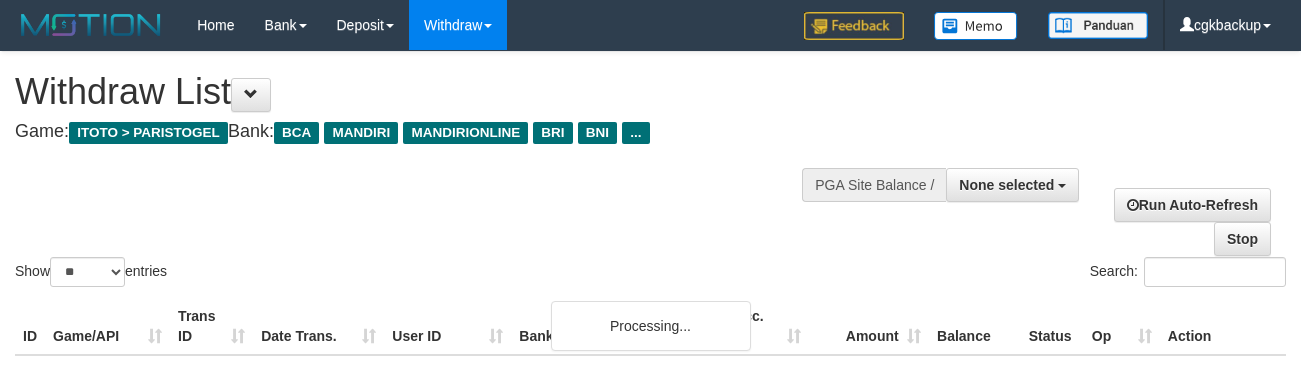 select 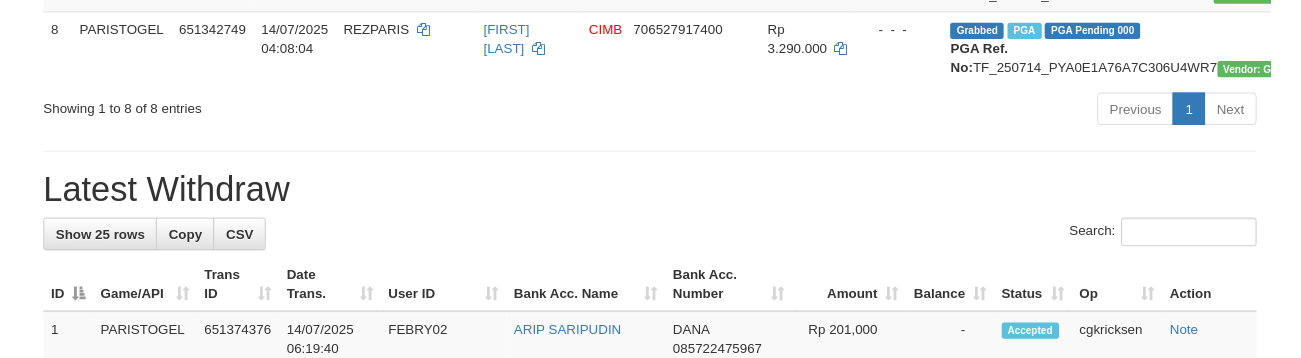 scroll, scrollTop: 1694, scrollLeft: 0, axis: vertical 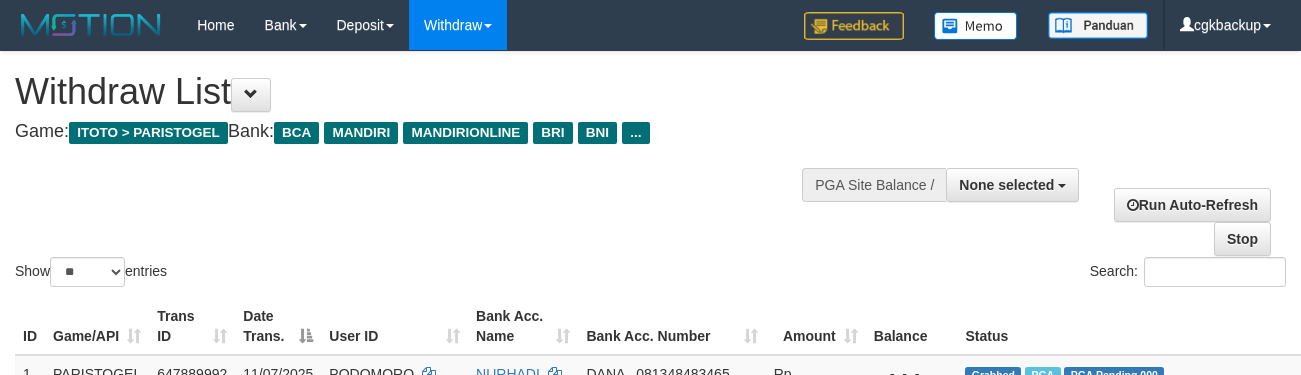 select 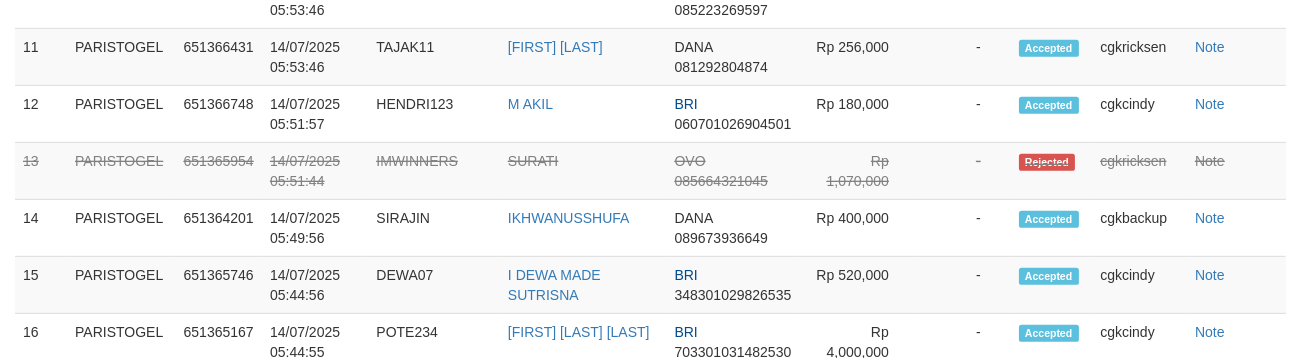 scroll, scrollTop: 1694, scrollLeft: 0, axis: vertical 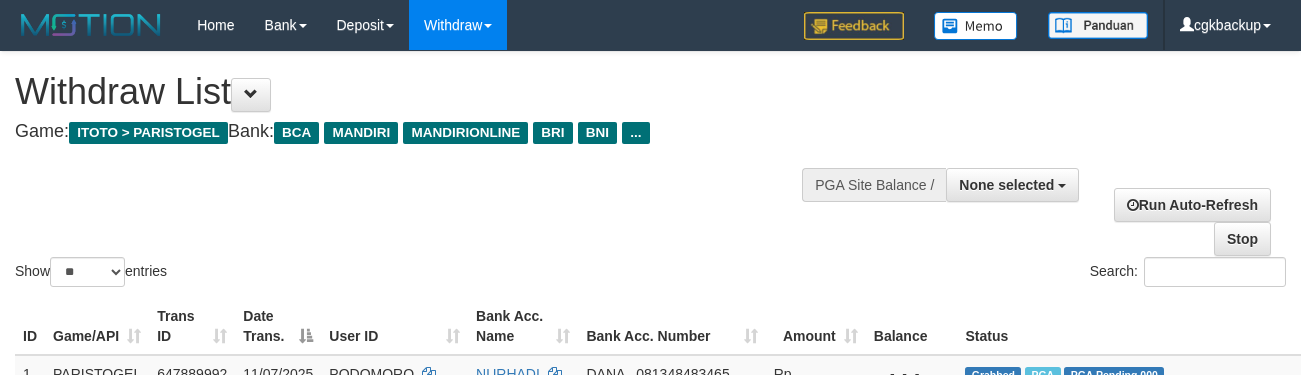 select 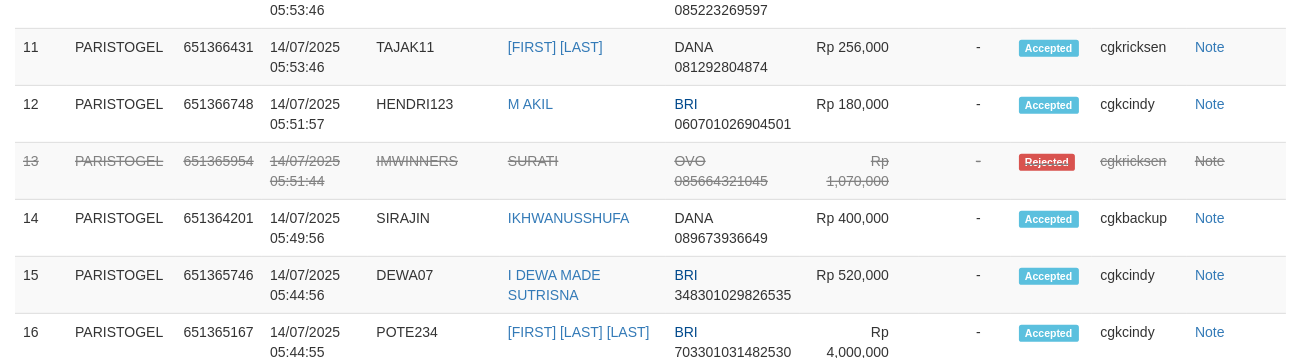 scroll, scrollTop: 1694, scrollLeft: 0, axis: vertical 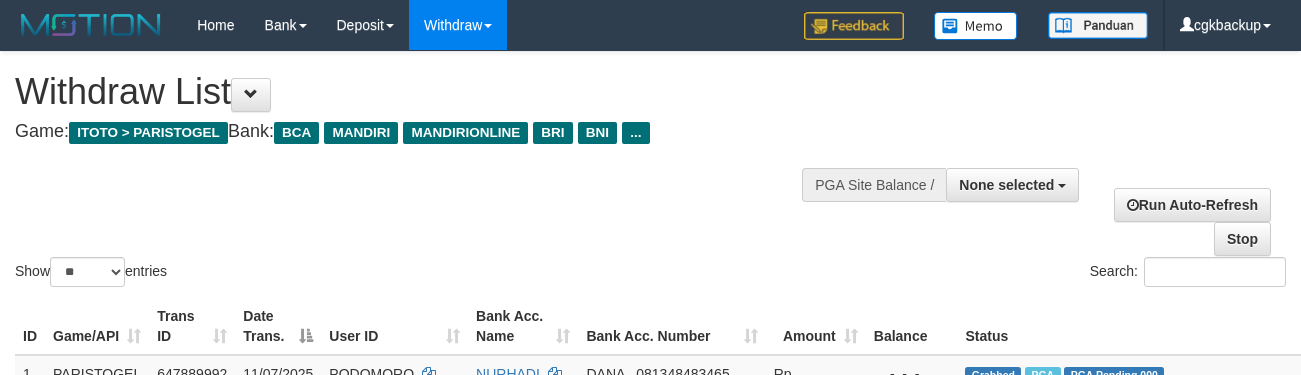 select 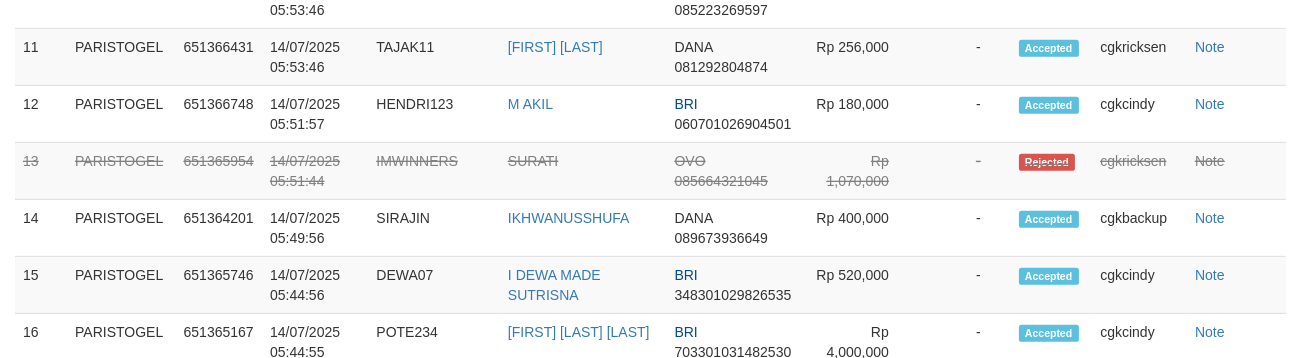 scroll, scrollTop: 1694, scrollLeft: 0, axis: vertical 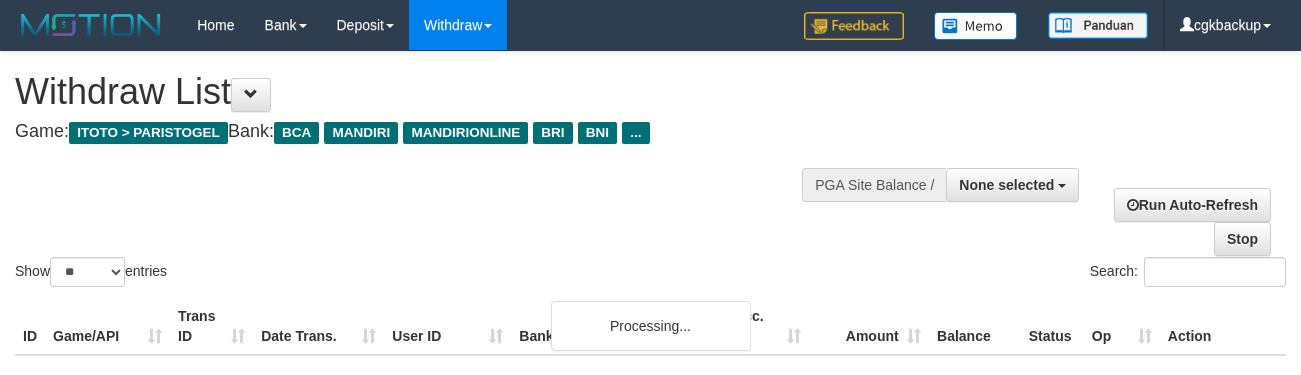 select 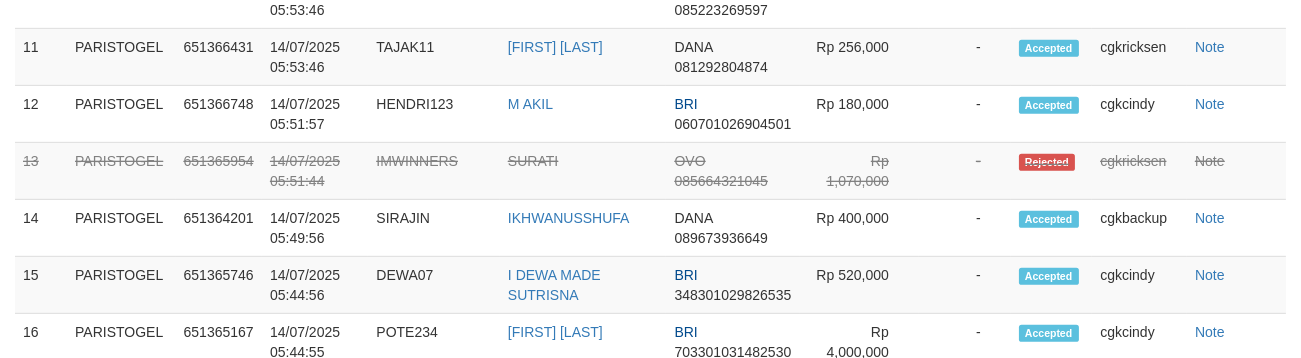scroll, scrollTop: 1694, scrollLeft: 0, axis: vertical 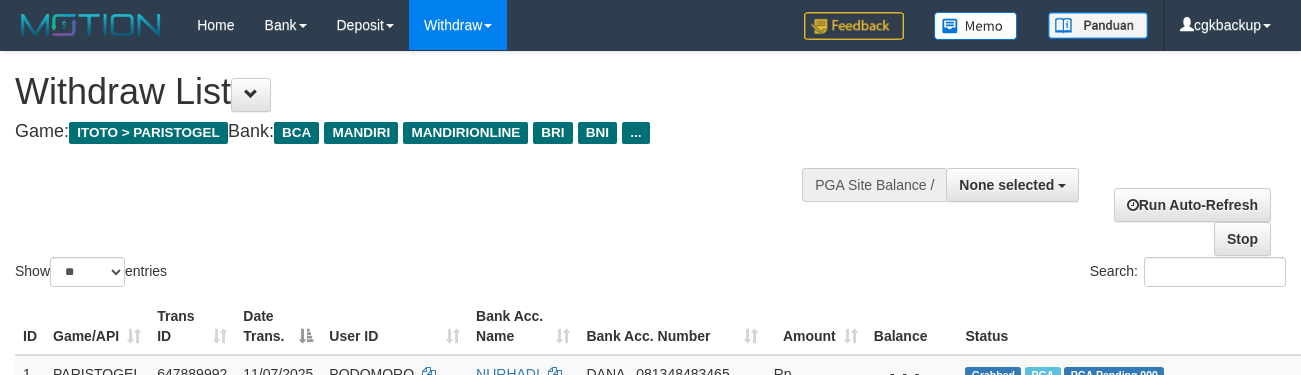 select 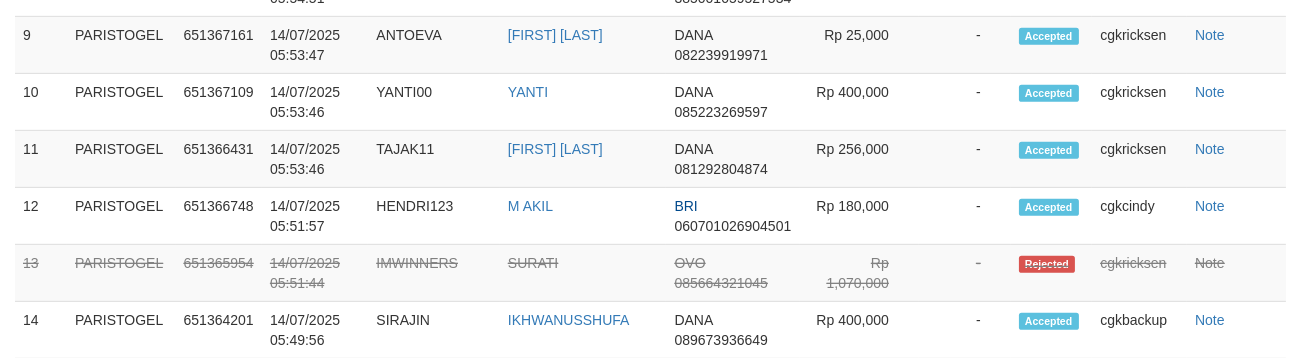 scroll, scrollTop: 1694, scrollLeft: 0, axis: vertical 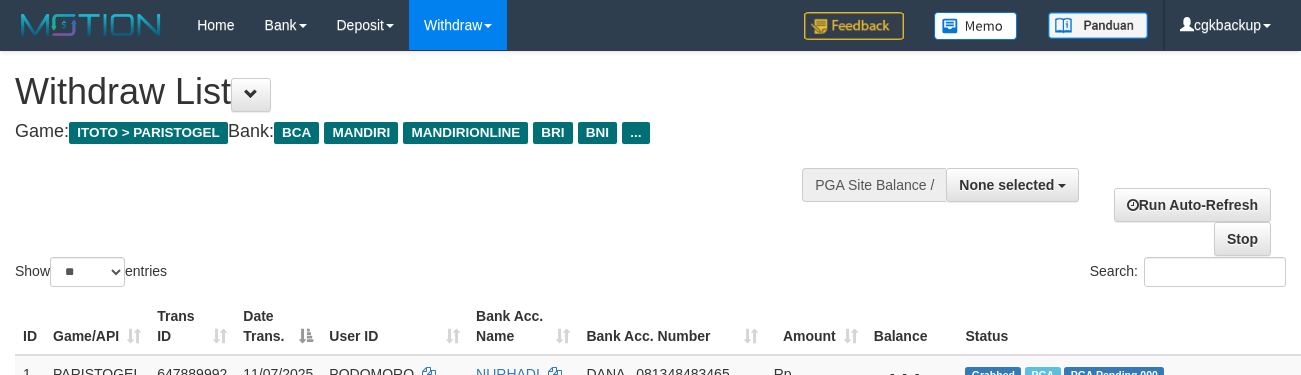 select 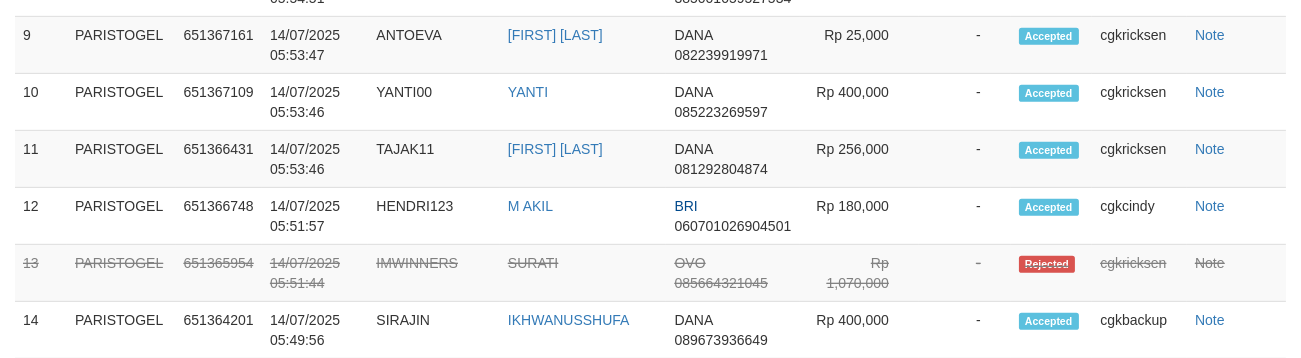 scroll, scrollTop: 1694, scrollLeft: 0, axis: vertical 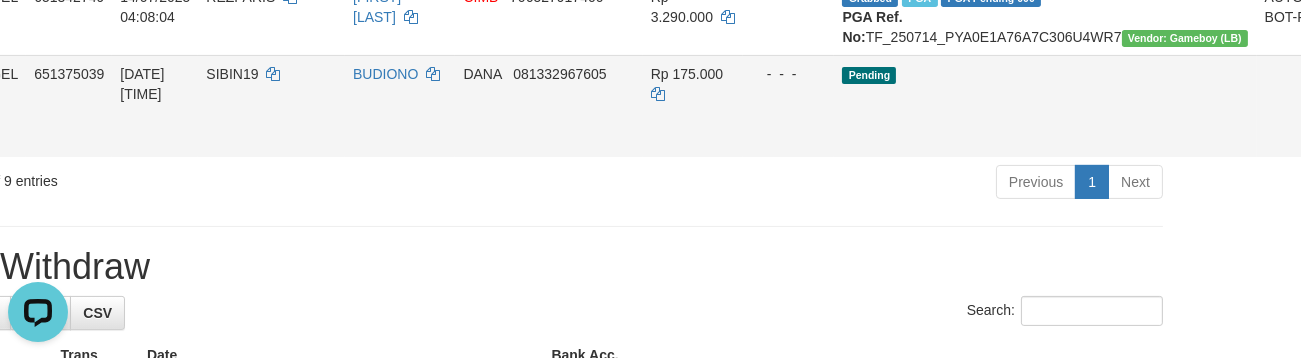 click on "Allow Grab" at bounding box center [1363, 84] 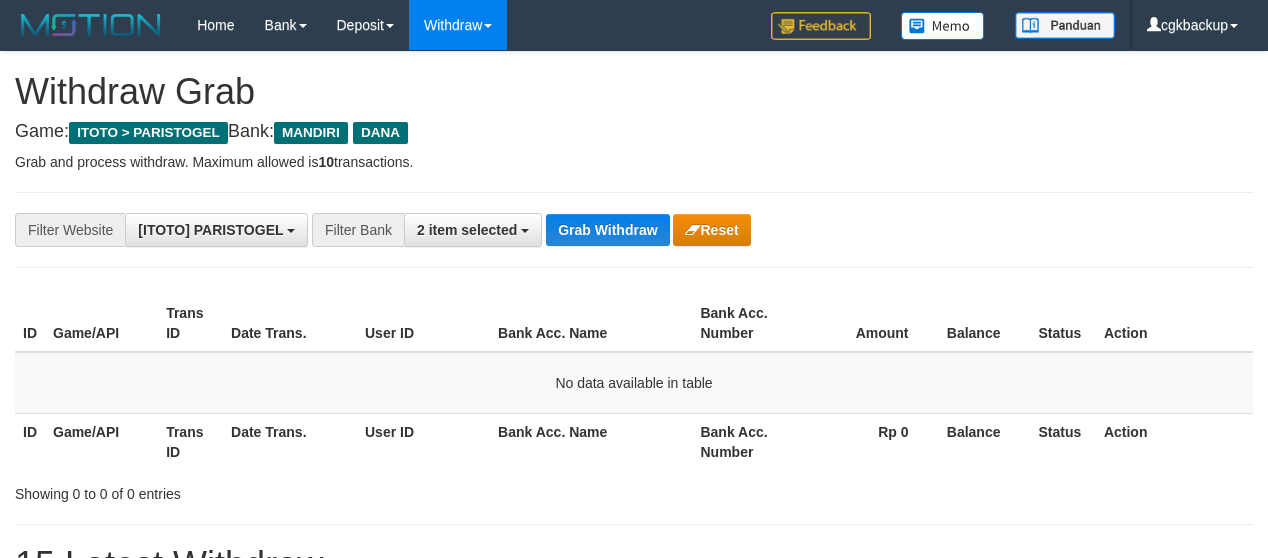 scroll, scrollTop: 0, scrollLeft: 0, axis: both 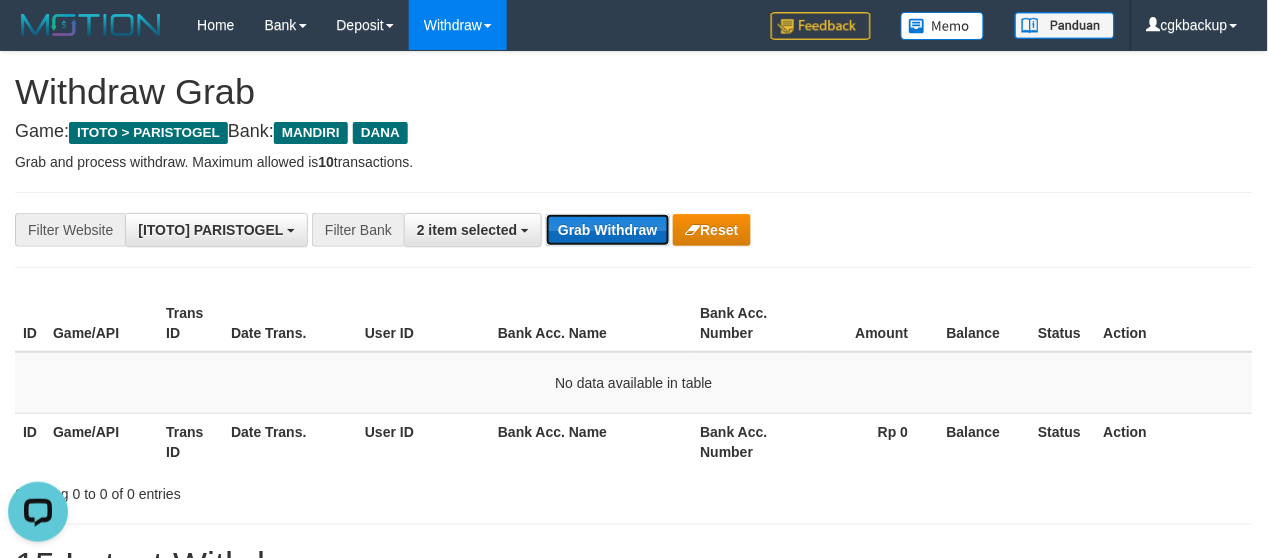 click on "Grab Withdraw" at bounding box center (607, 230) 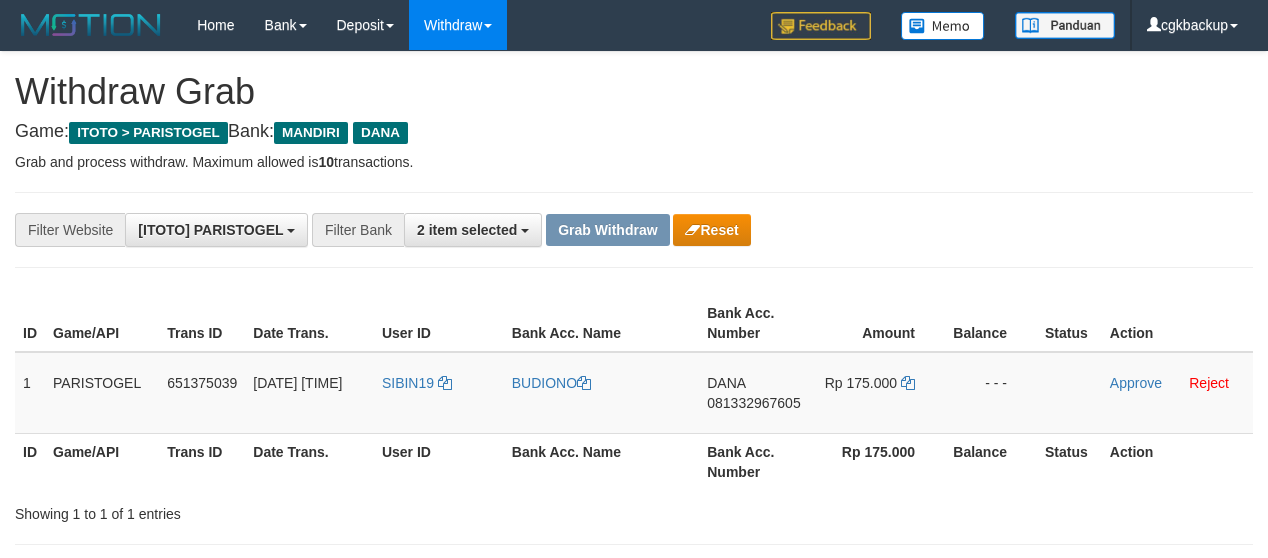 scroll, scrollTop: 0, scrollLeft: 0, axis: both 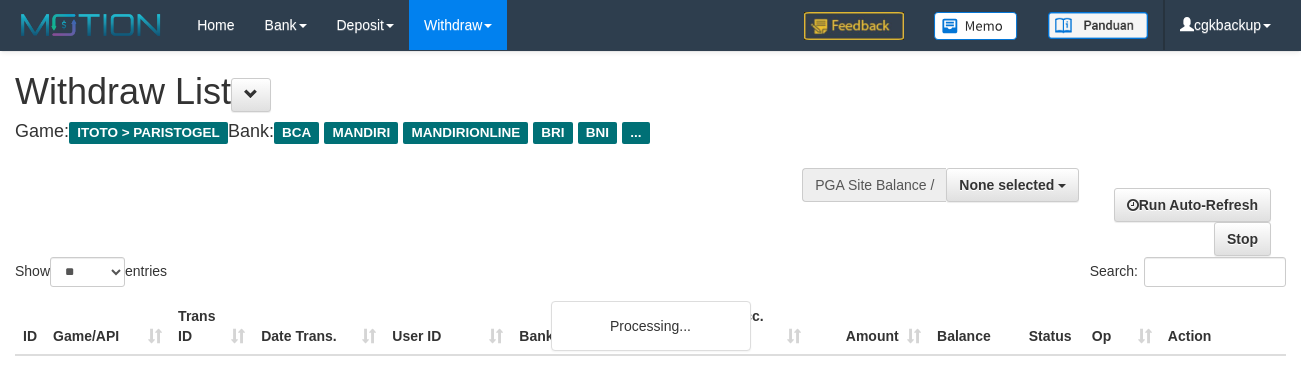 select 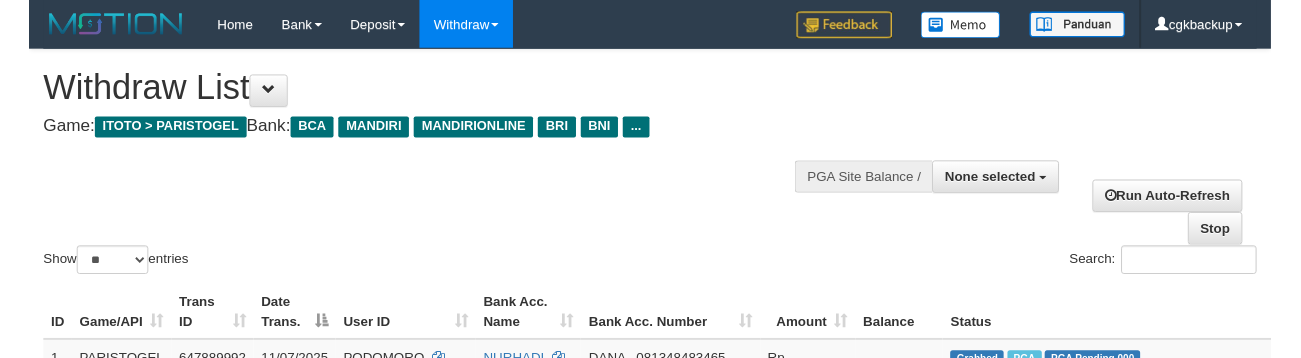 scroll, scrollTop: 916, scrollLeft: 123, axis: both 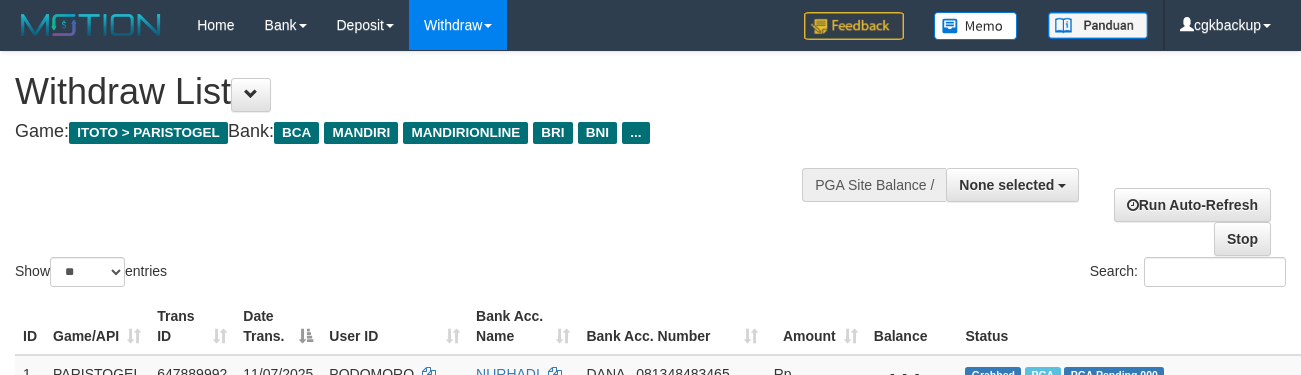 select 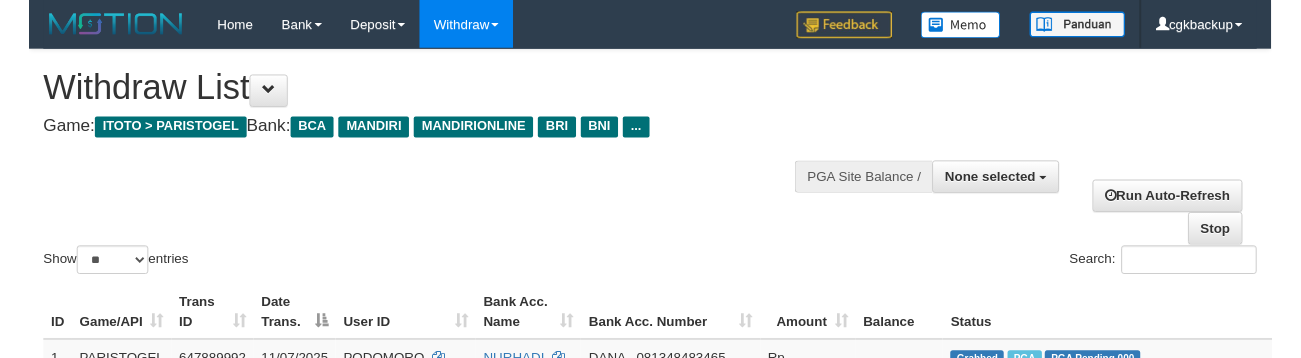 scroll, scrollTop: 916, scrollLeft: 123, axis: both 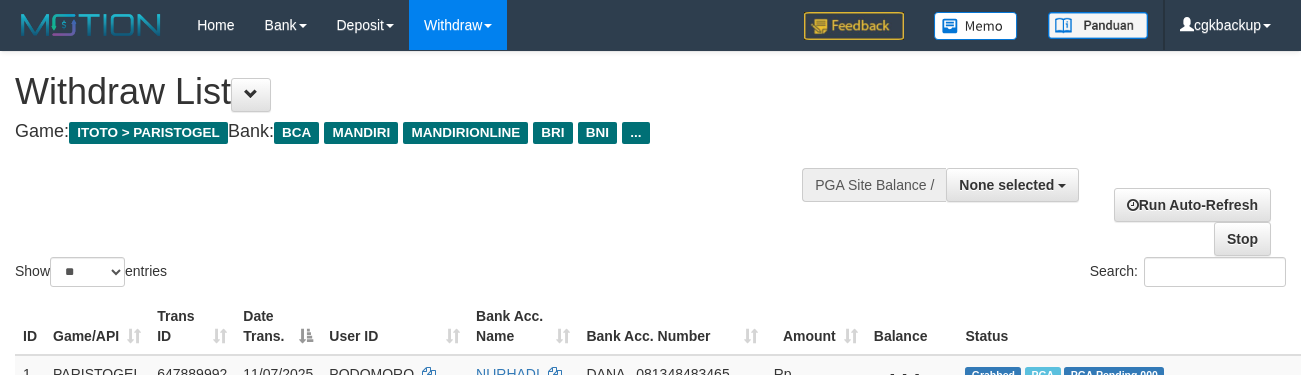select 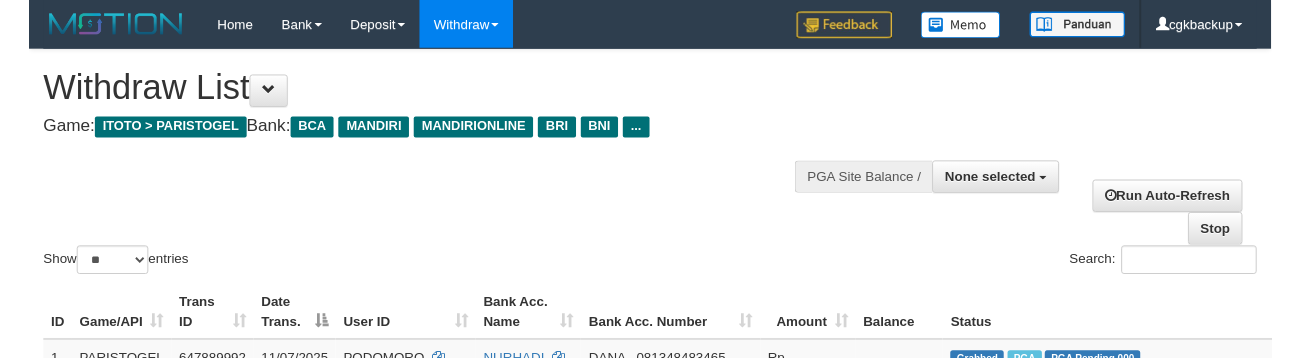 scroll, scrollTop: 916, scrollLeft: 123, axis: both 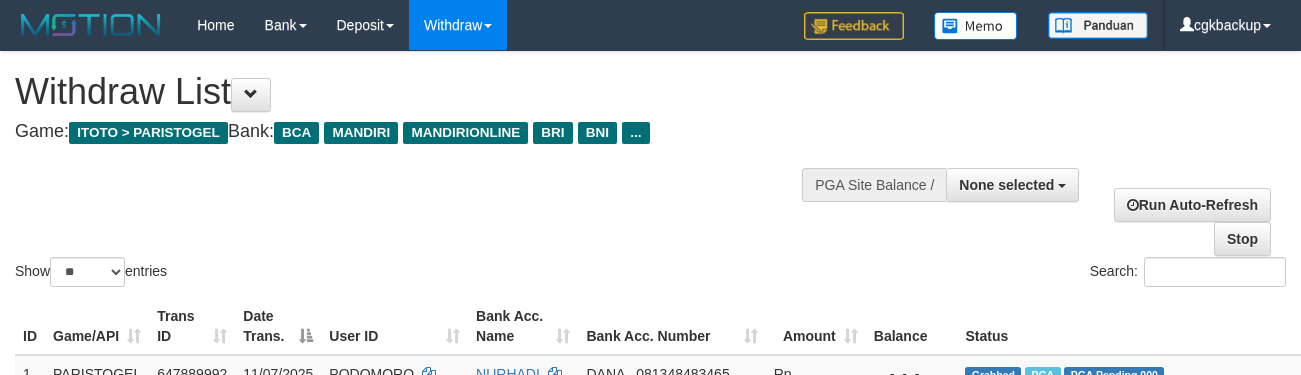 select 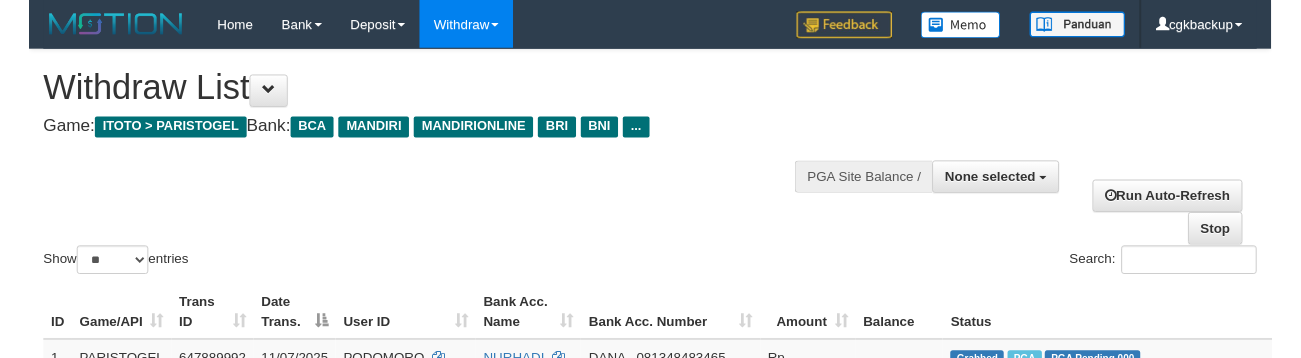 scroll, scrollTop: 916, scrollLeft: 123, axis: both 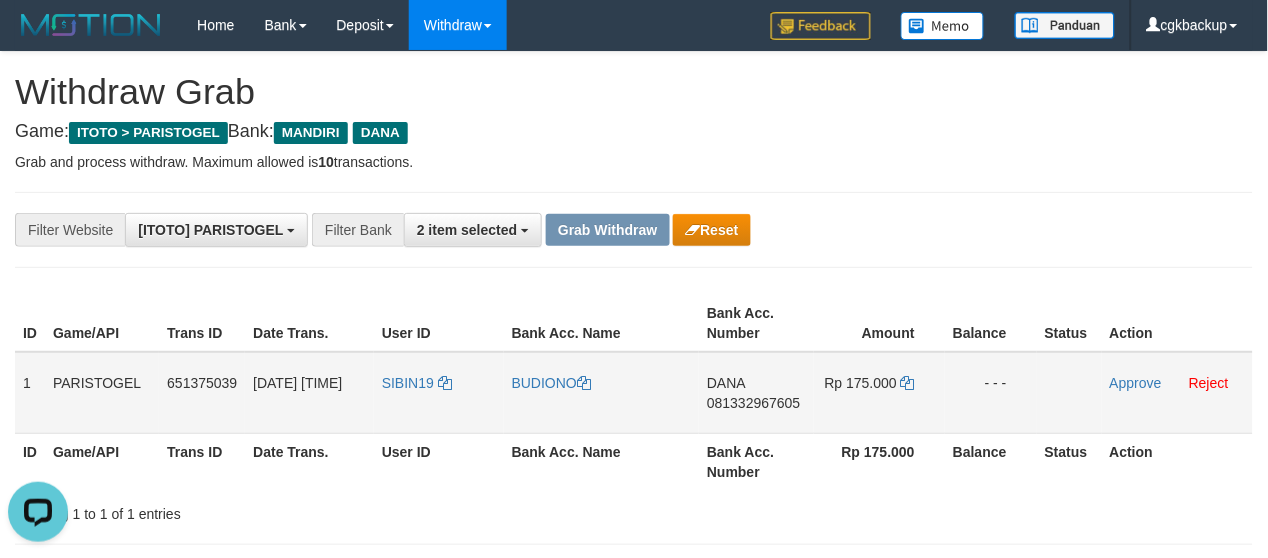 click on "SIBIN19" at bounding box center [439, 393] 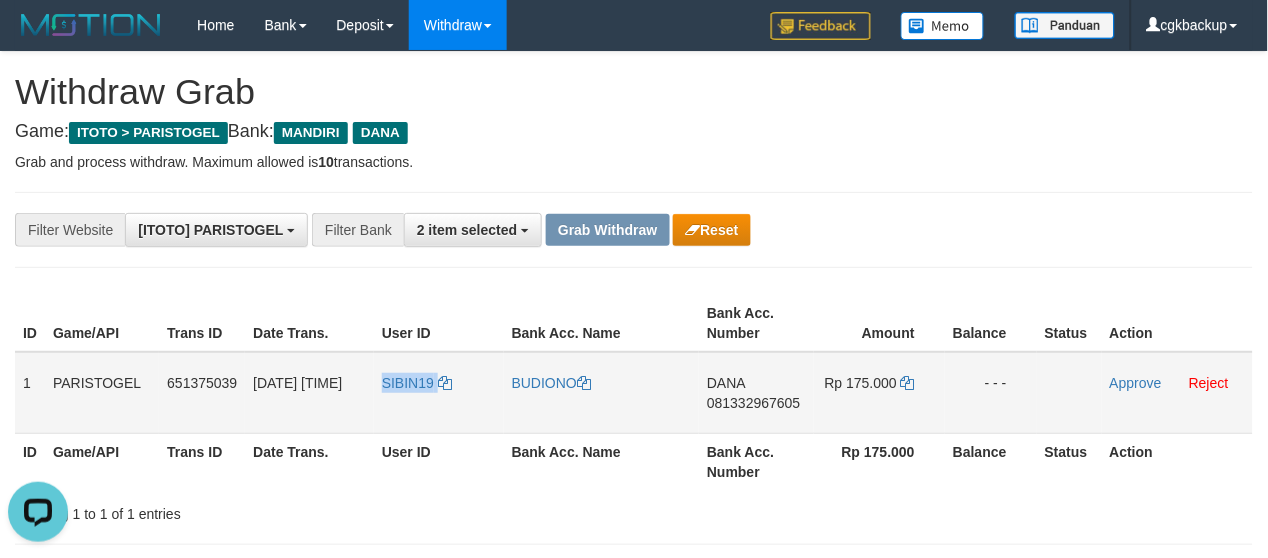 click on "SIBIN19" at bounding box center (439, 393) 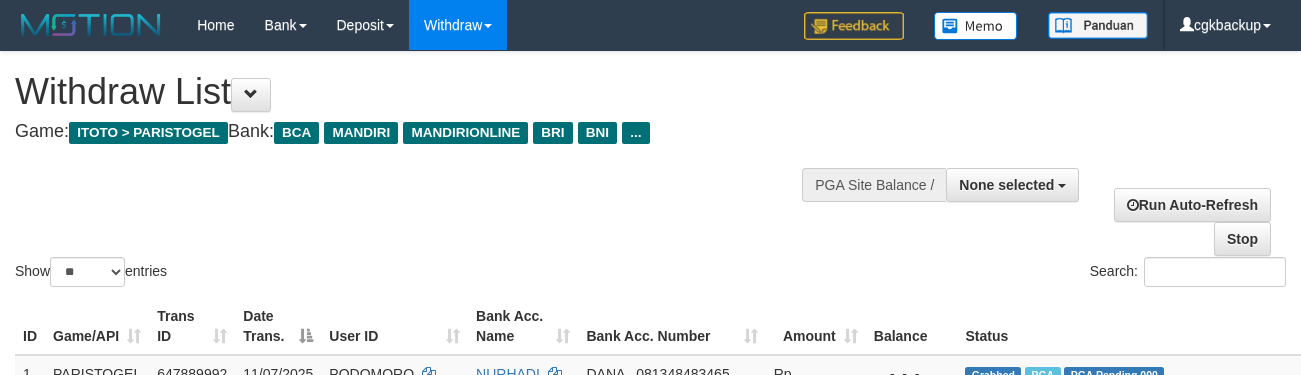 select 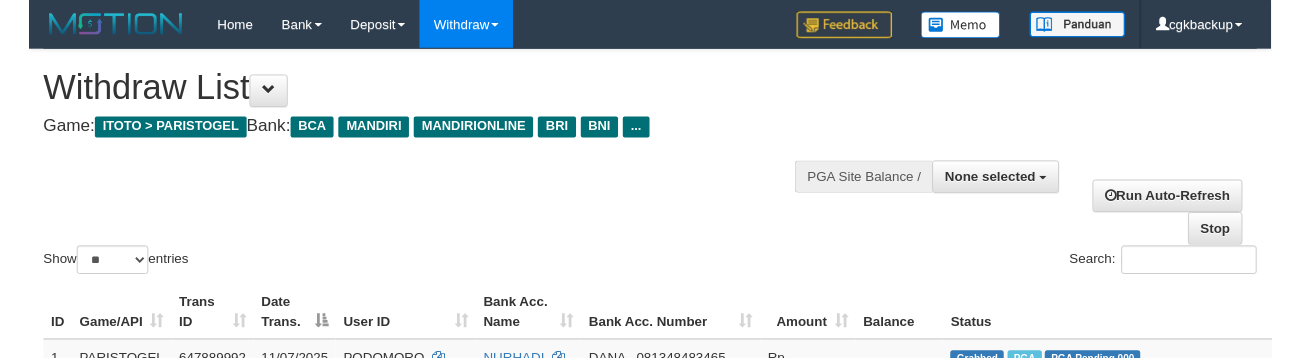 scroll, scrollTop: 916, scrollLeft: 123, axis: both 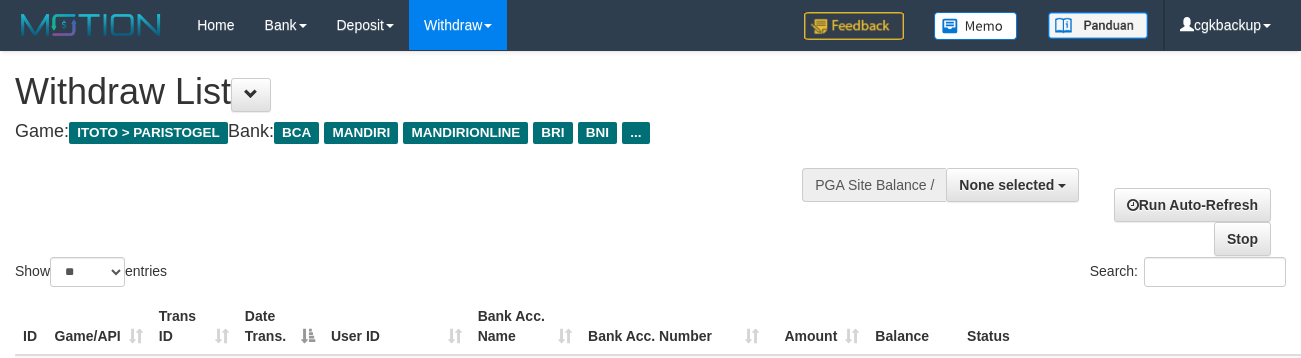 select 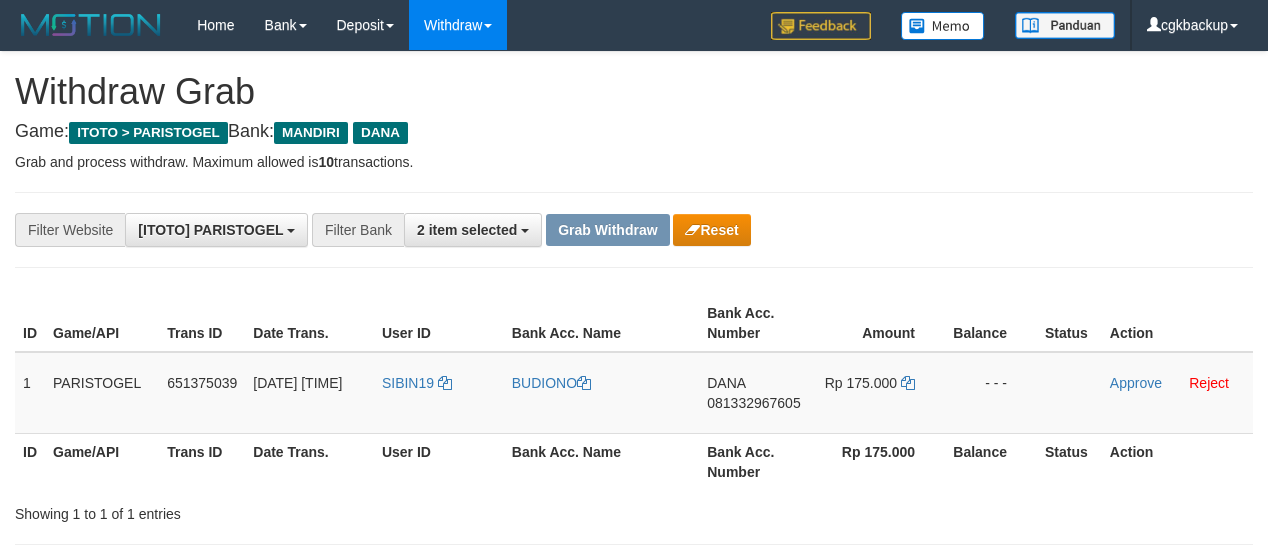scroll, scrollTop: 0, scrollLeft: 0, axis: both 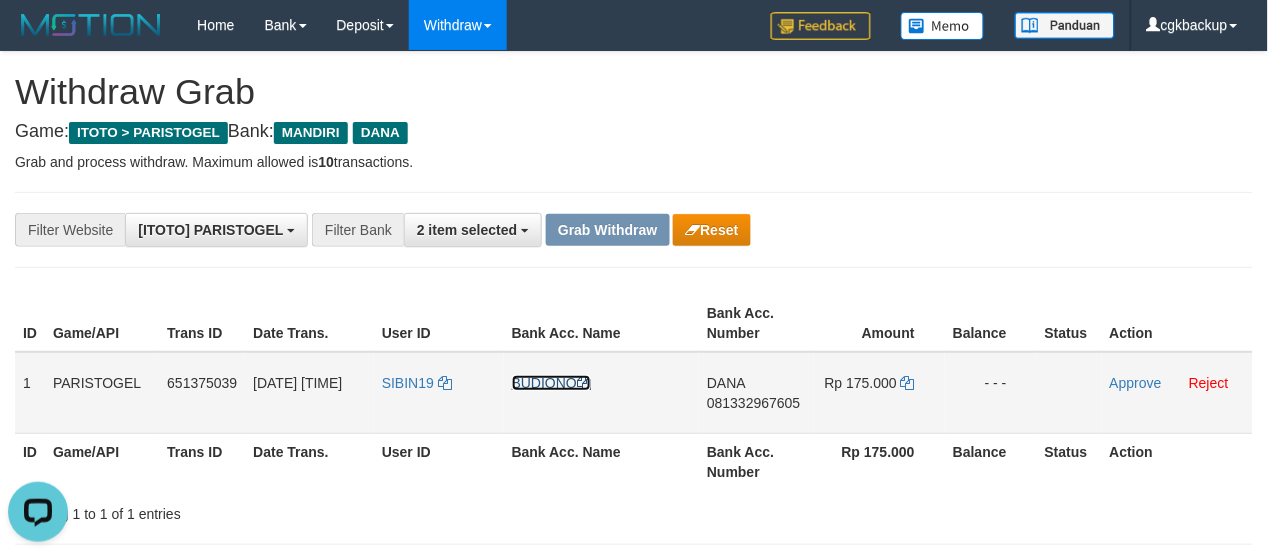 drag, startPoint x: 540, startPoint y: 382, endPoint x: 520, endPoint y: 386, distance: 20.396078 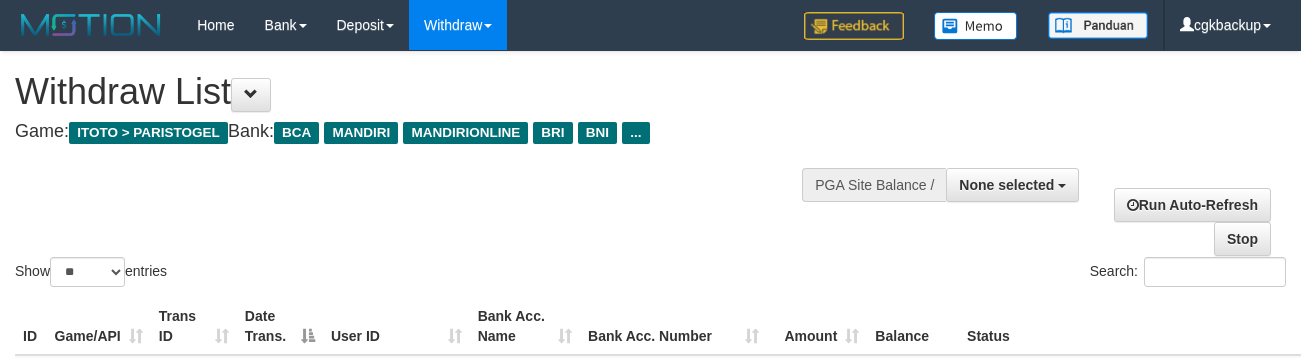 select 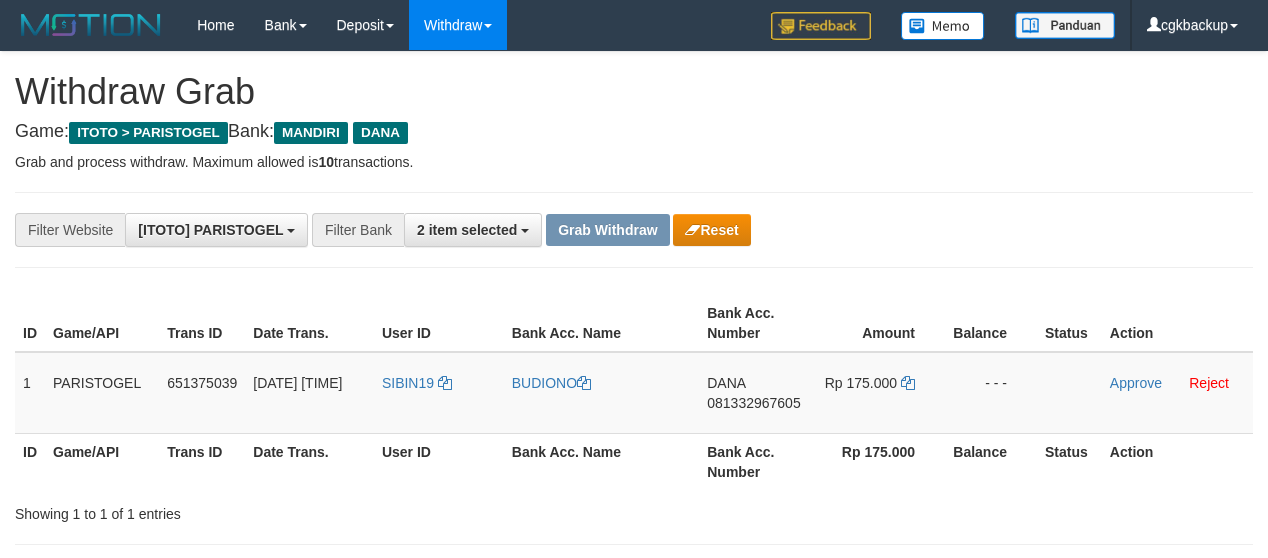 scroll, scrollTop: 0, scrollLeft: 0, axis: both 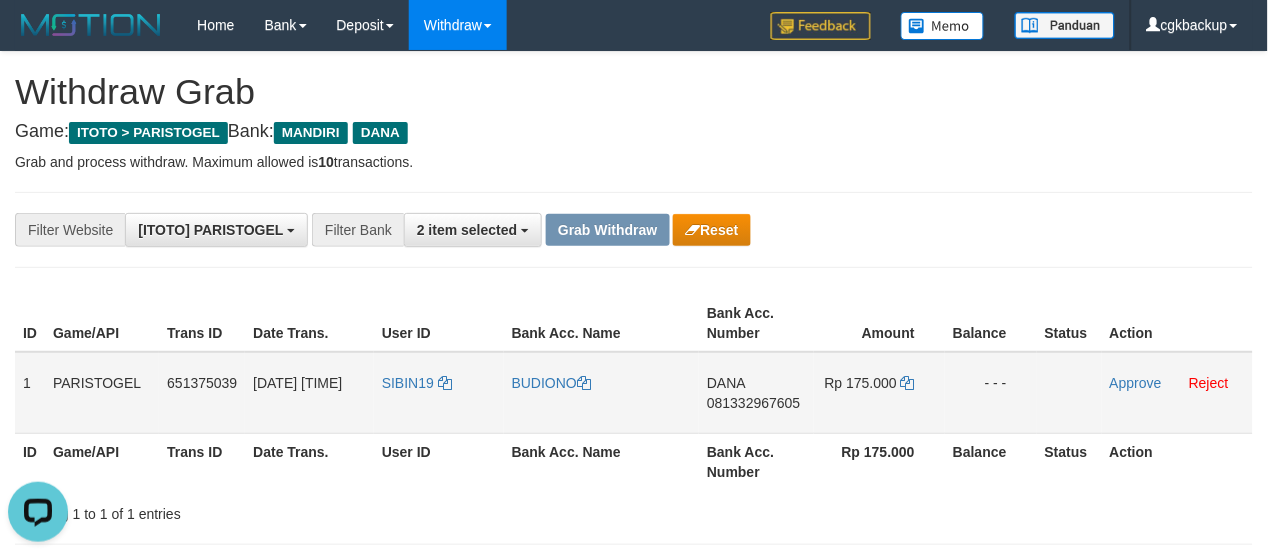 click on "BUDIONO" at bounding box center [601, 393] 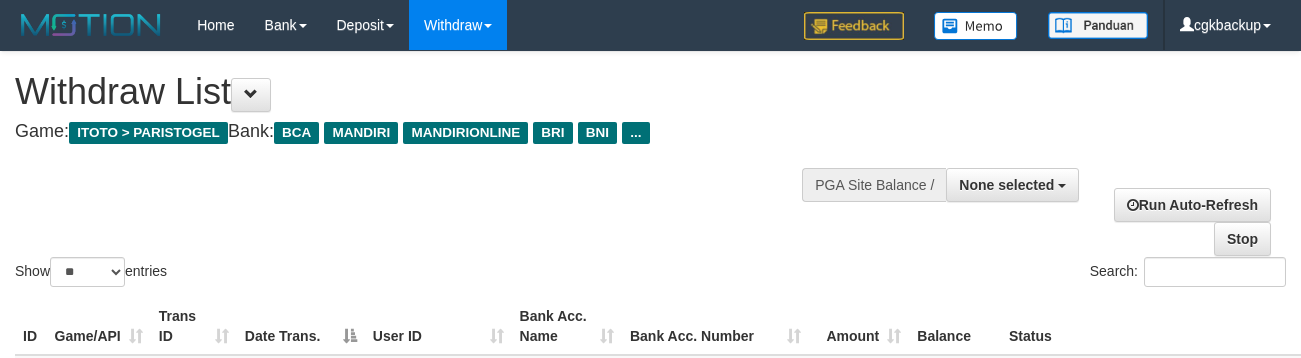 select 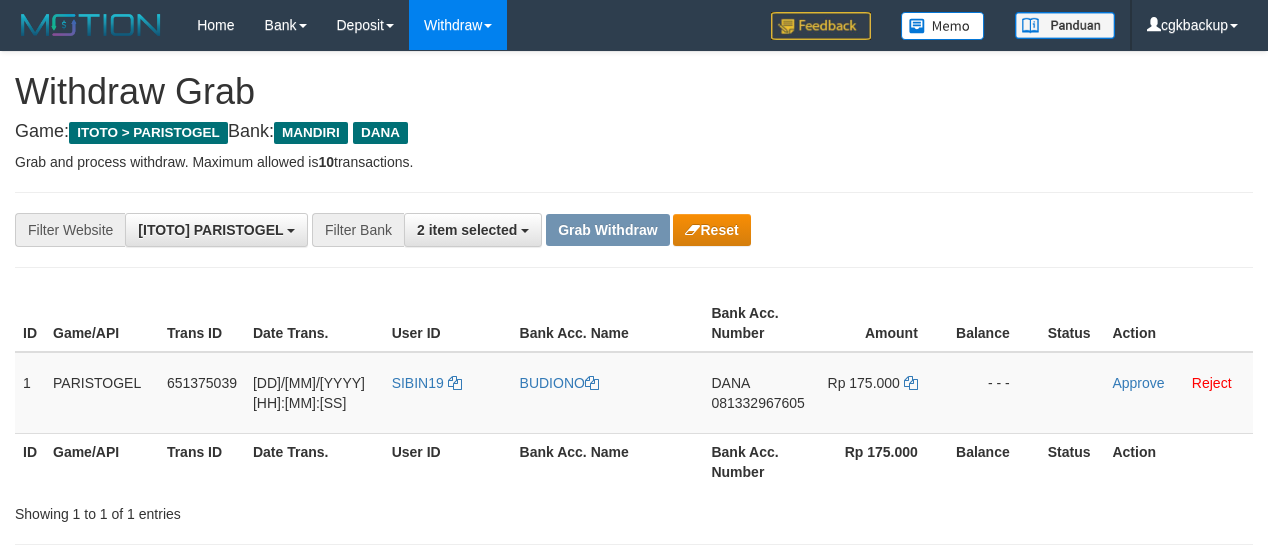 scroll, scrollTop: 0, scrollLeft: 0, axis: both 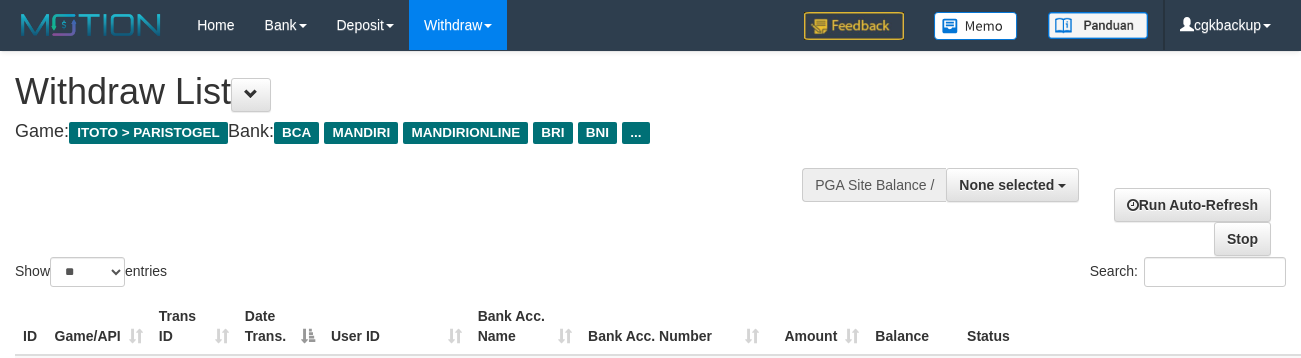 select 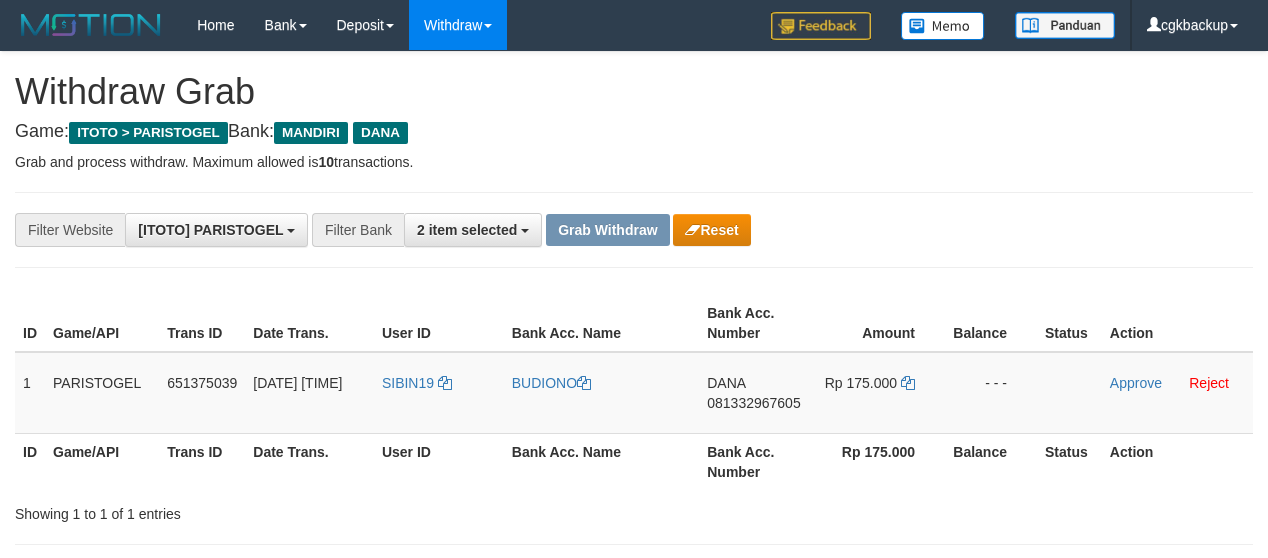 scroll, scrollTop: 0, scrollLeft: 0, axis: both 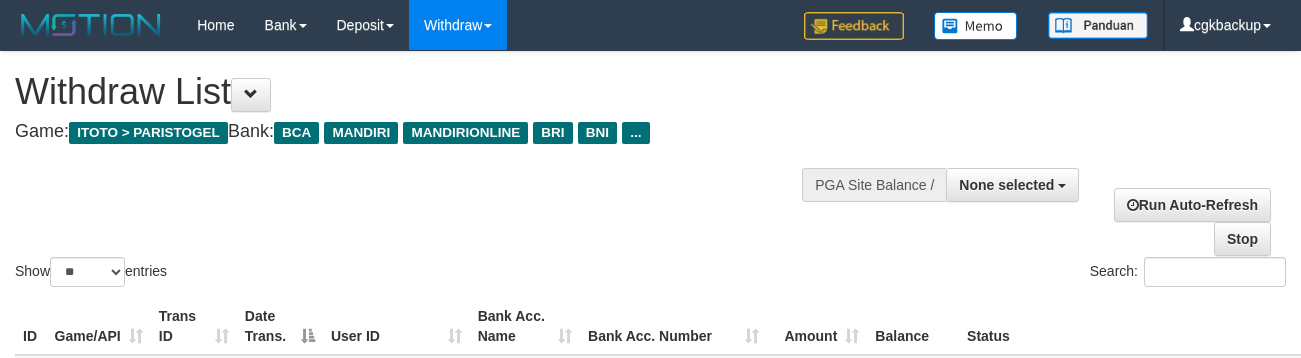 select 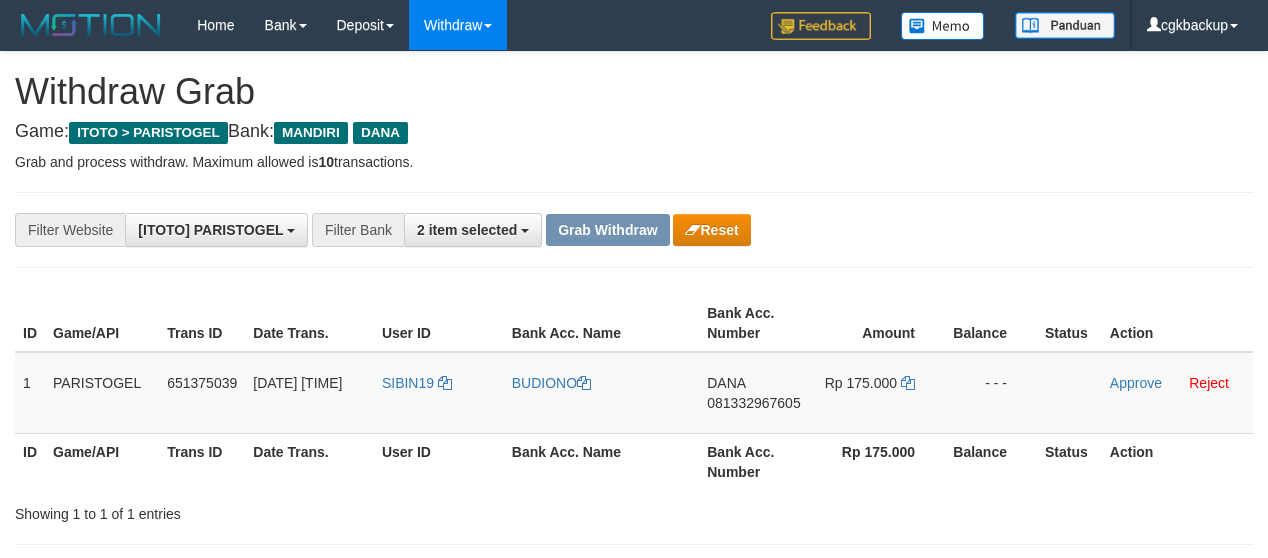scroll, scrollTop: 0, scrollLeft: 0, axis: both 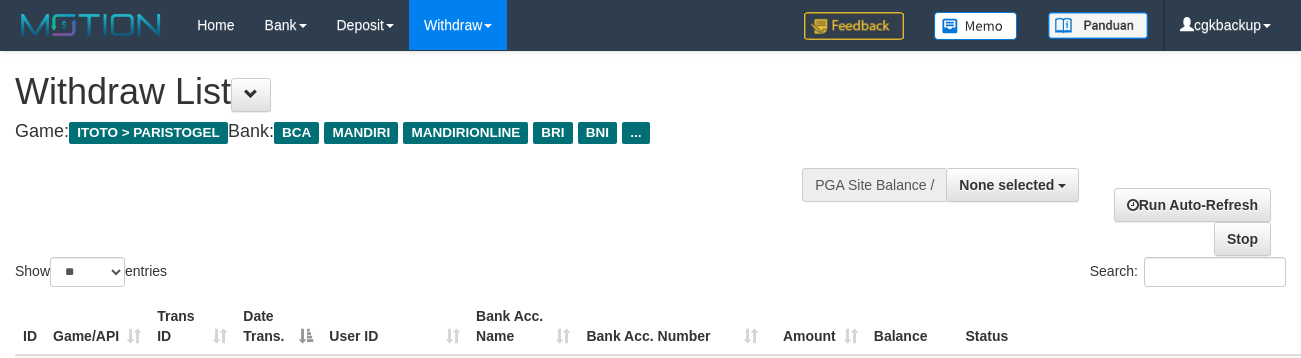 select 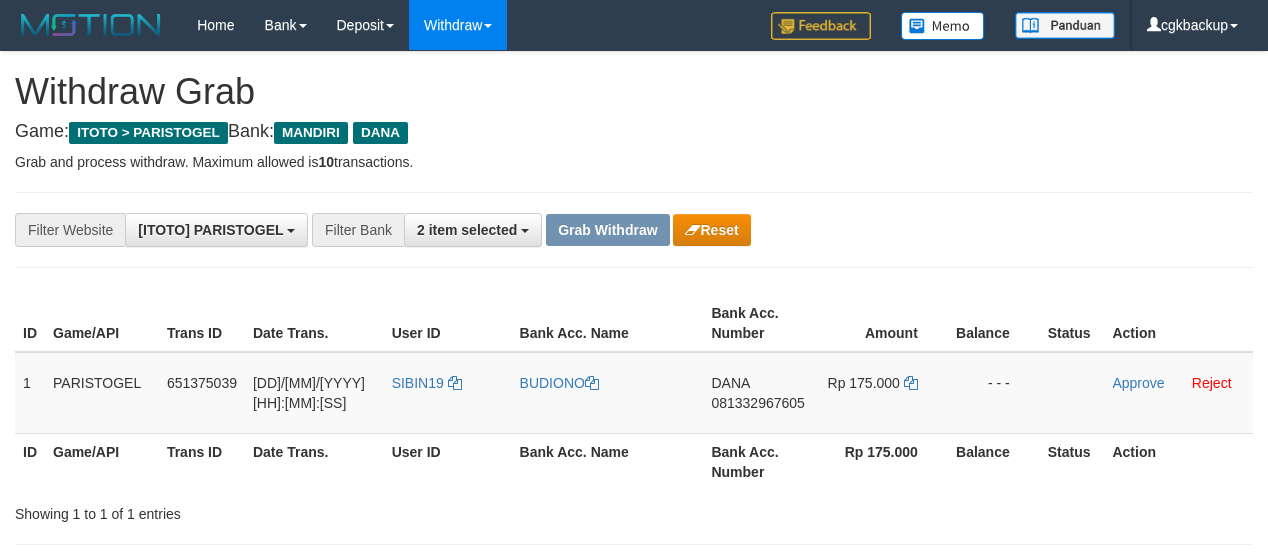 scroll, scrollTop: 0, scrollLeft: 0, axis: both 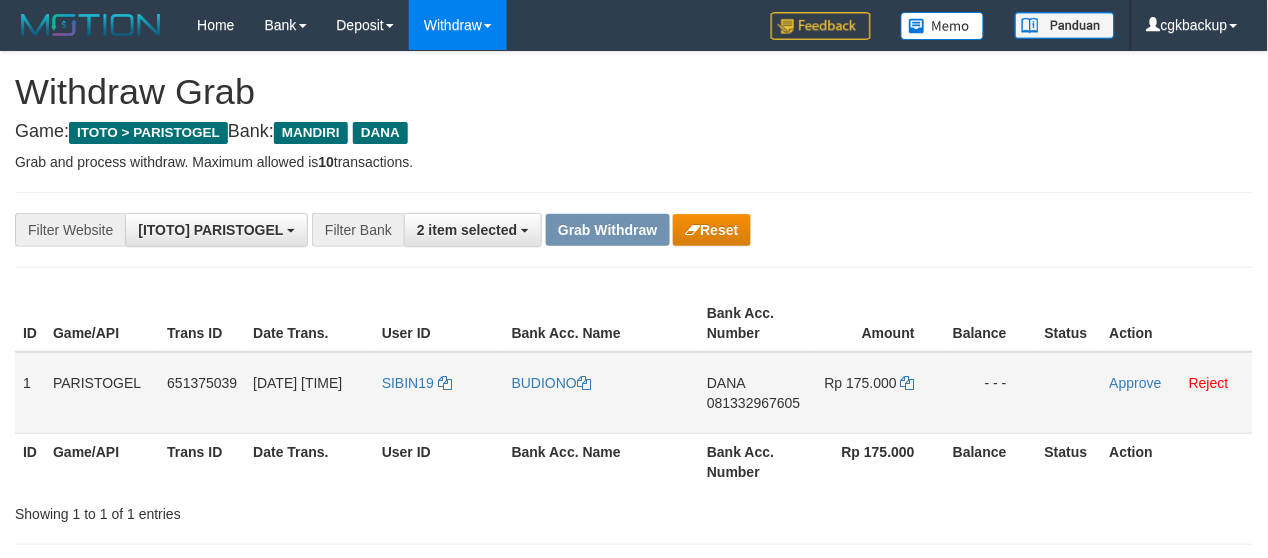 click on "DANA
081332967605" at bounding box center (756, 393) 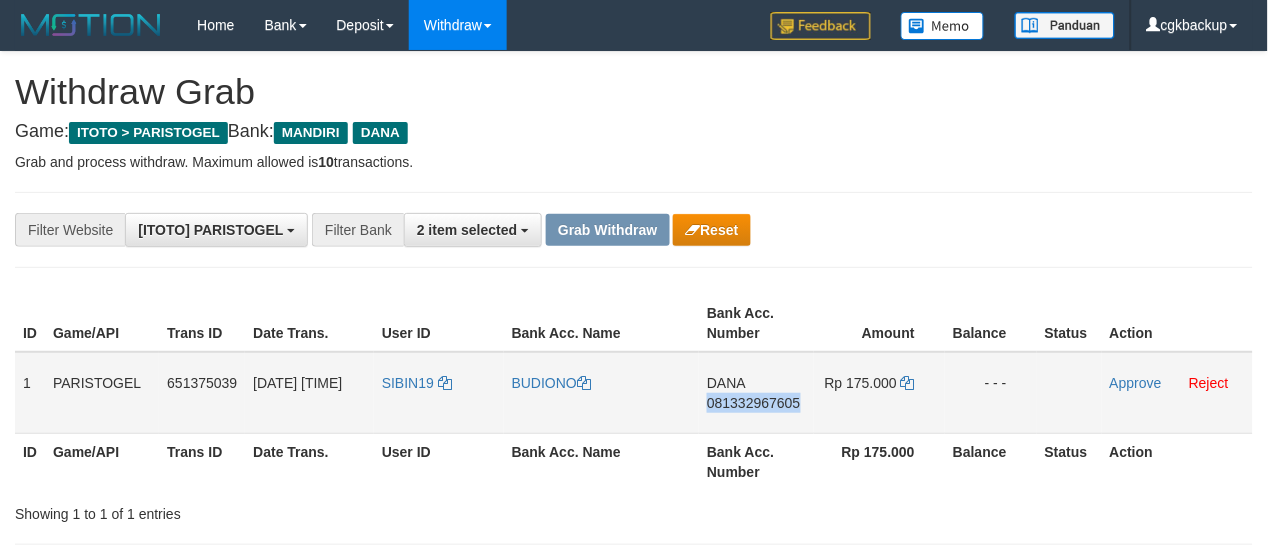click on "DANA
081332967605" at bounding box center [756, 393] 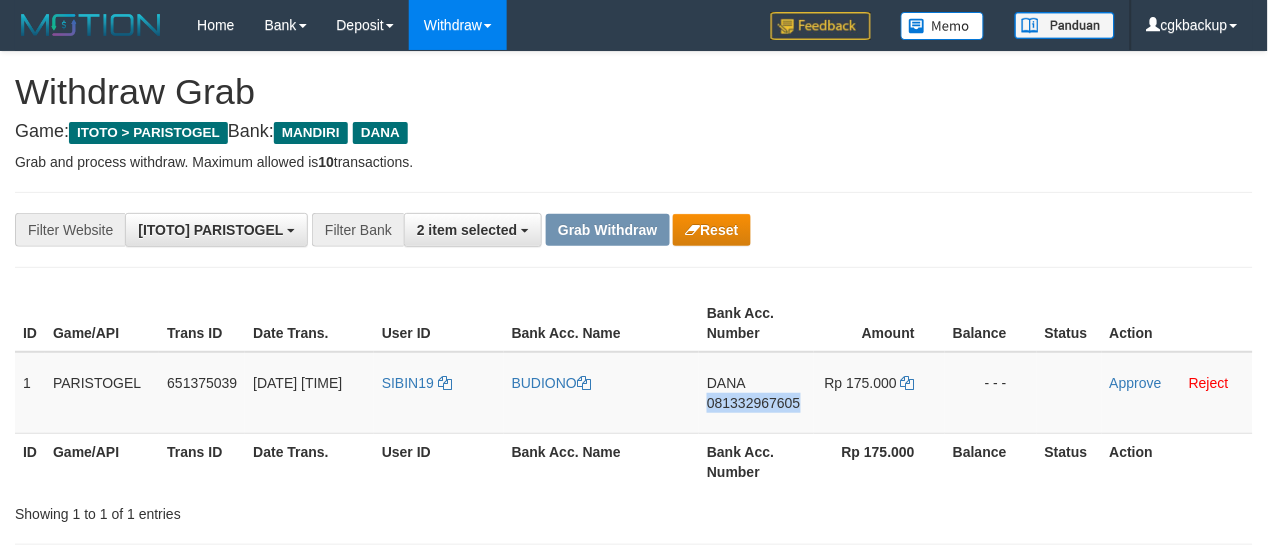 copy on "081332967605" 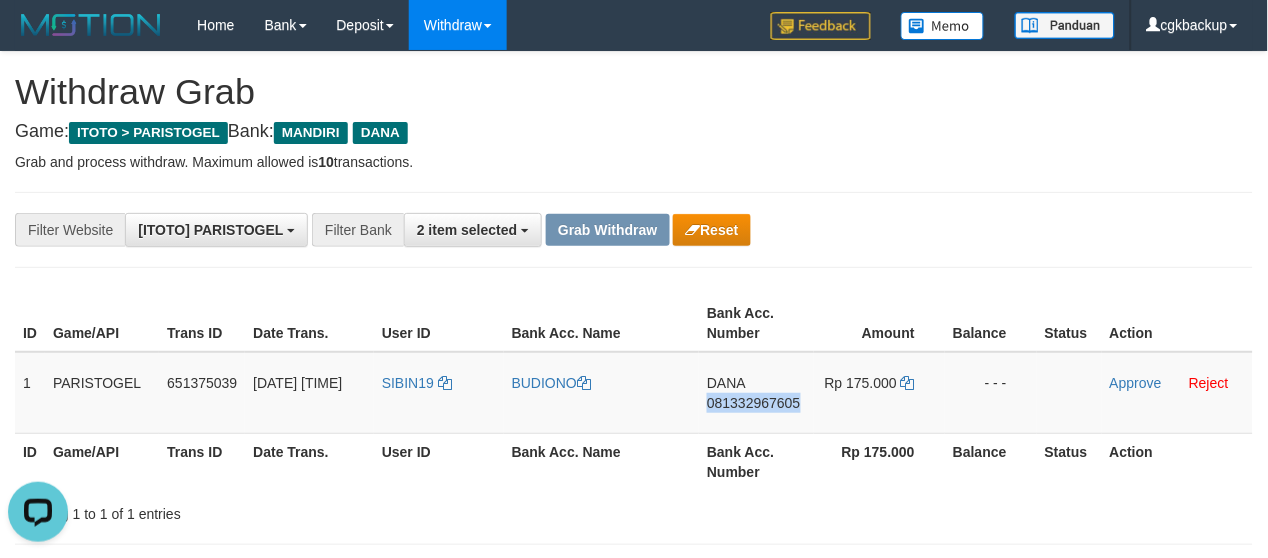 scroll, scrollTop: 0, scrollLeft: 0, axis: both 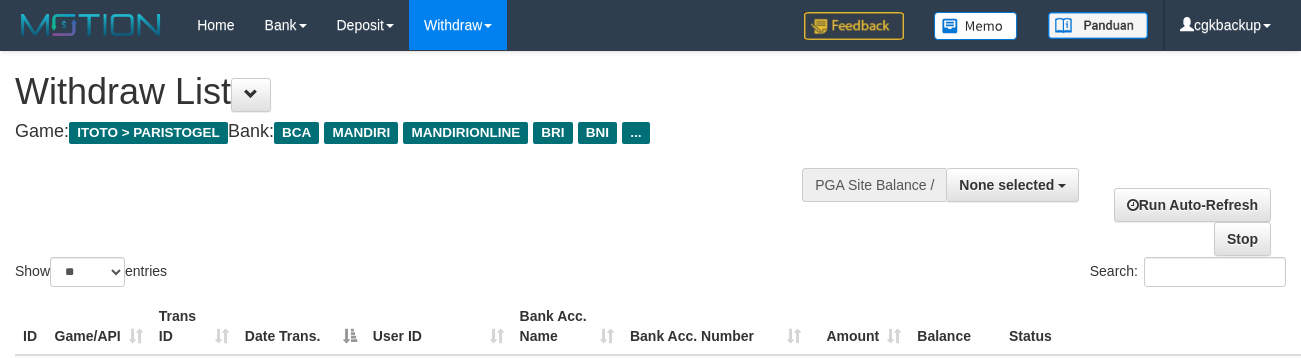 select 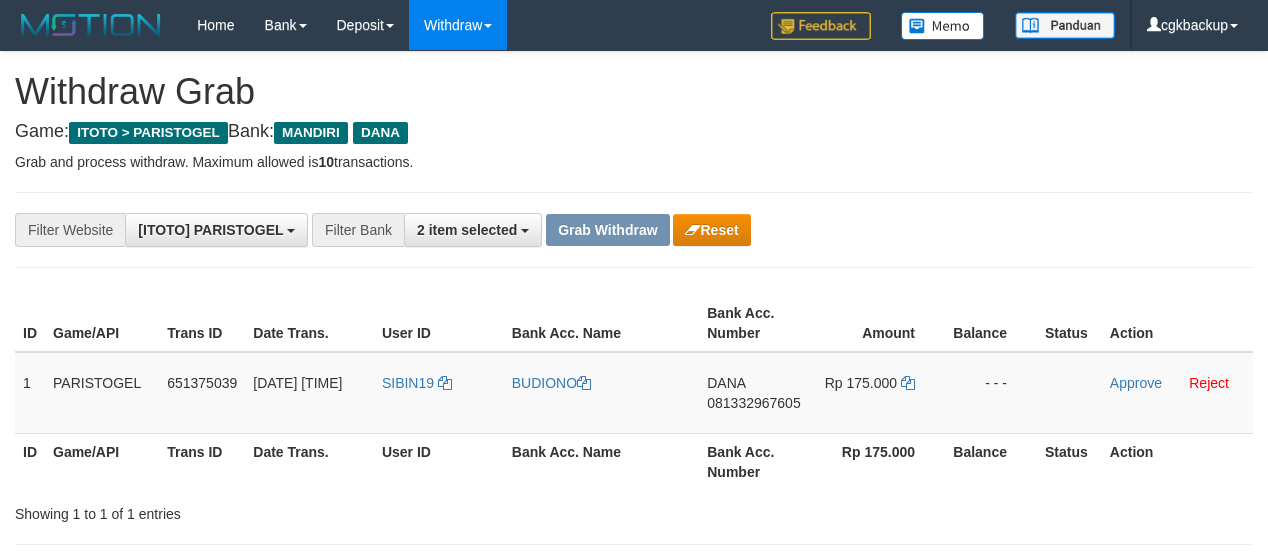 scroll, scrollTop: 0, scrollLeft: 0, axis: both 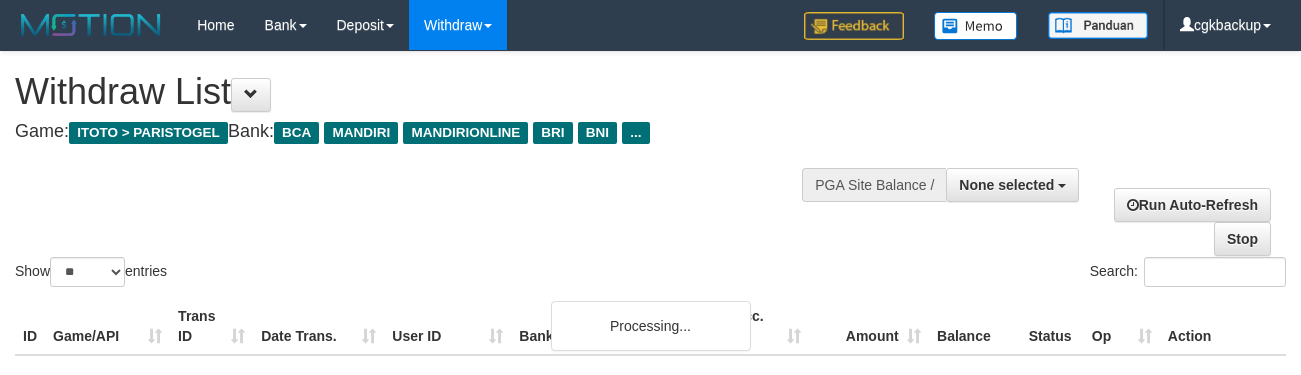 select 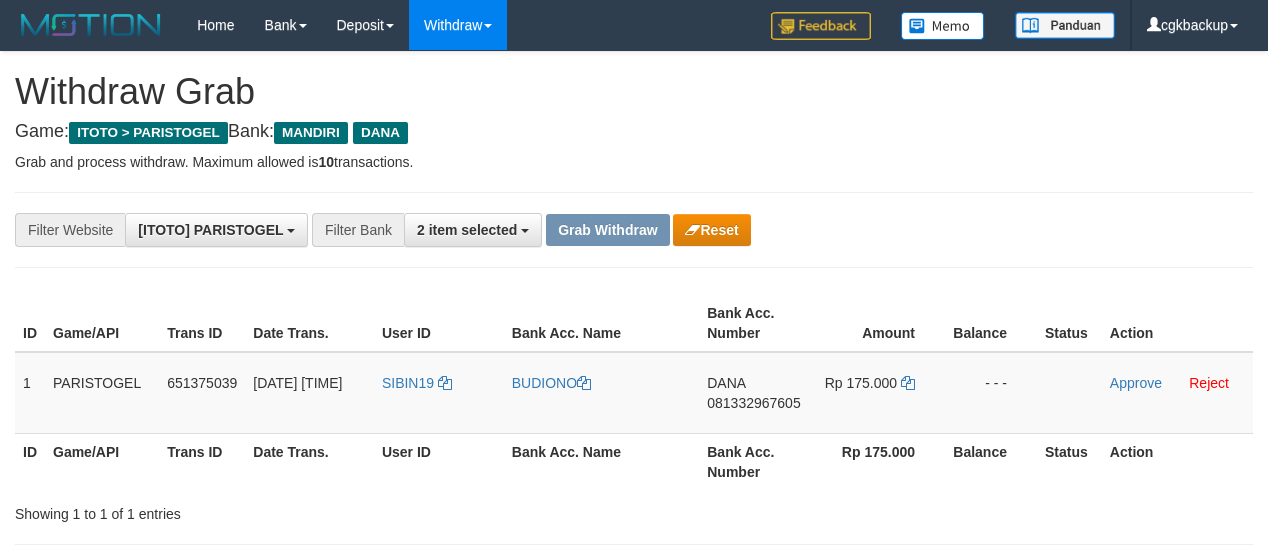 scroll, scrollTop: 0, scrollLeft: 0, axis: both 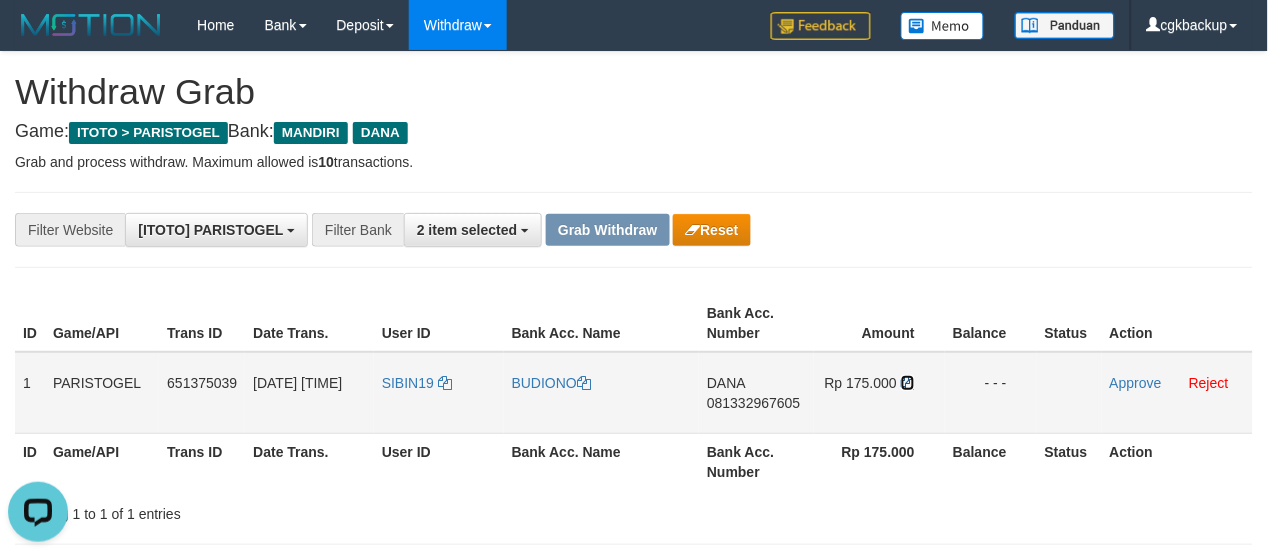 click at bounding box center [908, 383] 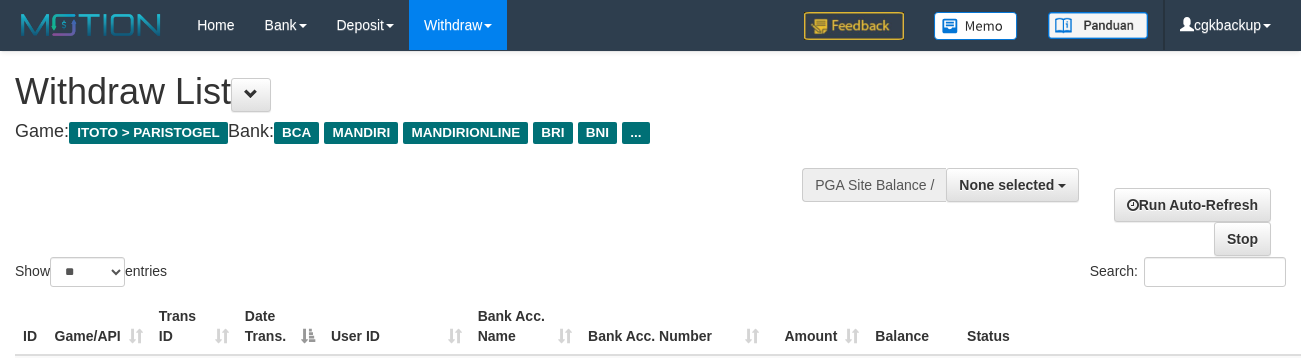 select 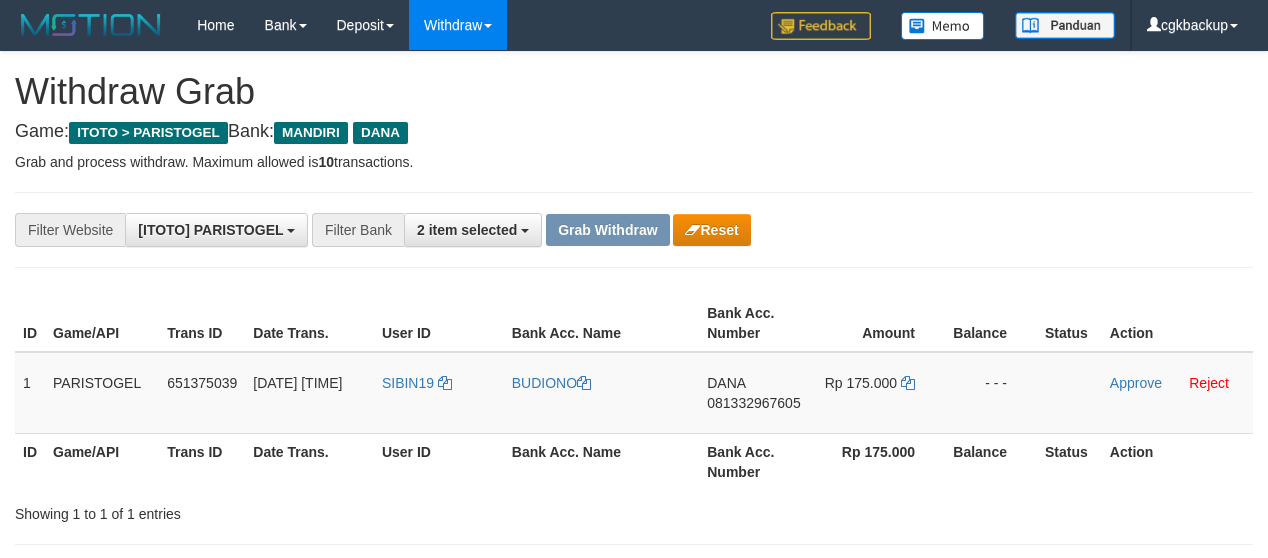 scroll, scrollTop: 0, scrollLeft: 0, axis: both 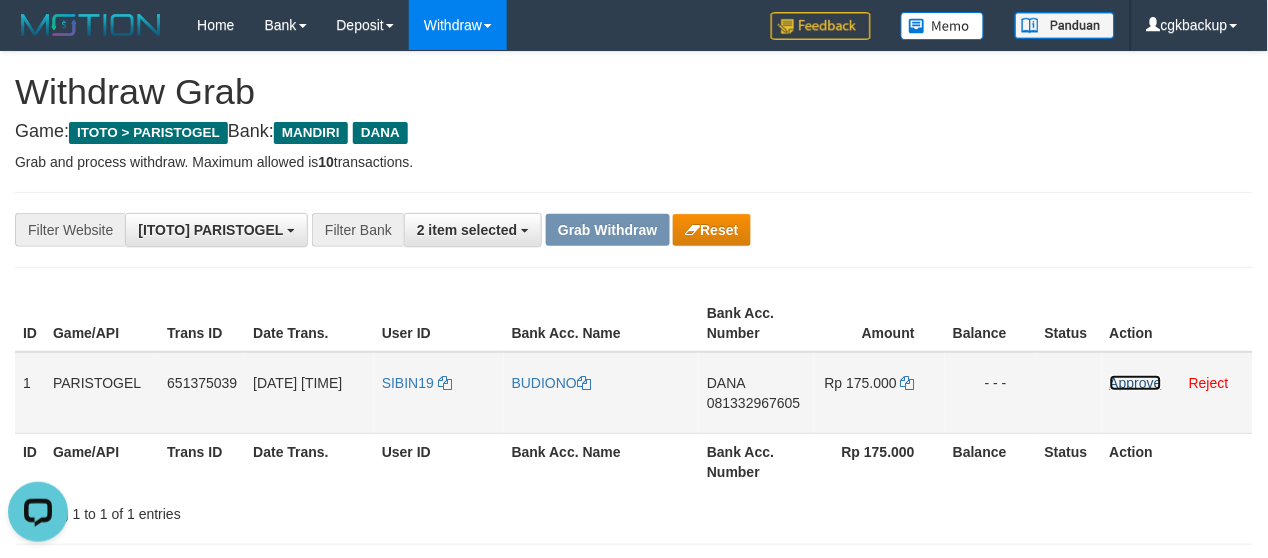 click on "Approve" at bounding box center [1136, 383] 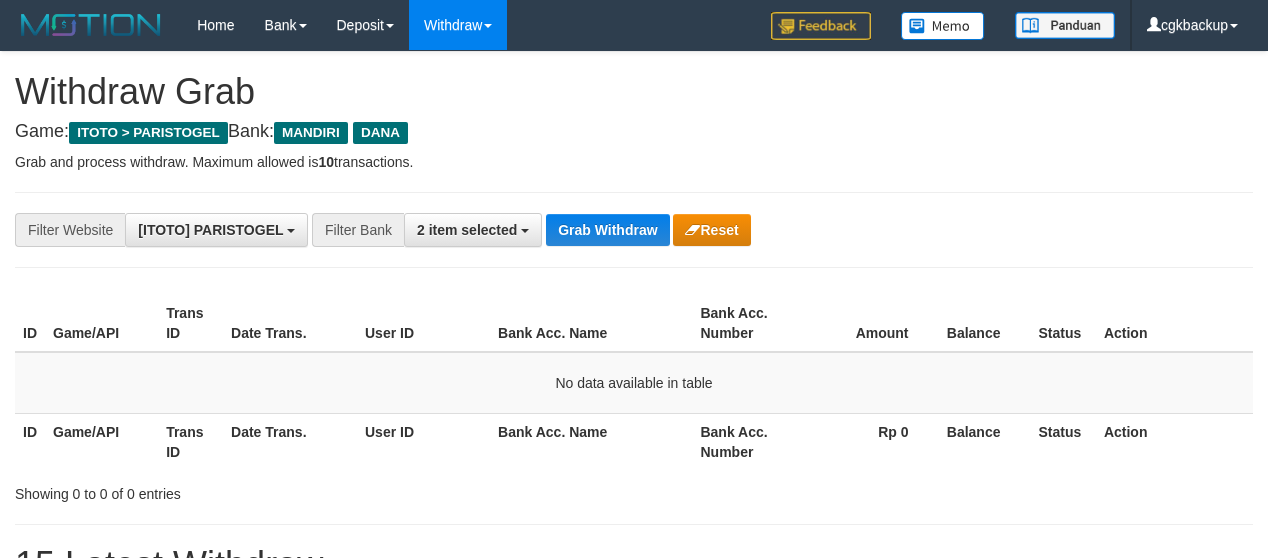 scroll, scrollTop: 0, scrollLeft: 0, axis: both 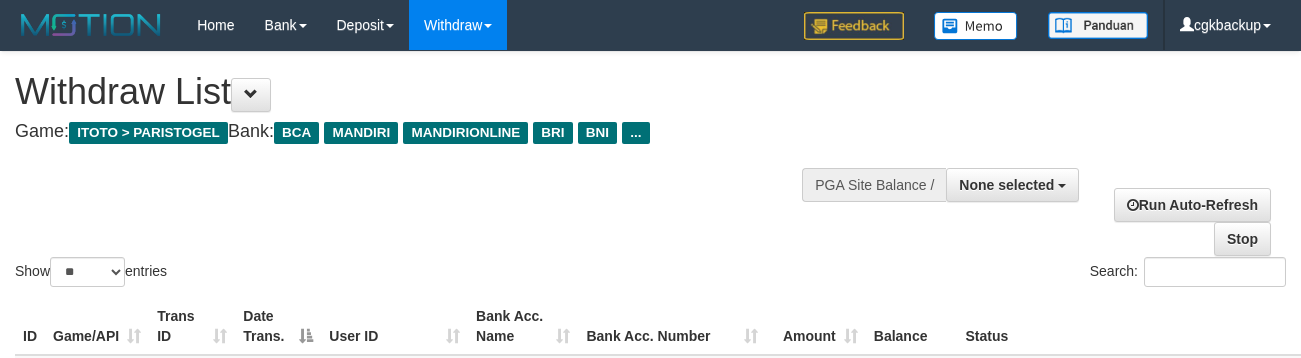select 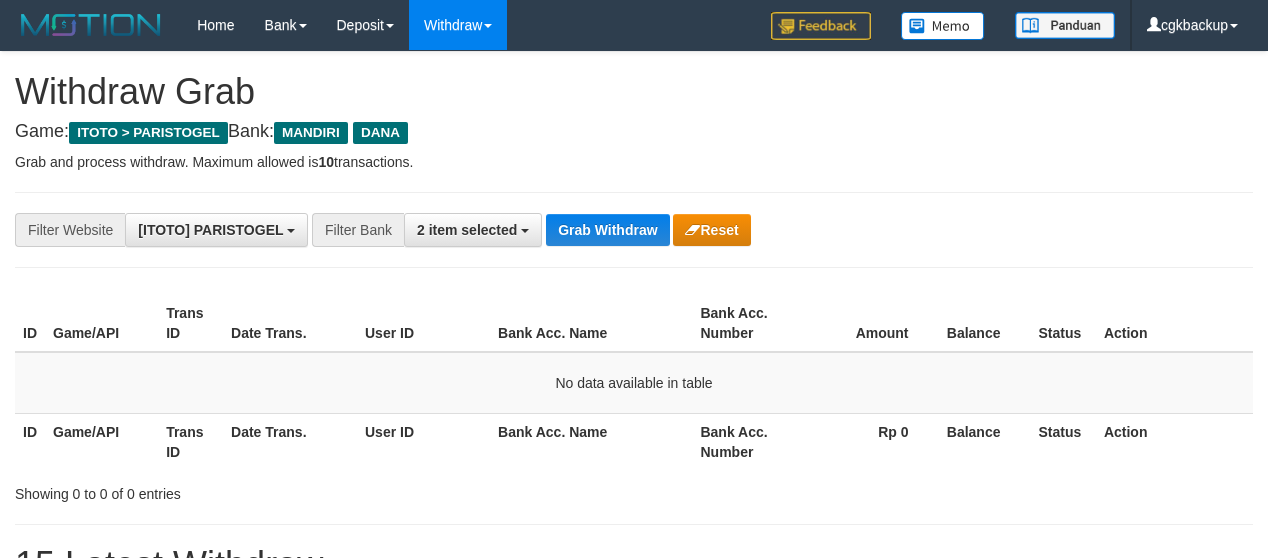 scroll, scrollTop: 0, scrollLeft: 0, axis: both 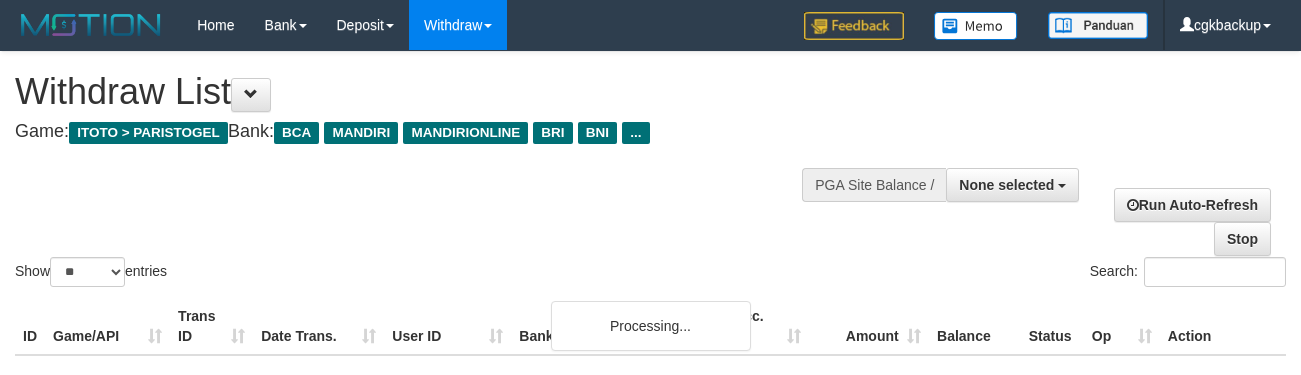 select 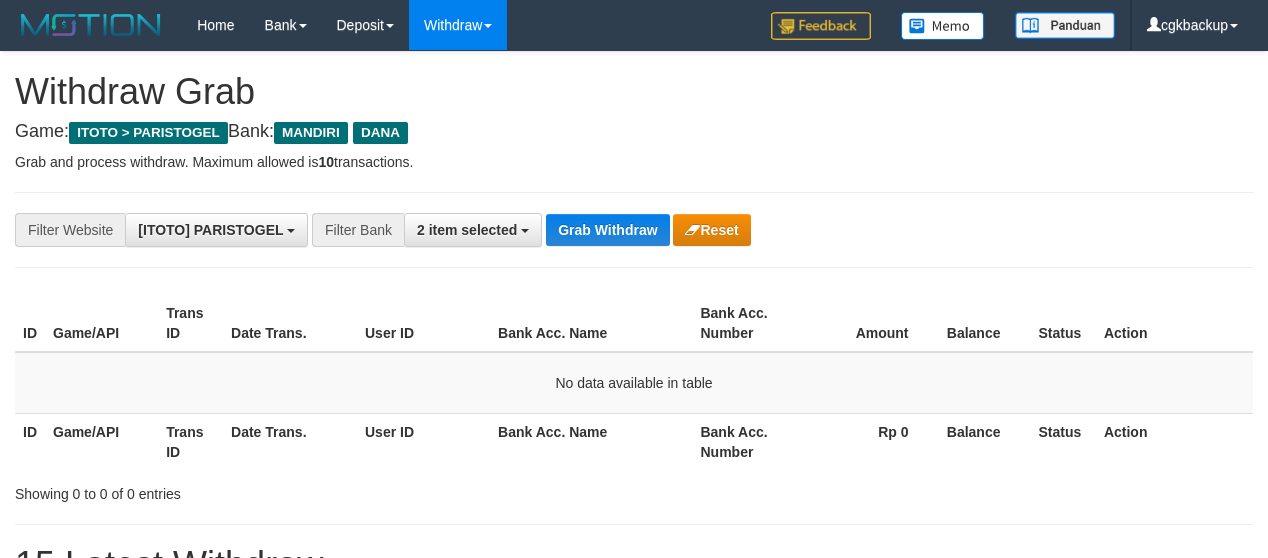scroll, scrollTop: 0, scrollLeft: 0, axis: both 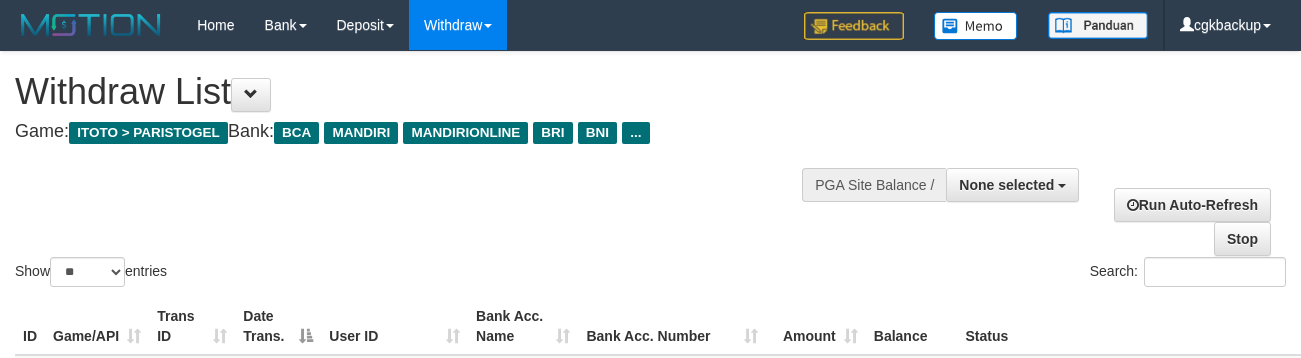 select 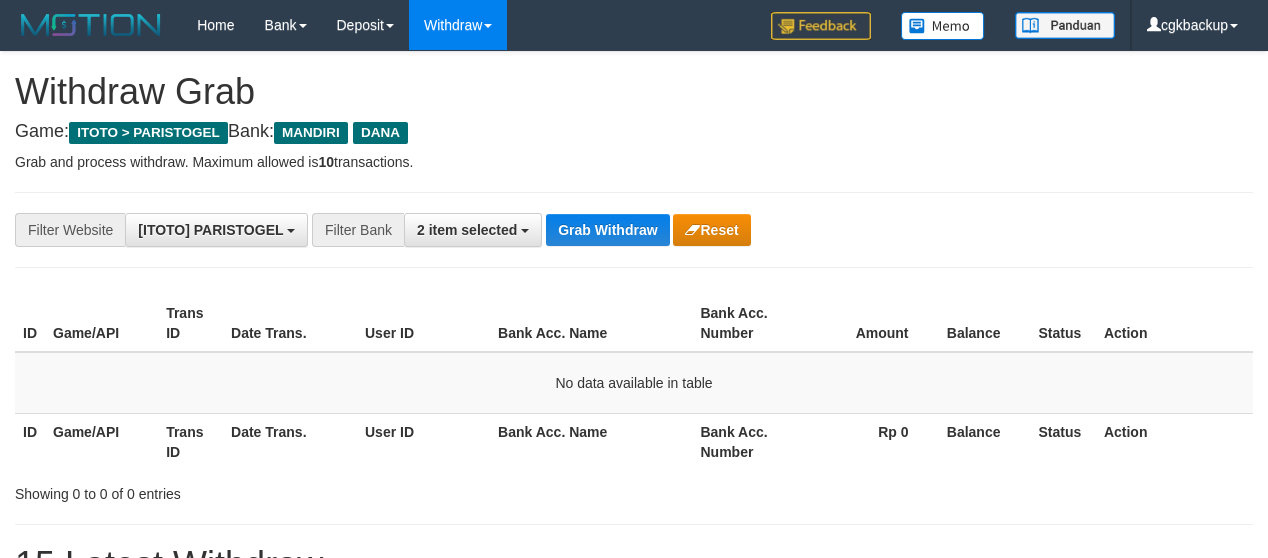 scroll, scrollTop: 0, scrollLeft: 0, axis: both 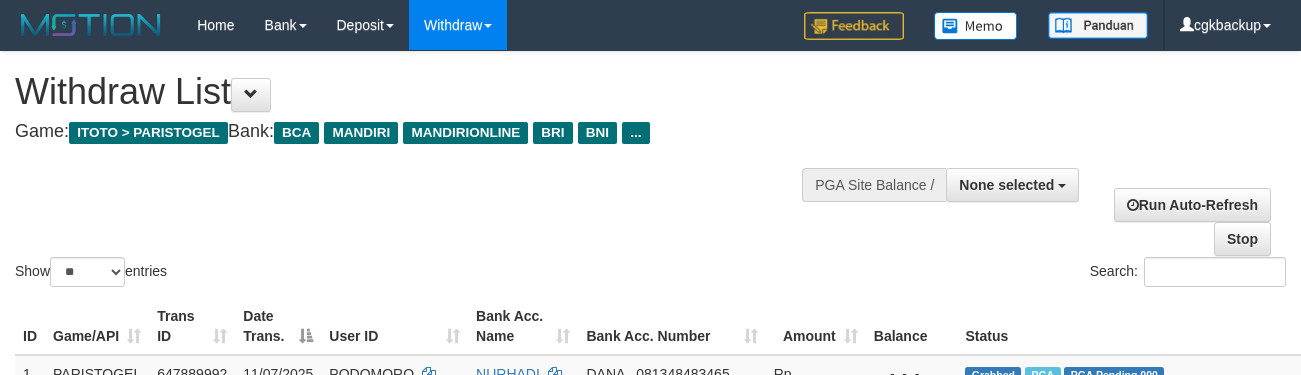 select 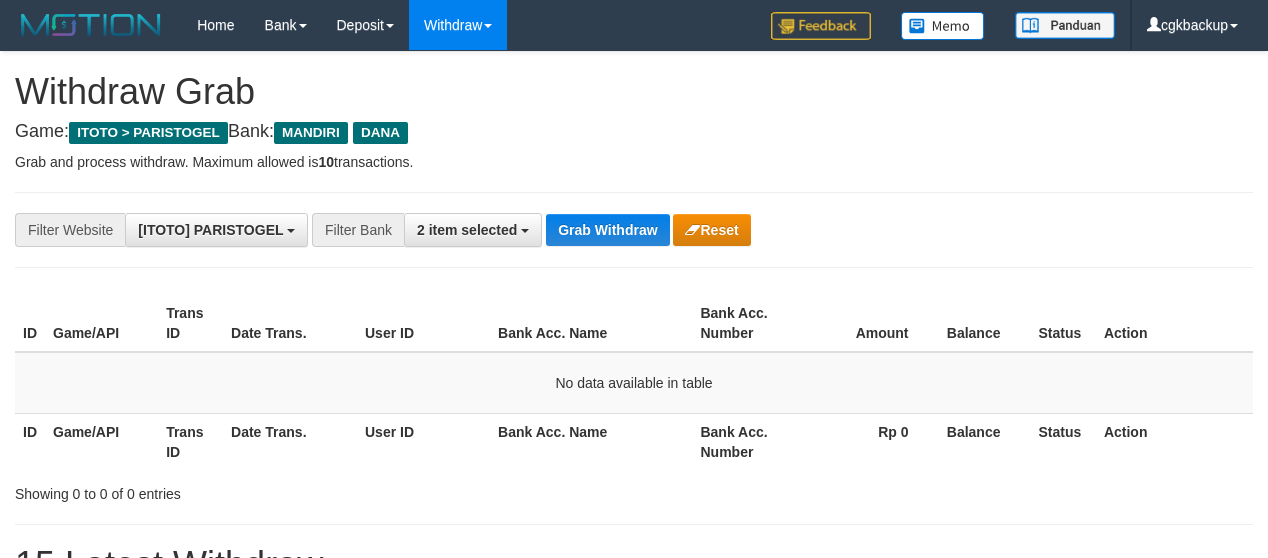 scroll, scrollTop: 0, scrollLeft: 0, axis: both 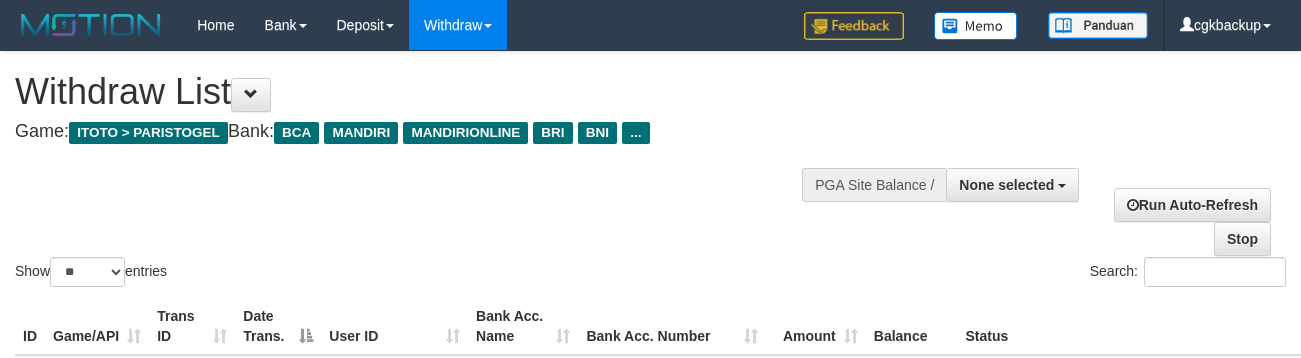 select 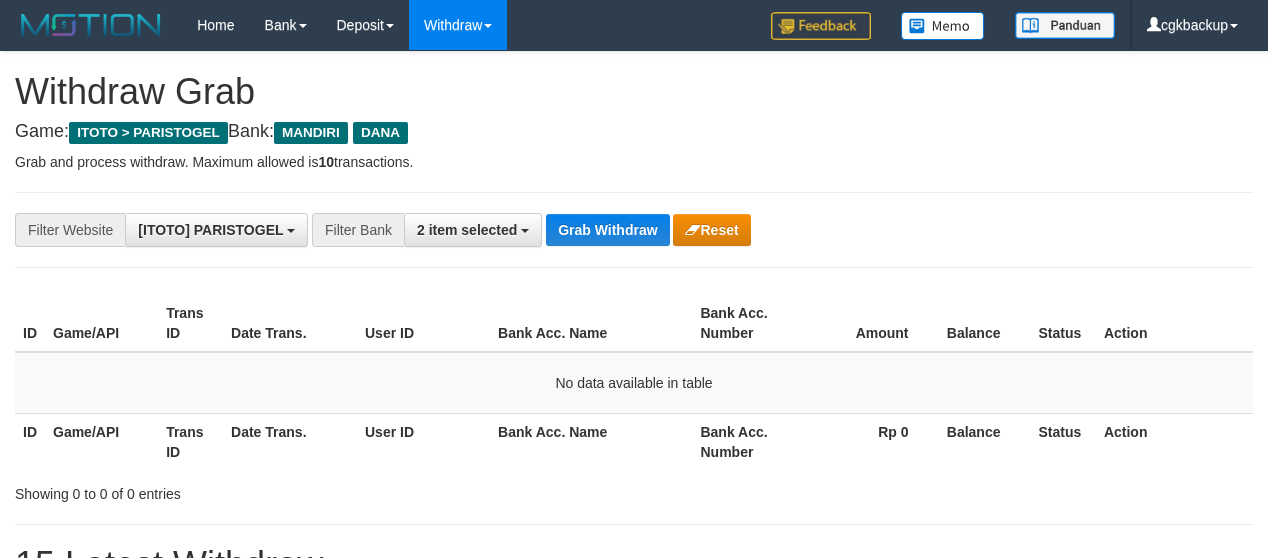 scroll, scrollTop: 0, scrollLeft: 0, axis: both 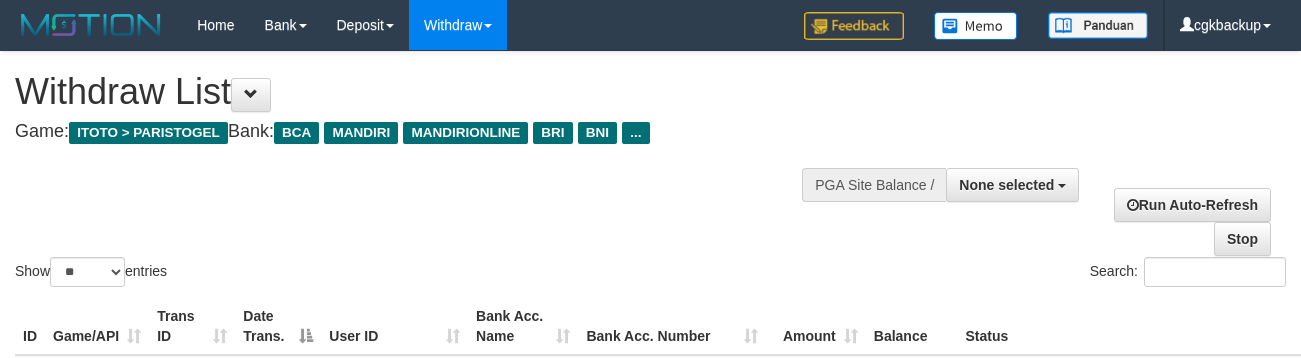 select 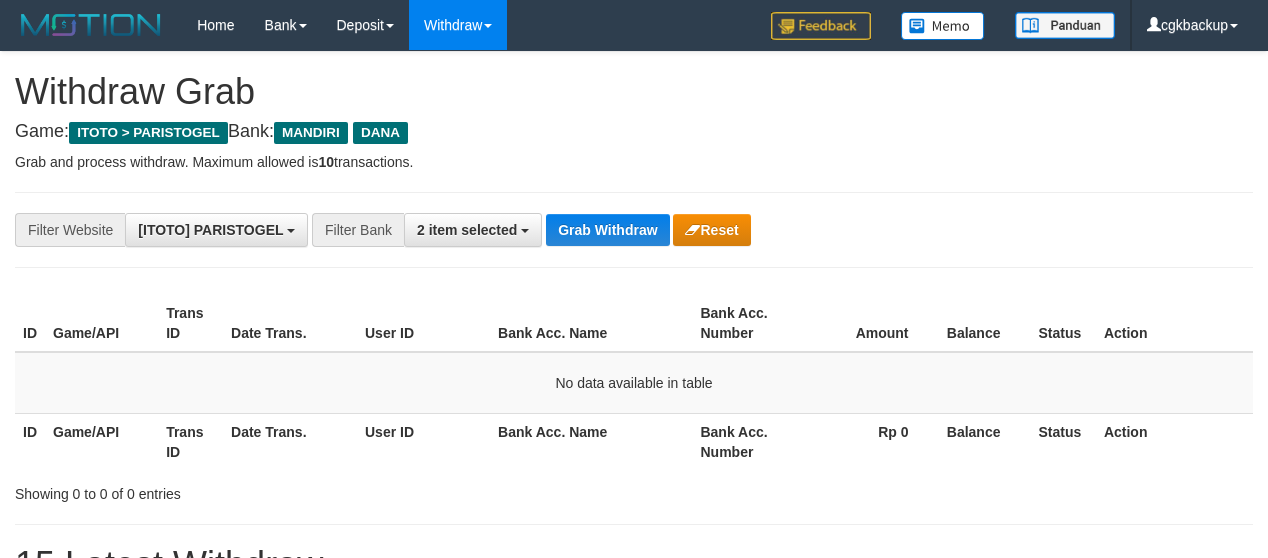 scroll, scrollTop: 0, scrollLeft: 0, axis: both 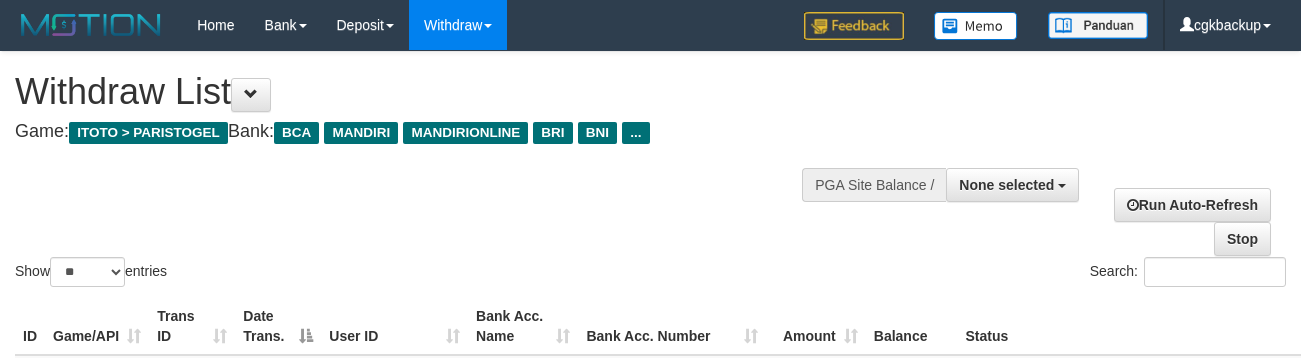 select 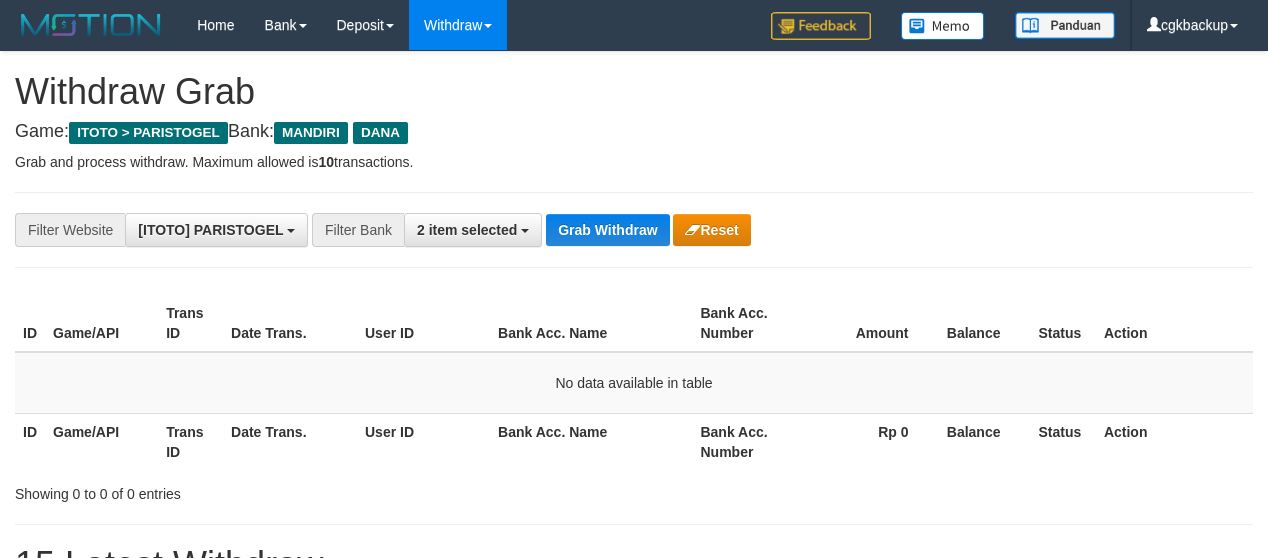 scroll, scrollTop: 0, scrollLeft: 0, axis: both 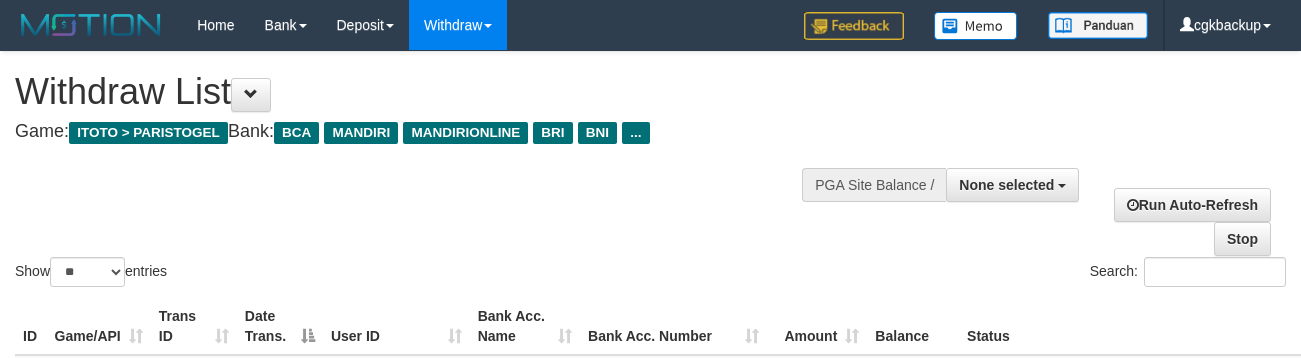 select 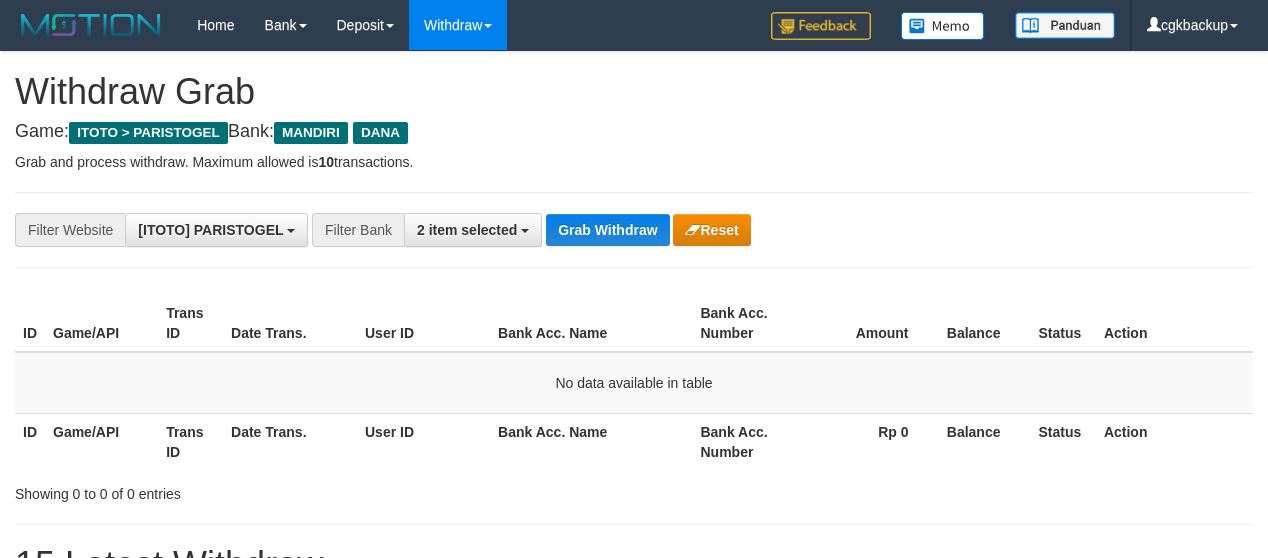scroll, scrollTop: 0, scrollLeft: 0, axis: both 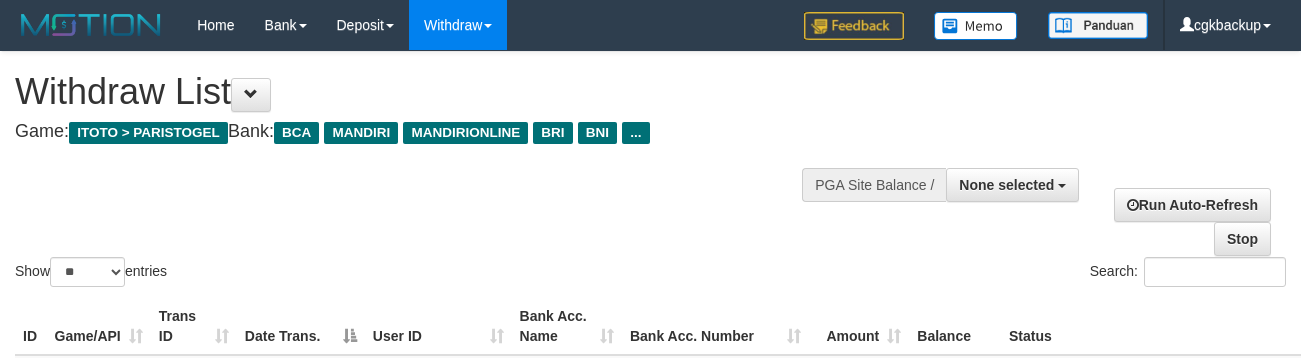 select 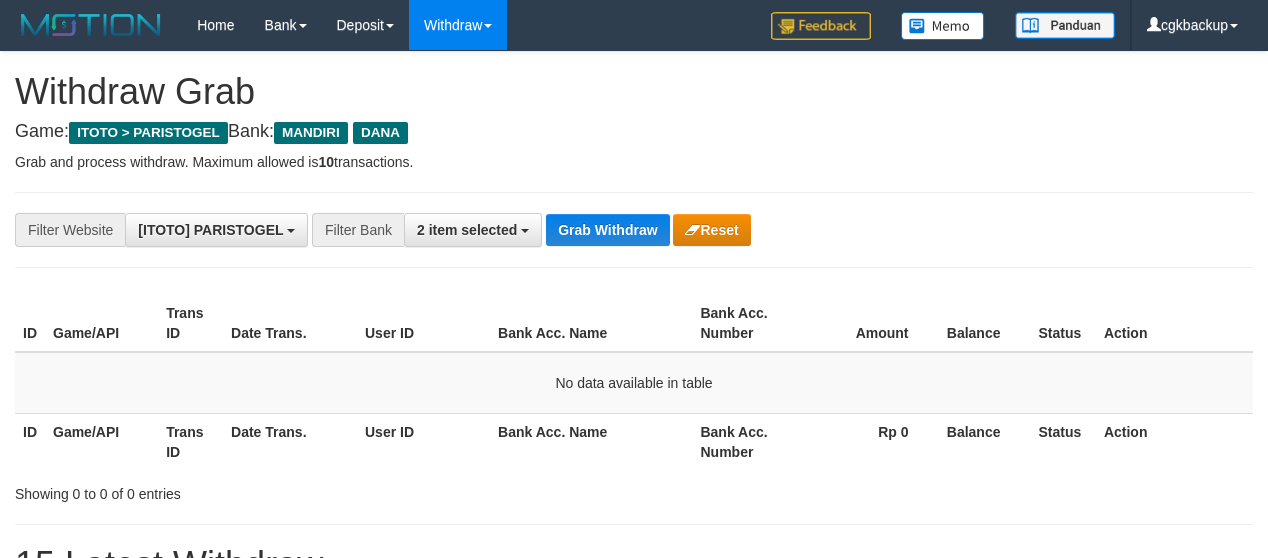 scroll, scrollTop: 0, scrollLeft: 0, axis: both 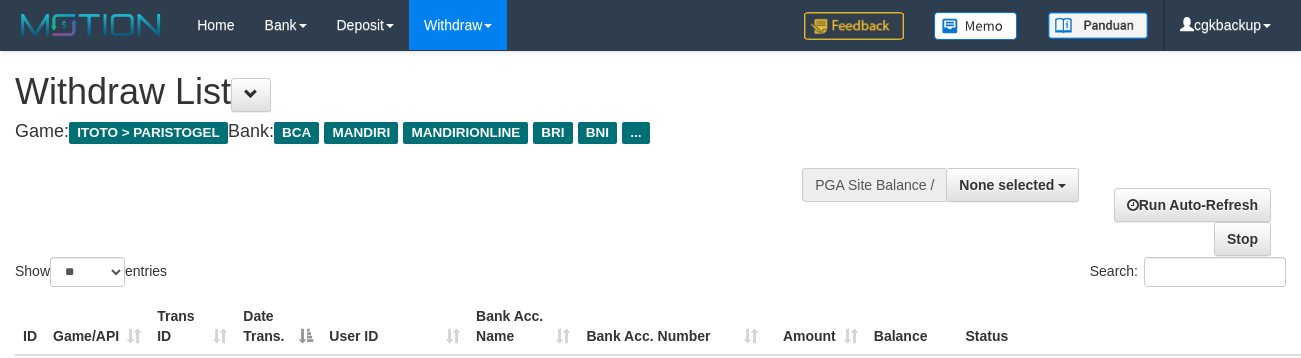 select 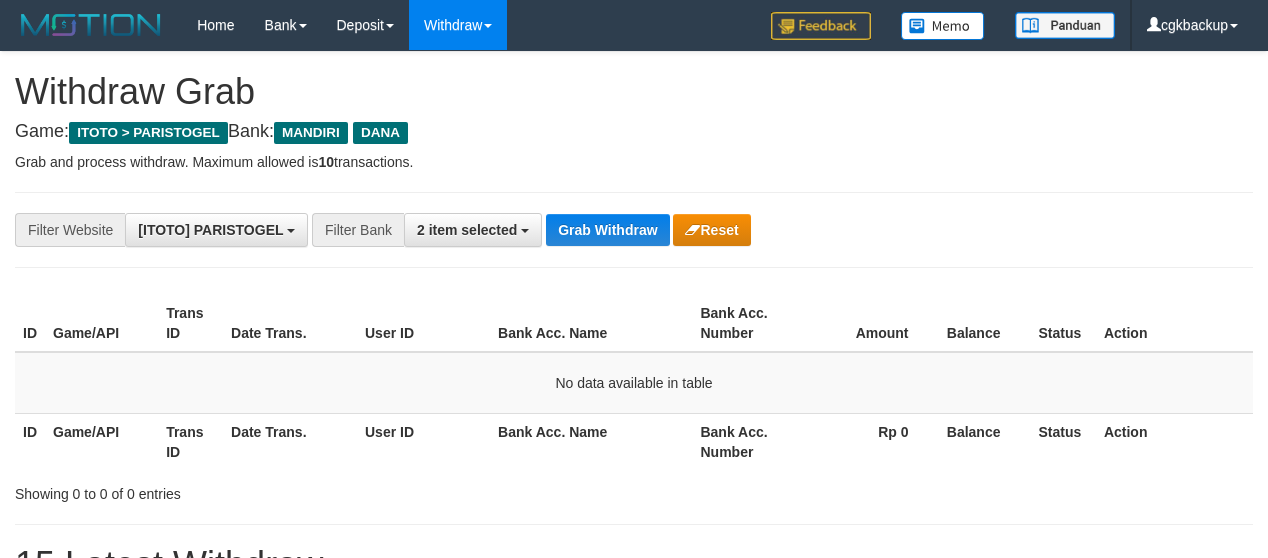 scroll, scrollTop: 0, scrollLeft: 0, axis: both 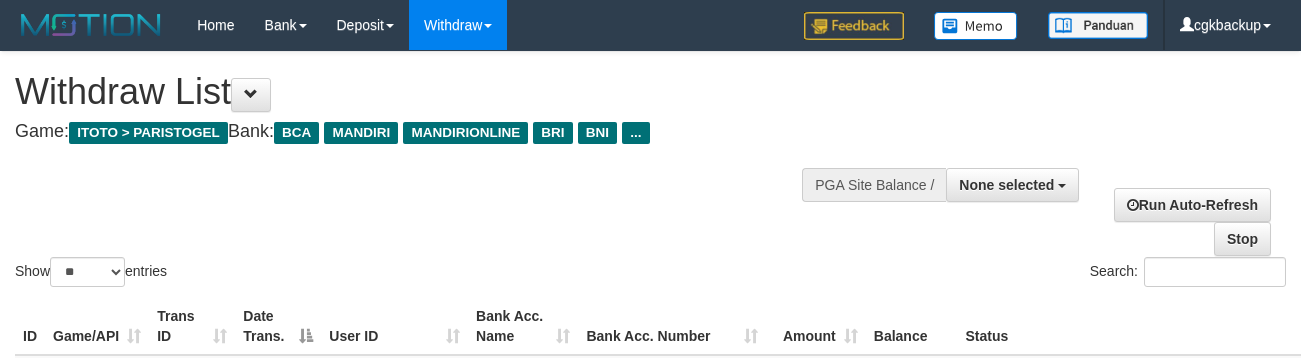 select 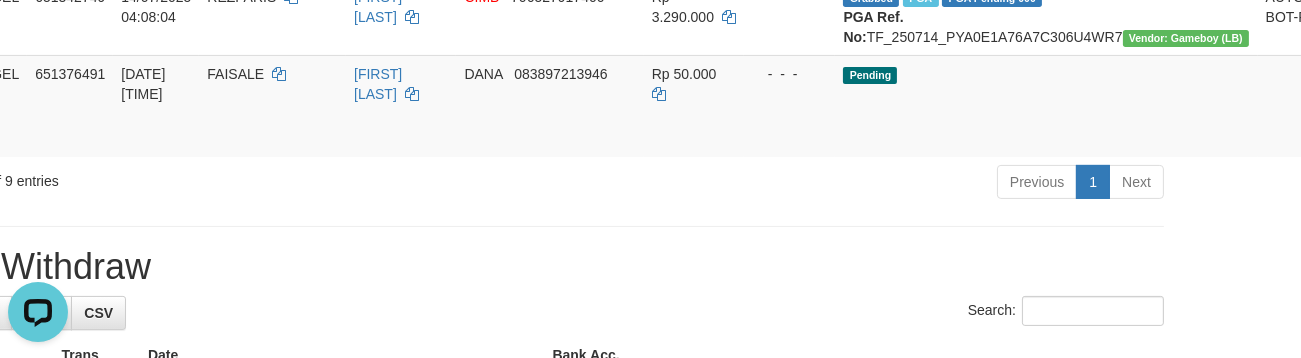 scroll, scrollTop: 0, scrollLeft: 0, axis: both 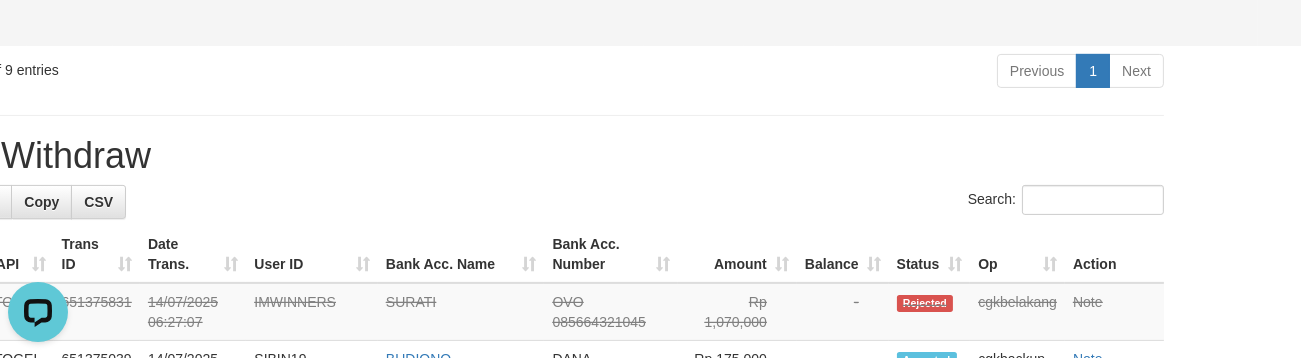 click on "Allow Grab" at bounding box center (1364, -27) 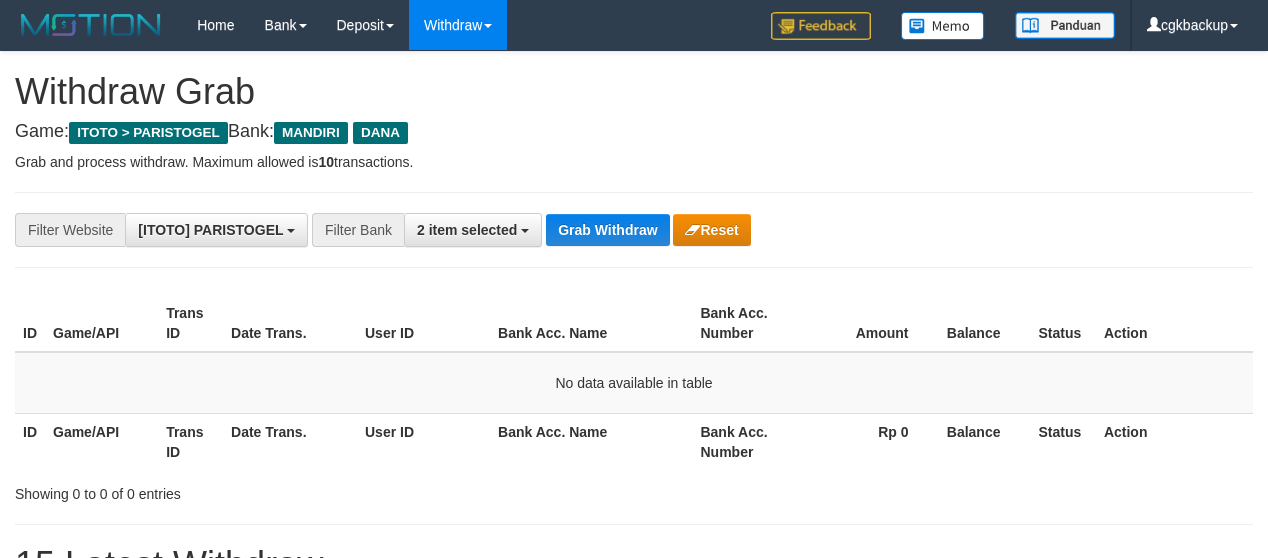 scroll, scrollTop: 0, scrollLeft: 0, axis: both 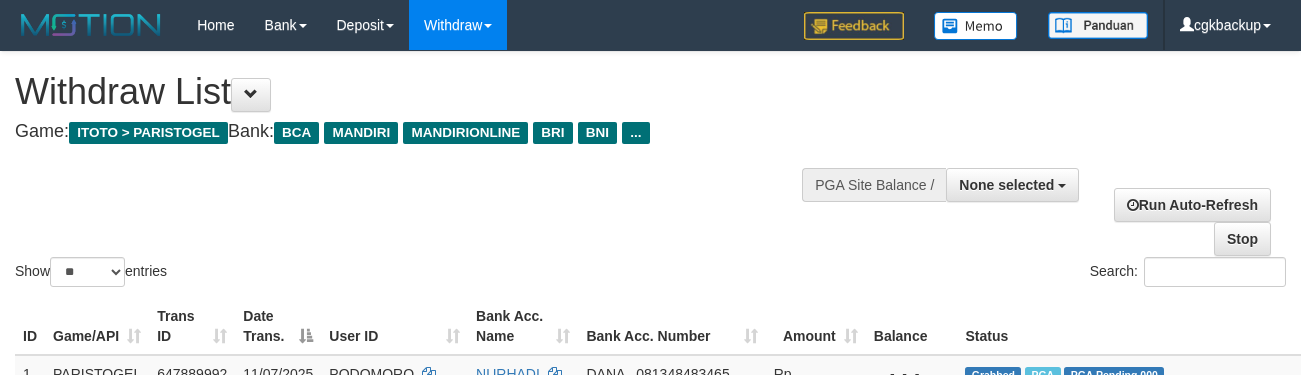 select 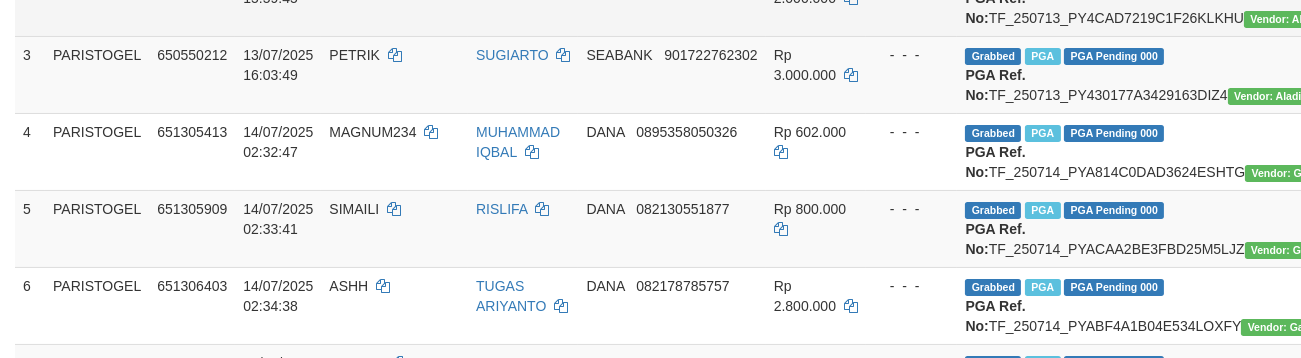 scroll, scrollTop: 666, scrollLeft: 0, axis: vertical 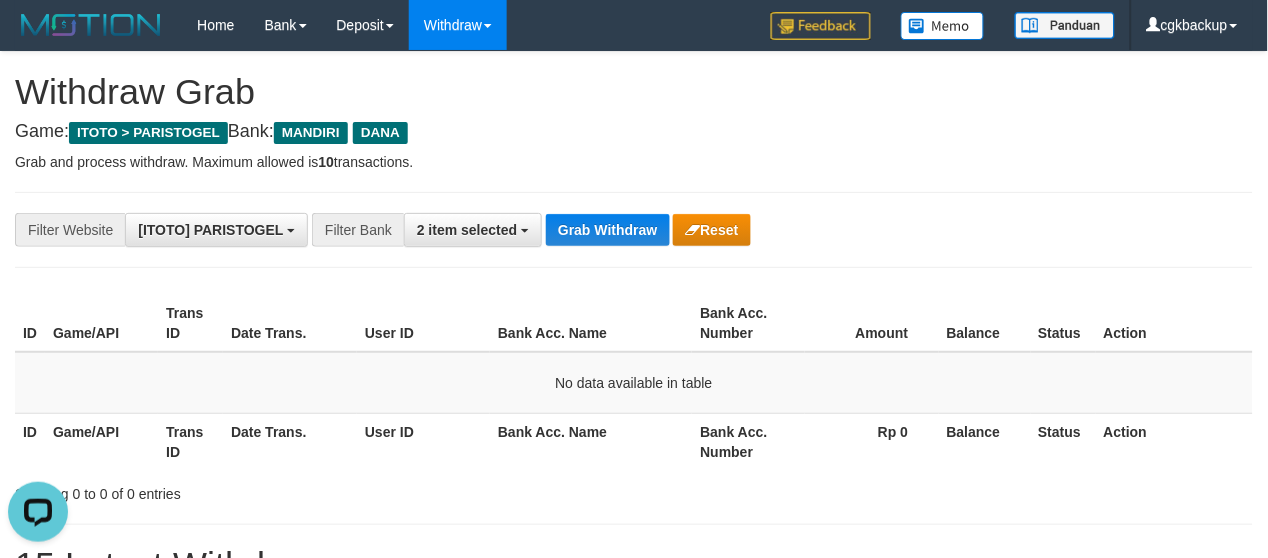 click on "**********" at bounding box center [634, 230] 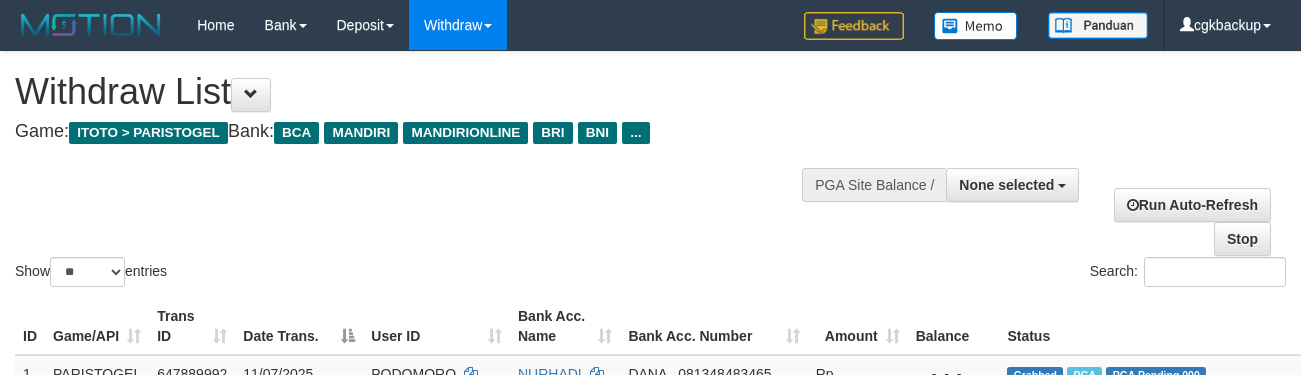 select 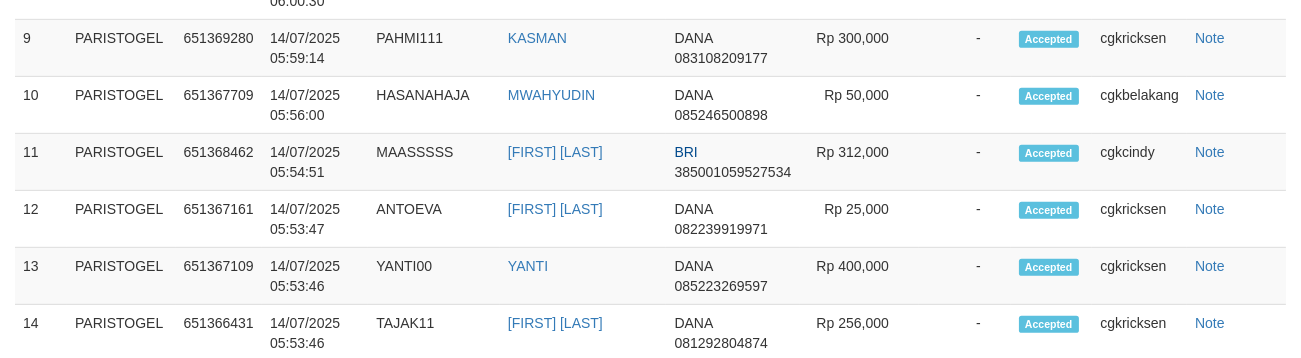 scroll, scrollTop: 1591, scrollLeft: 0, axis: vertical 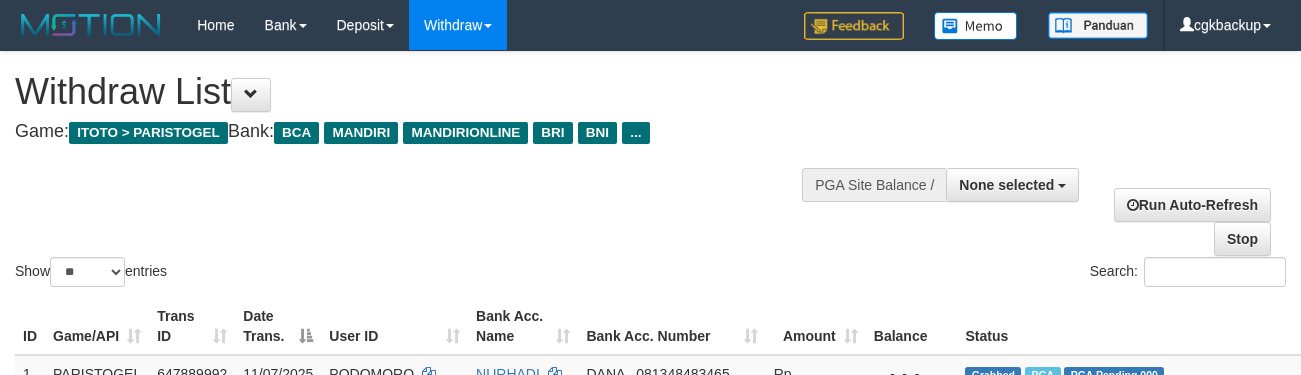 select 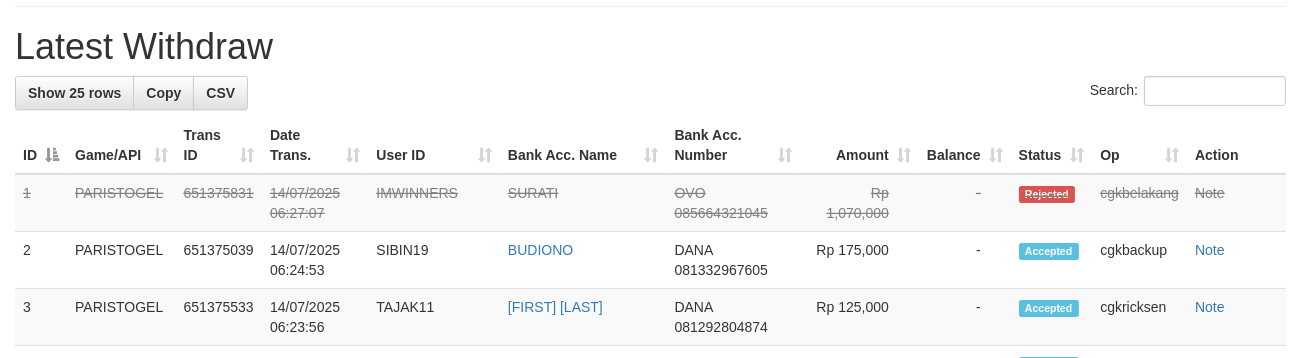 scroll, scrollTop: 1035, scrollLeft: 0, axis: vertical 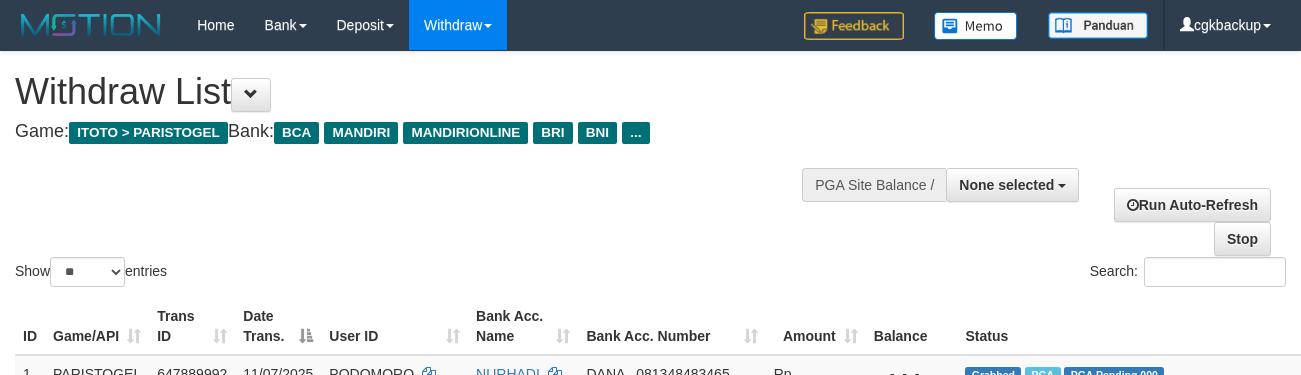 select 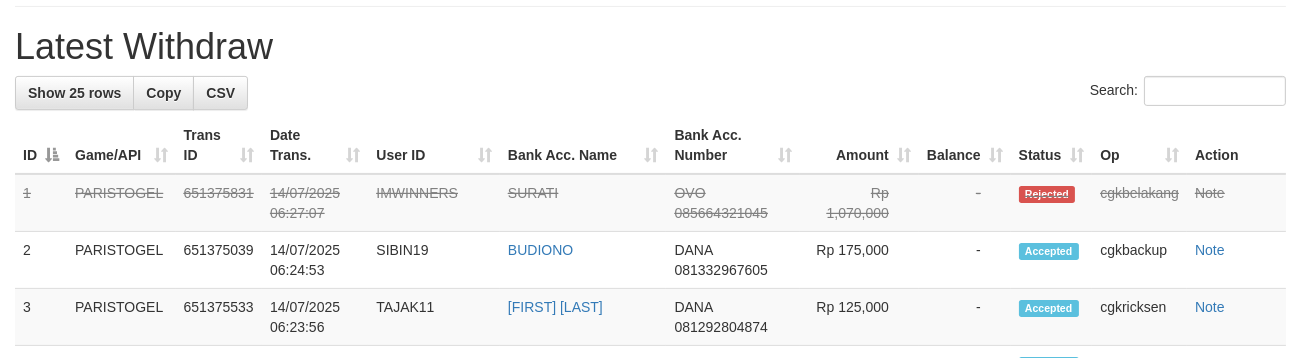 scroll, scrollTop: 1035, scrollLeft: 0, axis: vertical 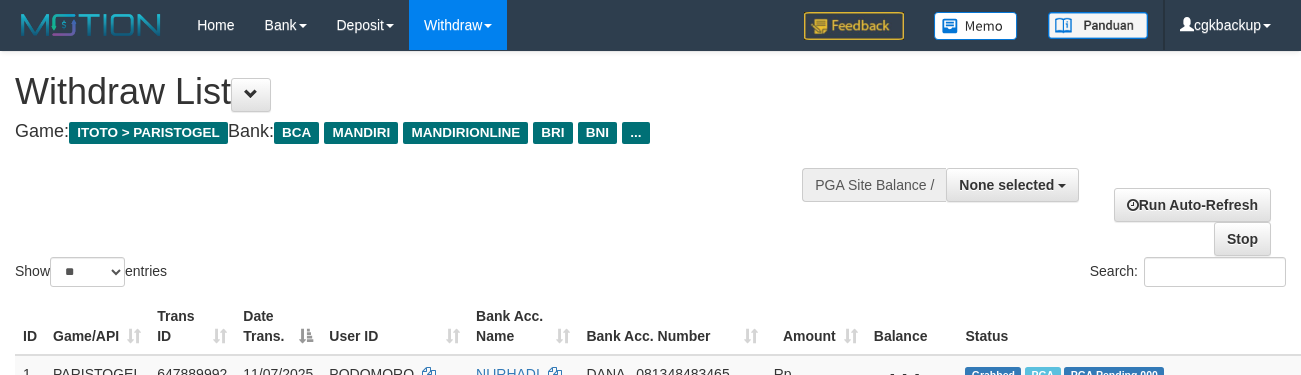 select 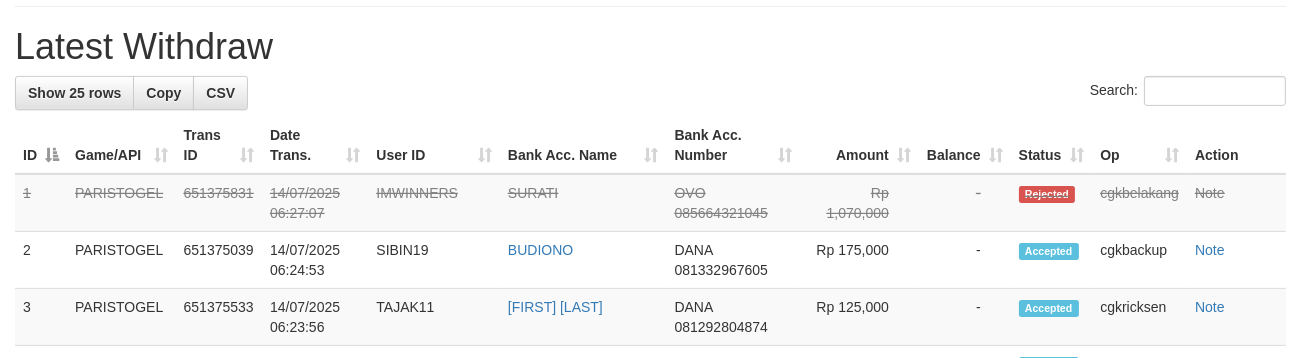 scroll, scrollTop: 1035, scrollLeft: 0, axis: vertical 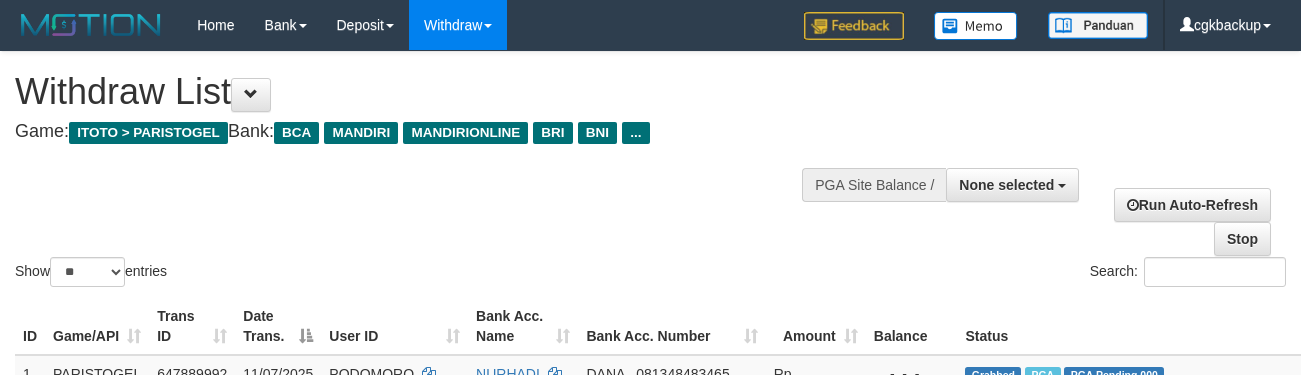 select 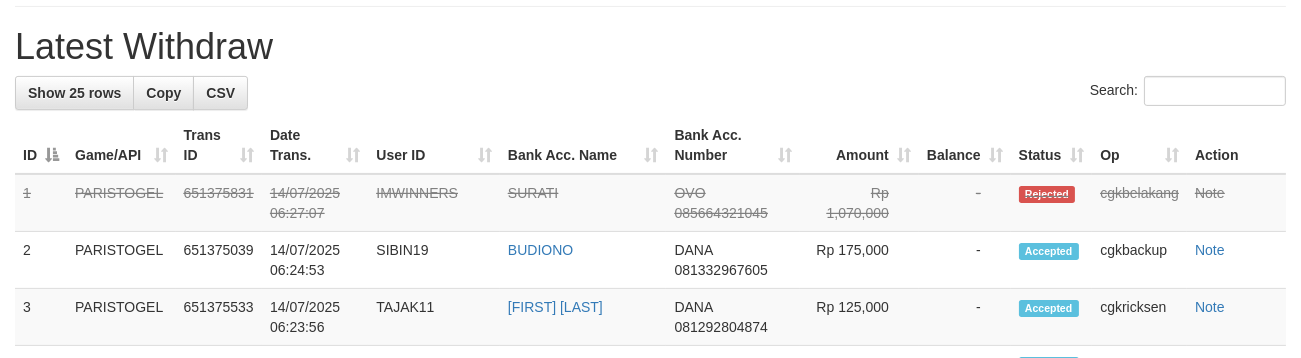 scroll, scrollTop: 1035, scrollLeft: 0, axis: vertical 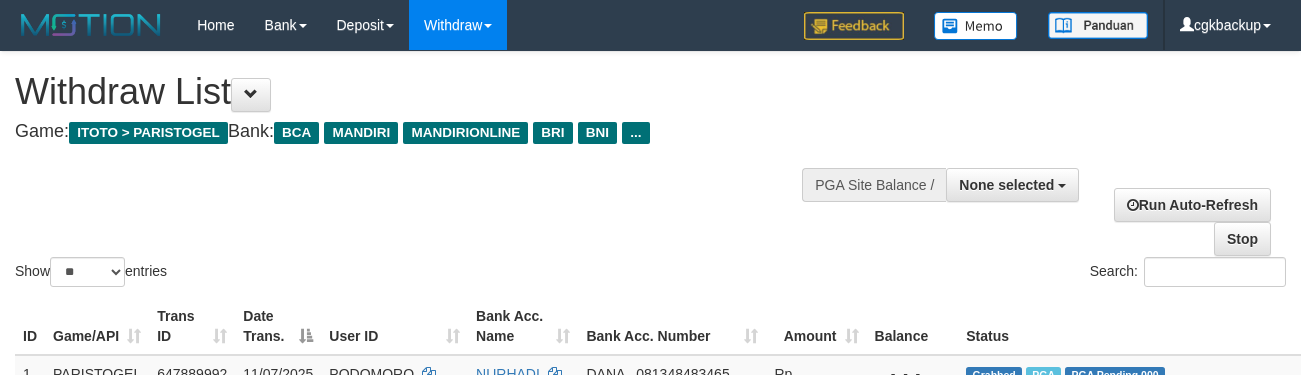 select 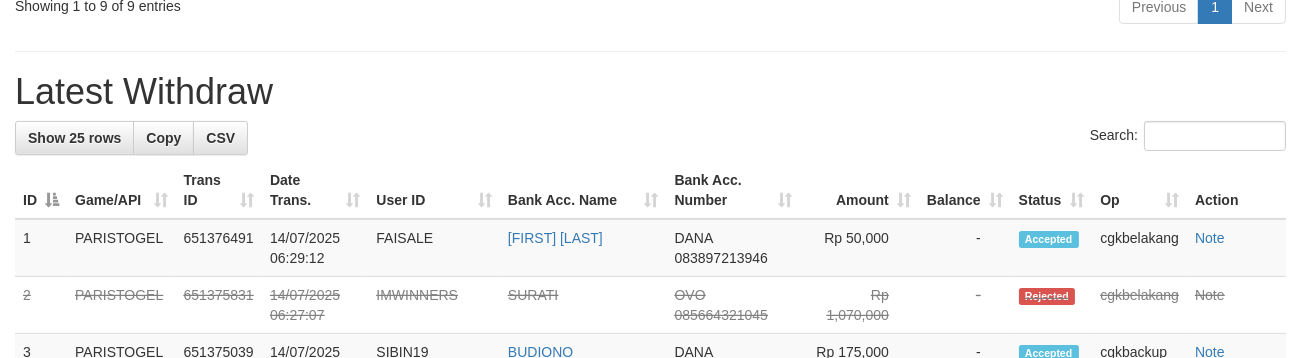 scroll, scrollTop: 1035, scrollLeft: 0, axis: vertical 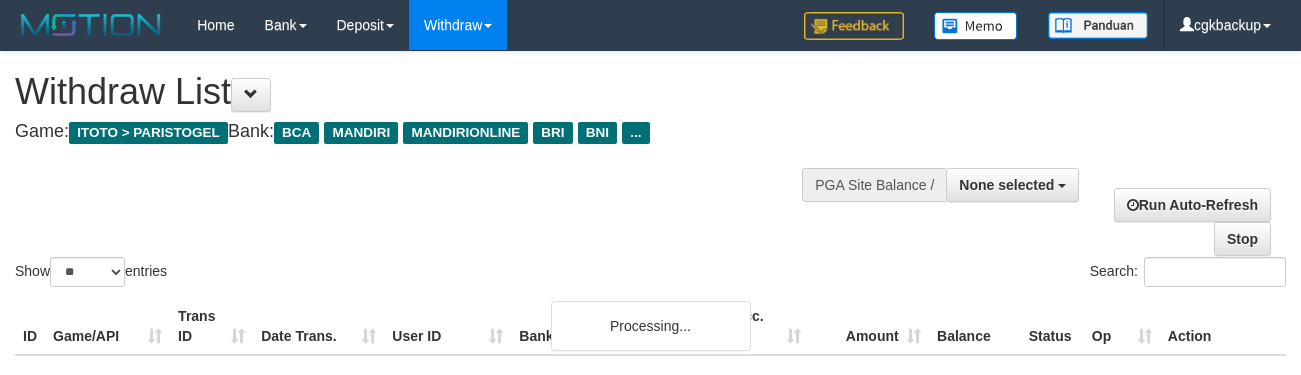 select 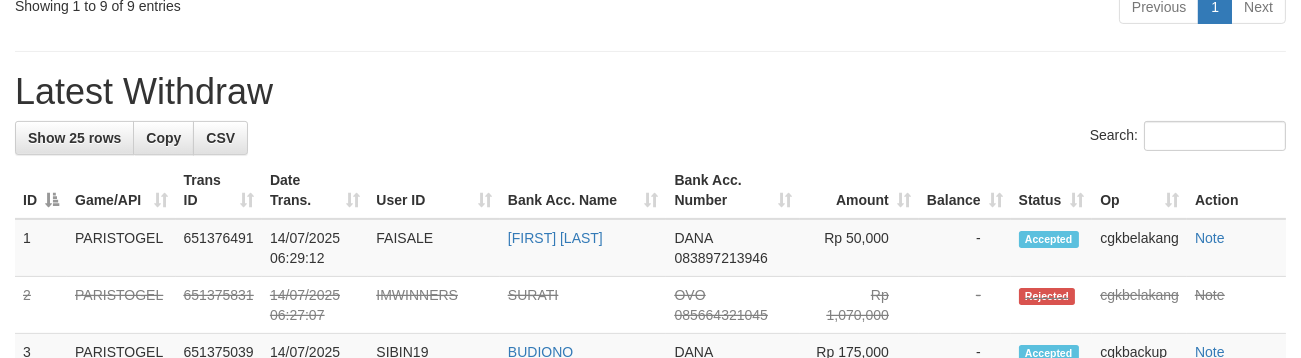 scroll, scrollTop: 1035, scrollLeft: 0, axis: vertical 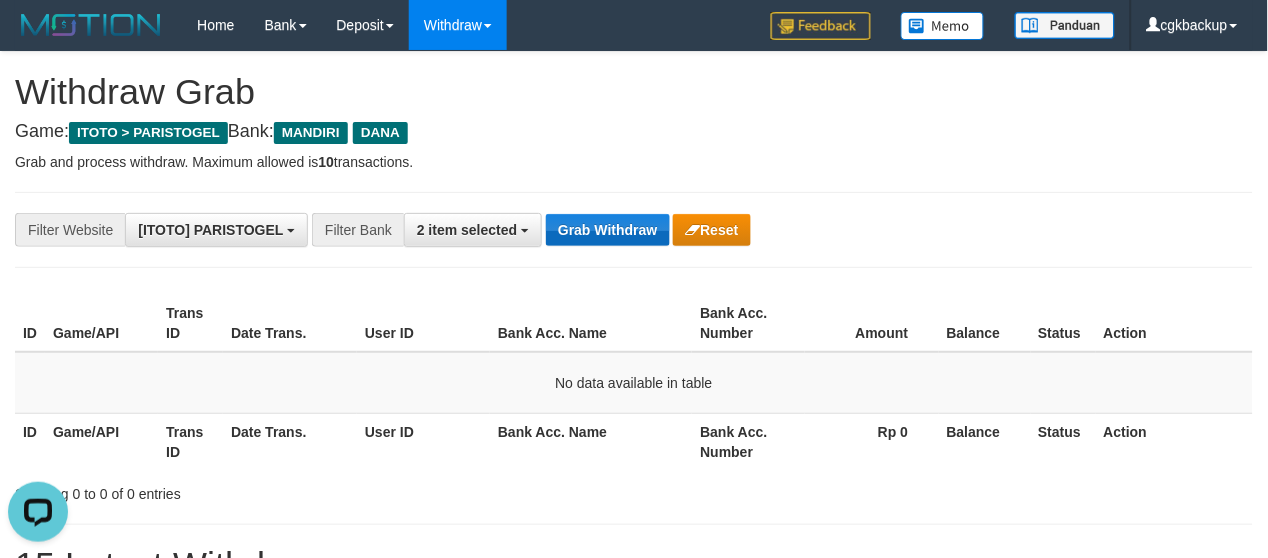 click on "**********" at bounding box center (634, 230) 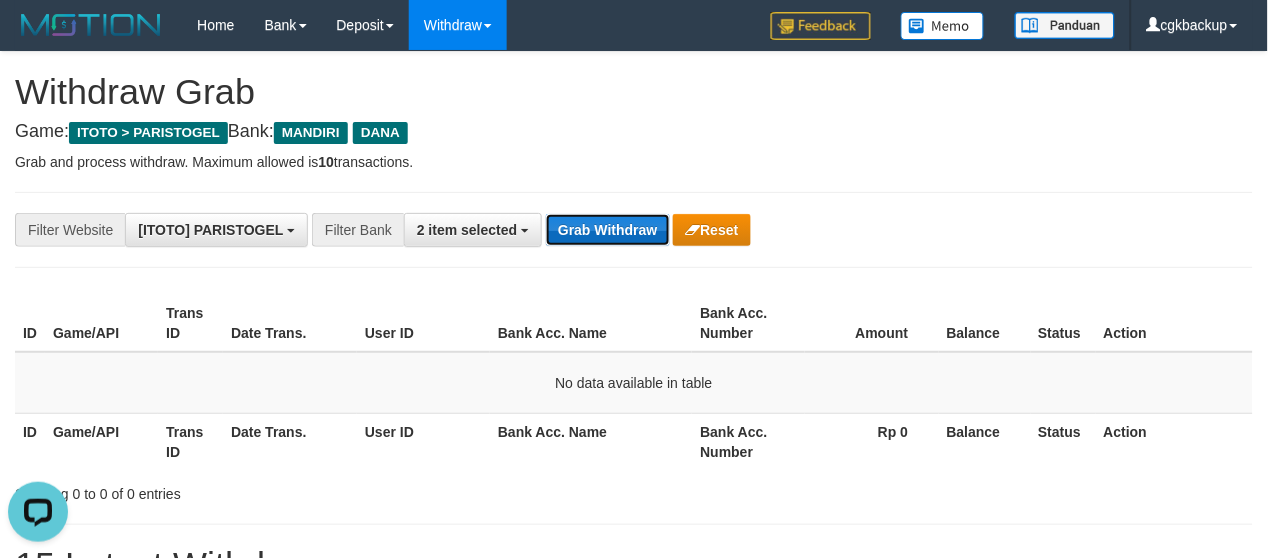 click on "Grab Withdraw" at bounding box center (607, 230) 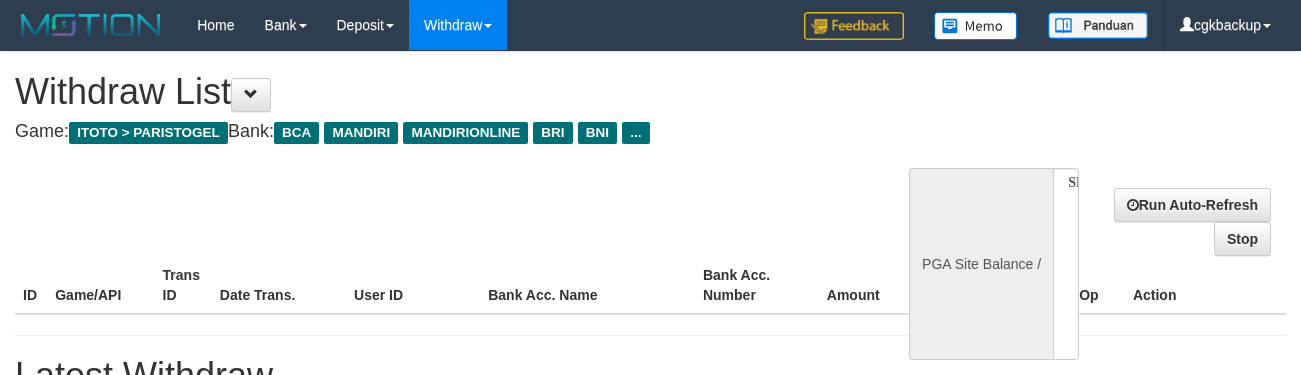 select 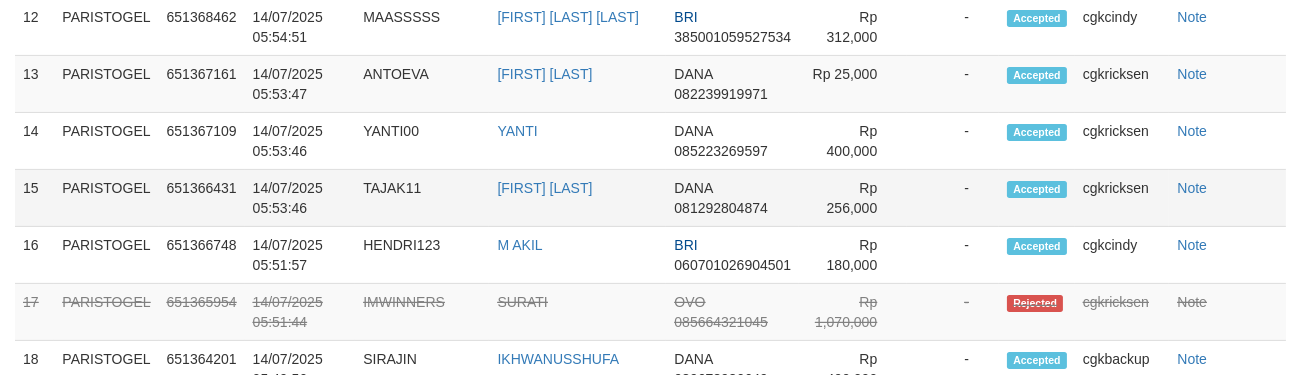 select on "**" 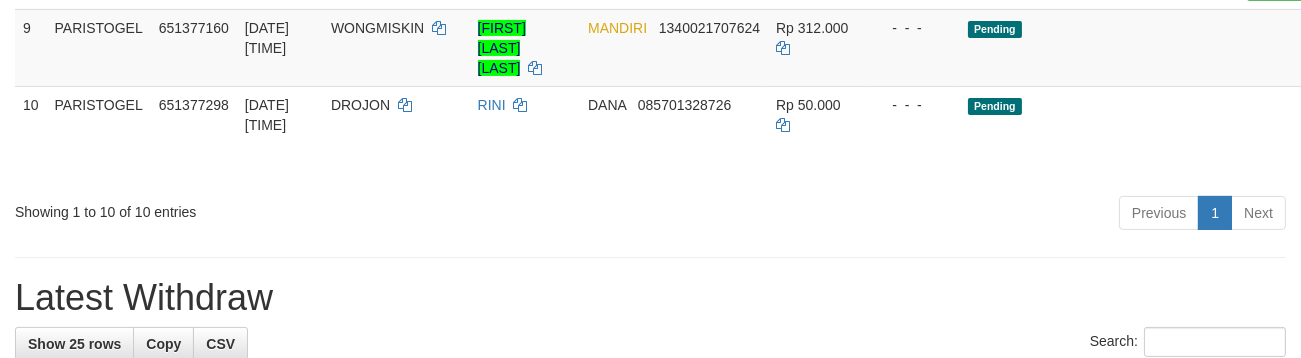 scroll, scrollTop: 980, scrollLeft: 0, axis: vertical 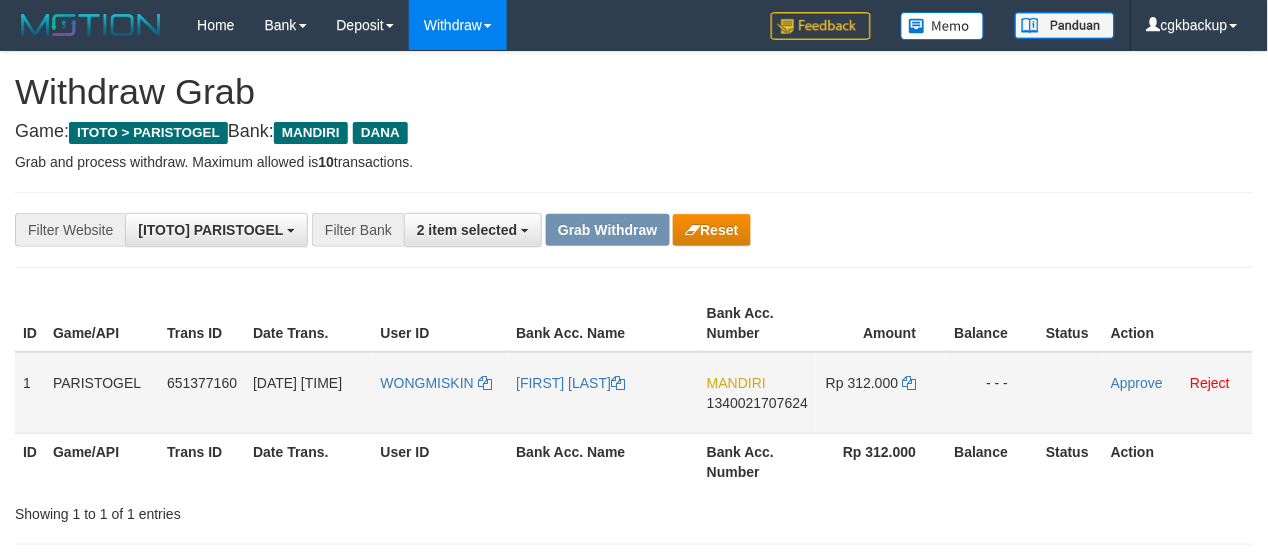 click on "WONGMISKIN" at bounding box center [441, 393] 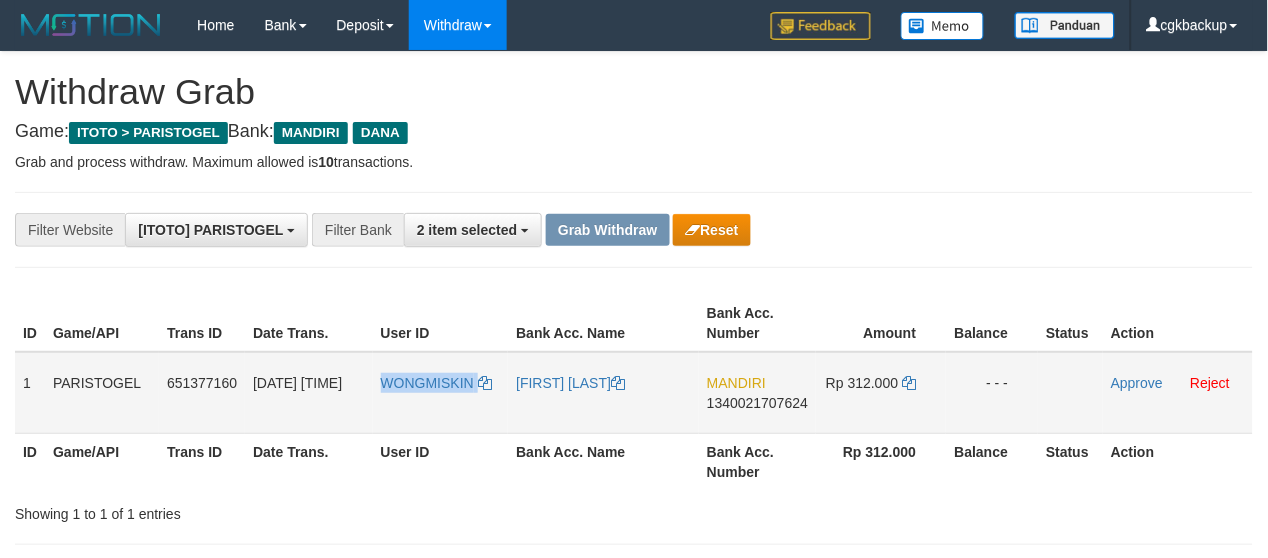 copy on "WONGMISKIN" 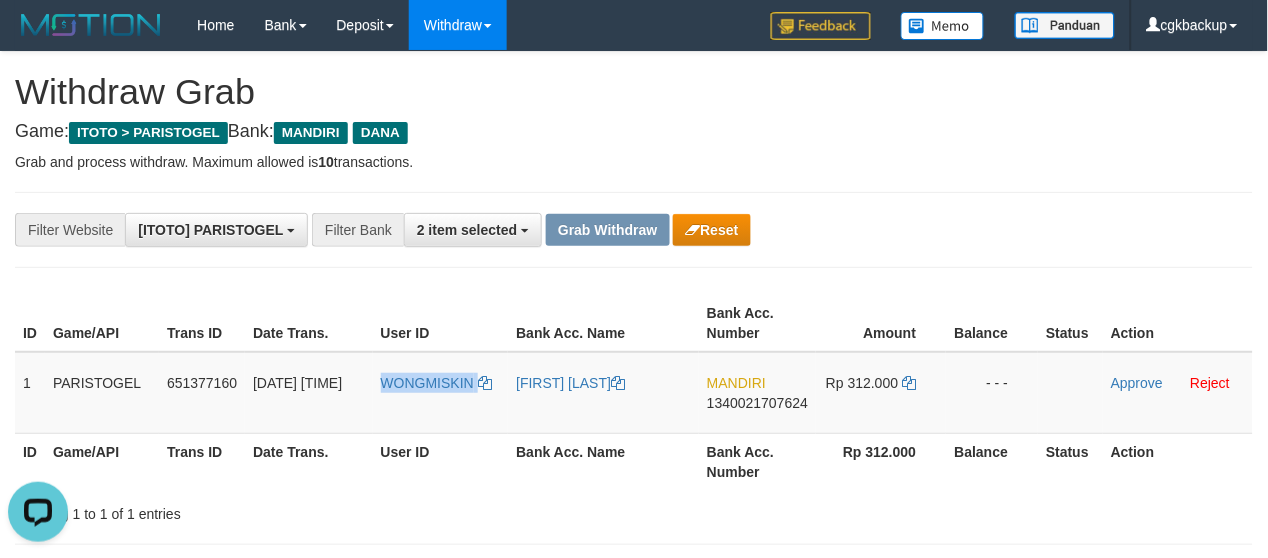 scroll, scrollTop: 0, scrollLeft: 0, axis: both 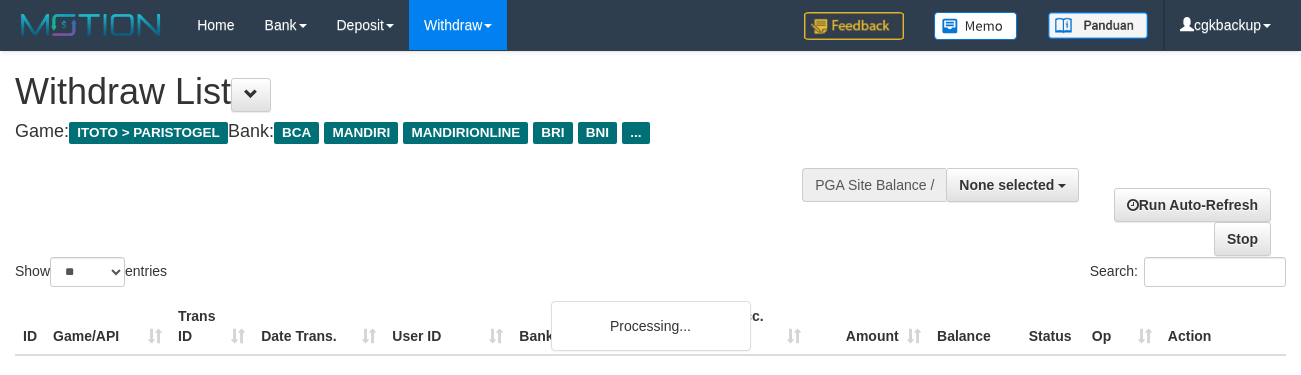 select 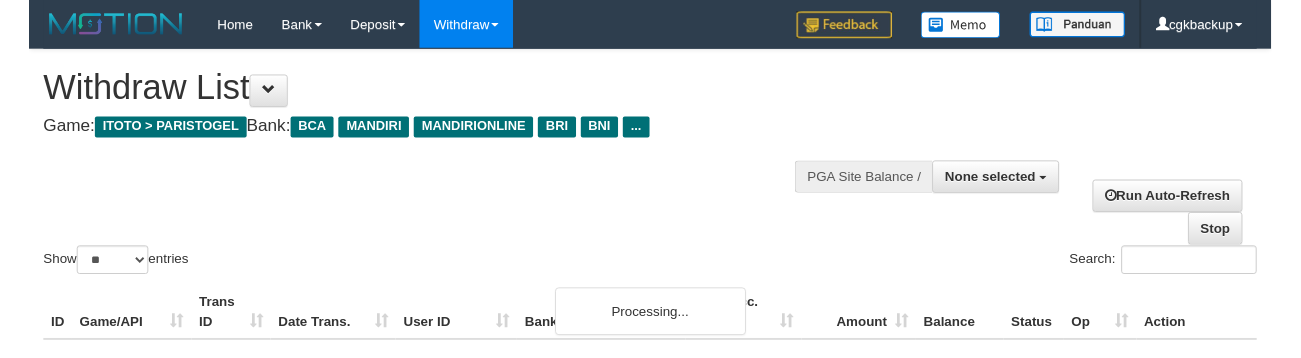 scroll, scrollTop: 980, scrollLeft: 146, axis: both 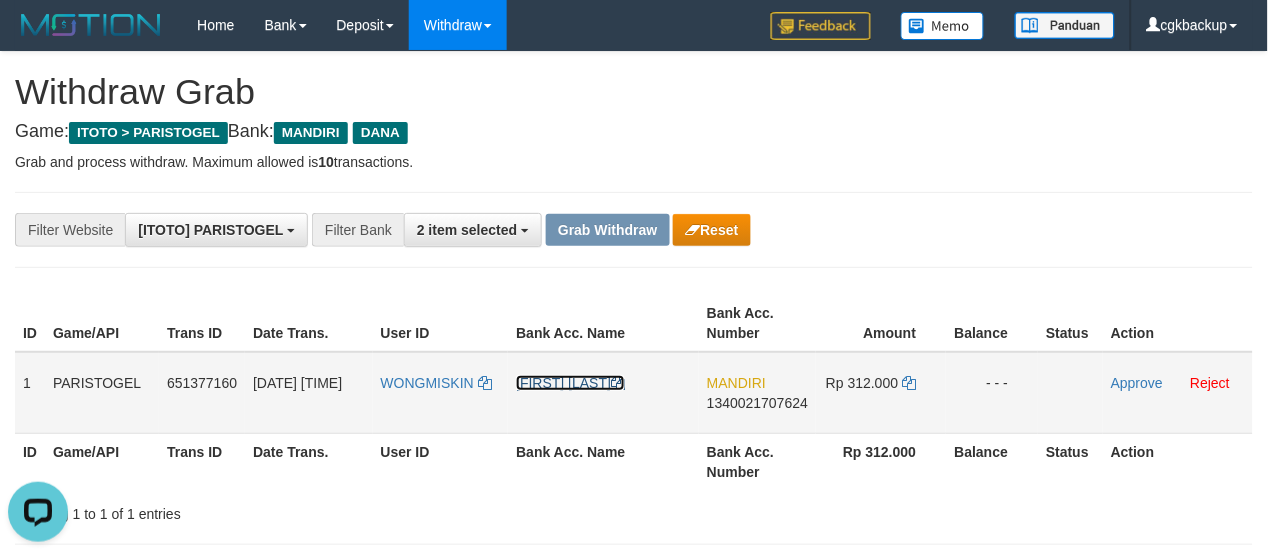 click on "[FIRST] [LAST]" at bounding box center (570, 383) 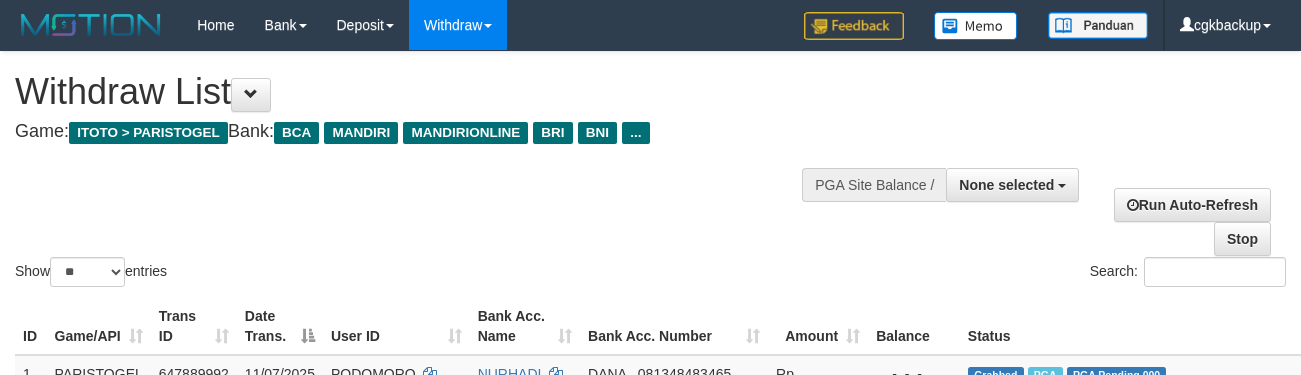 select 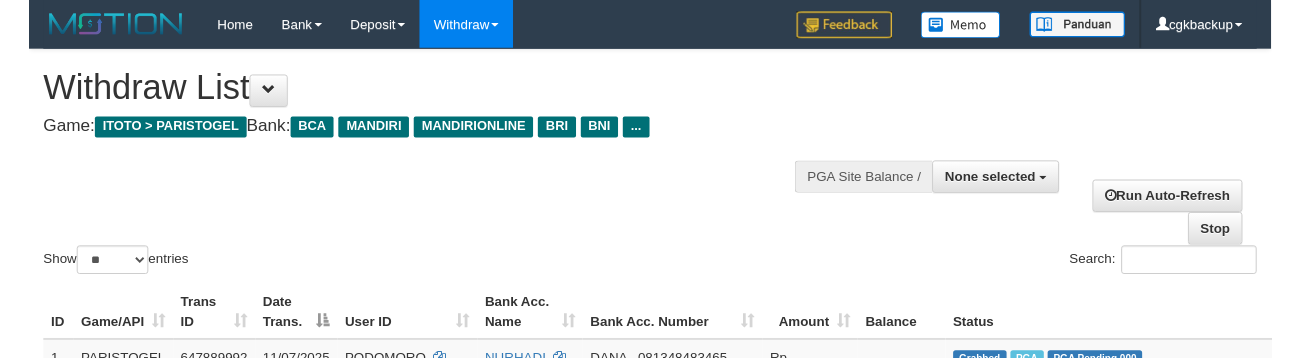 scroll, scrollTop: 980, scrollLeft: 146, axis: both 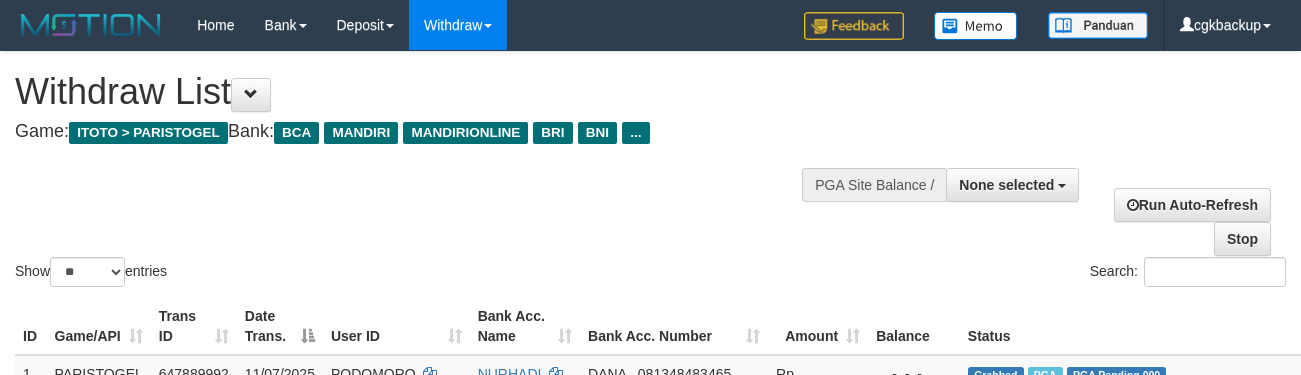 select 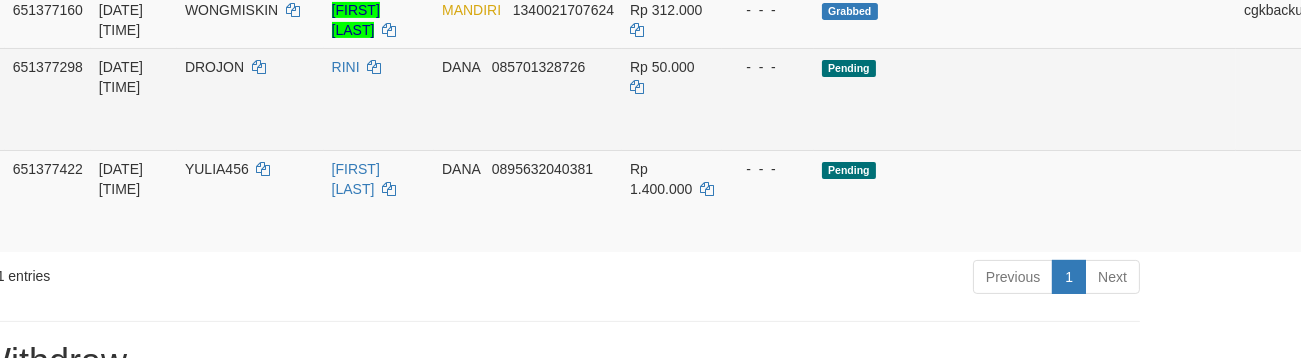 scroll, scrollTop: 1091, scrollLeft: 146, axis: both 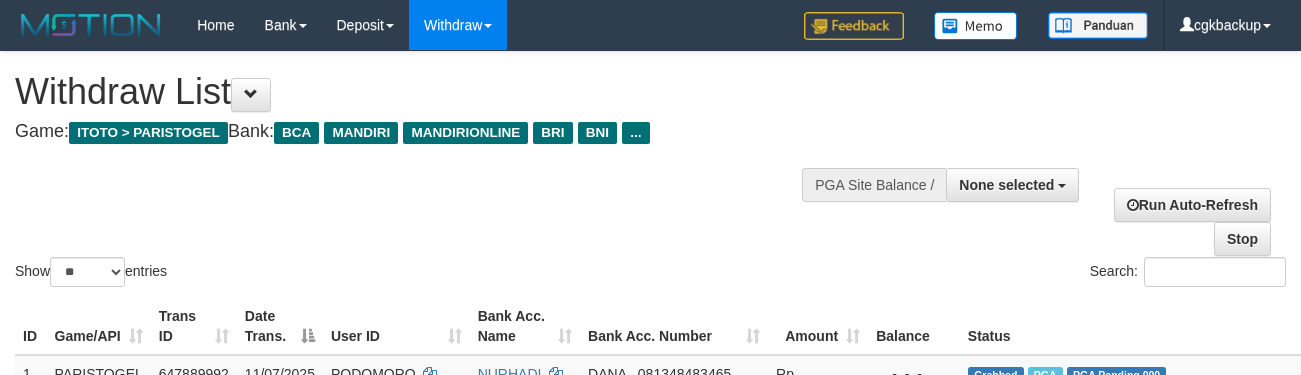 select 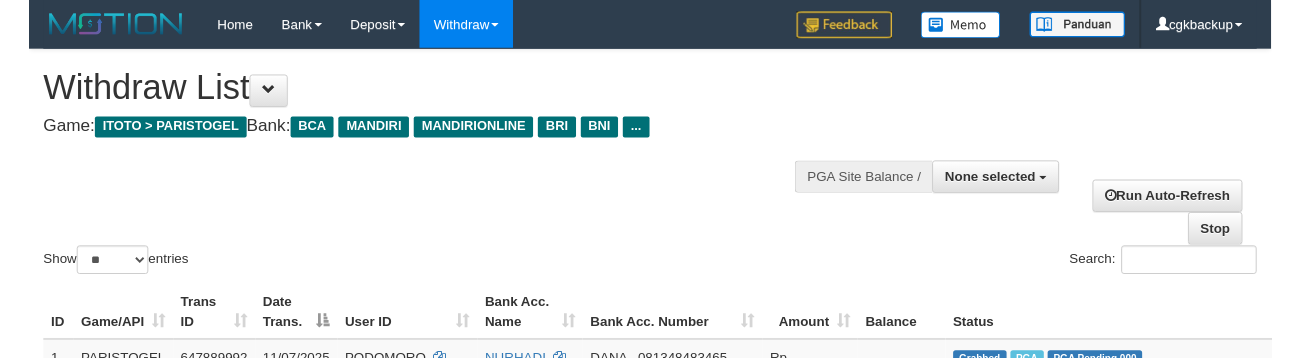 scroll, scrollTop: 1091, scrollLeft: 146, axis: both 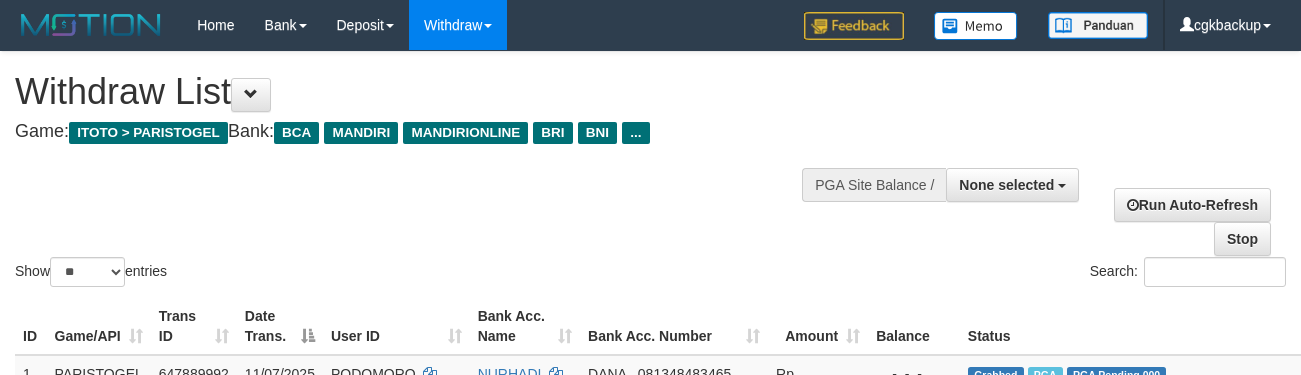 select 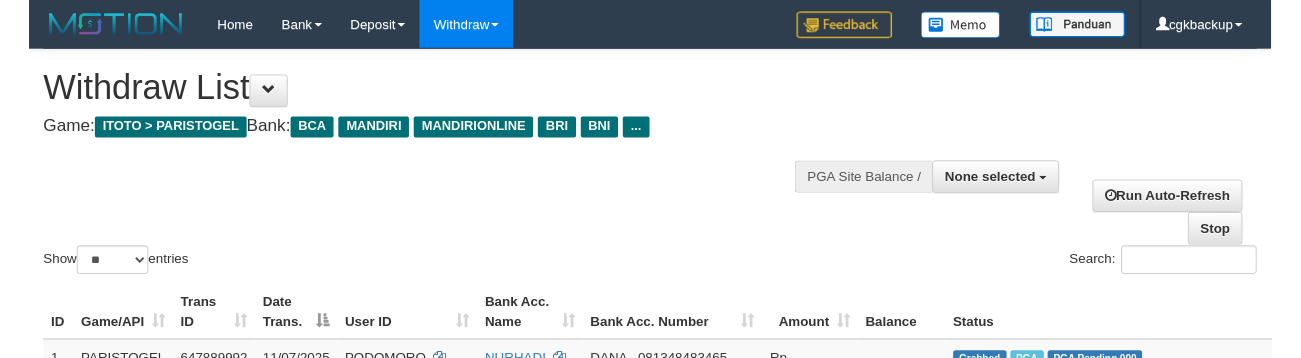 scroll, scrollTop: 1091, scrollLeft: 146, axis: both 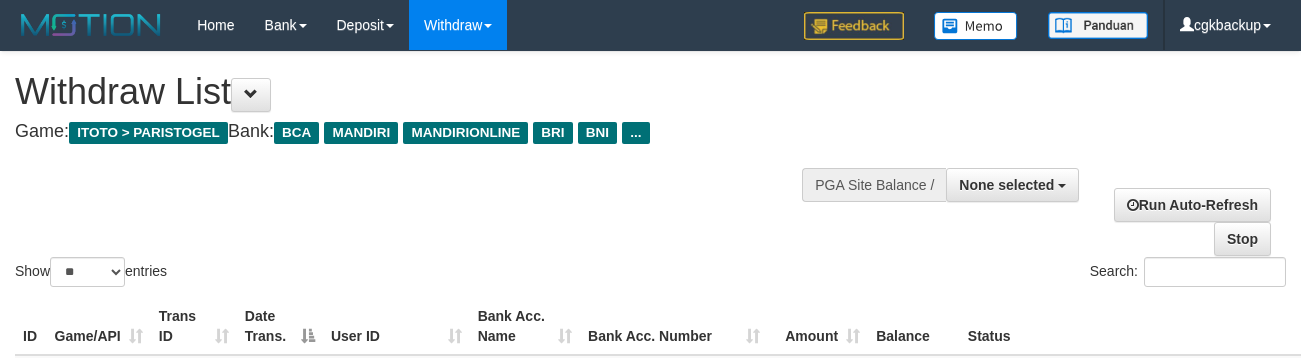 select 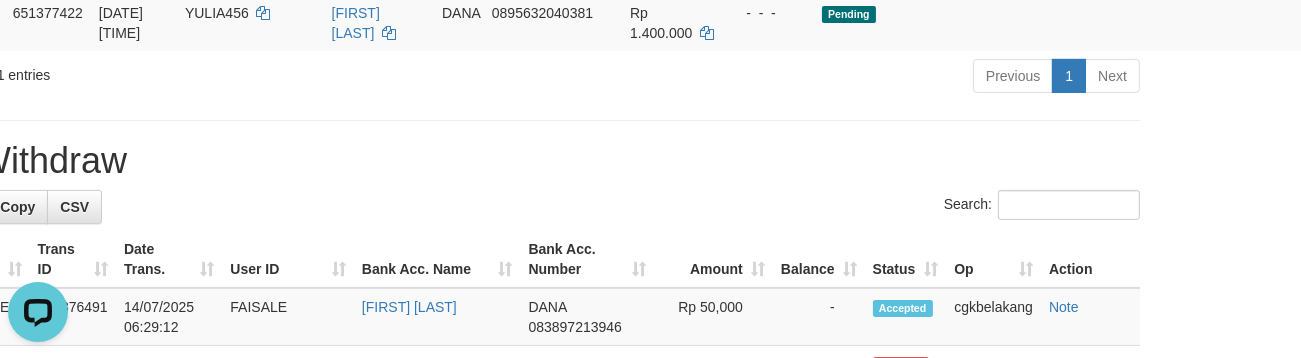 scroll, scrollTop: 0, scrollLeft: 0, axis: both 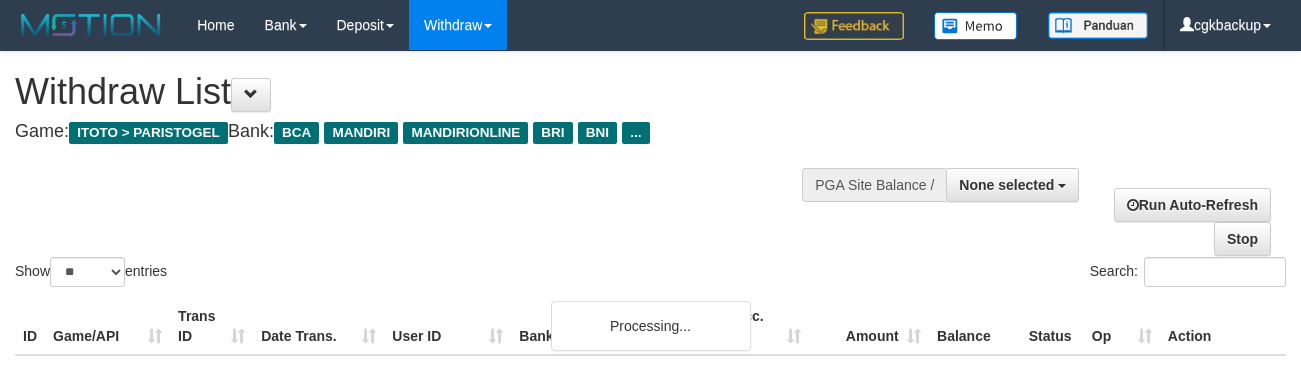 select 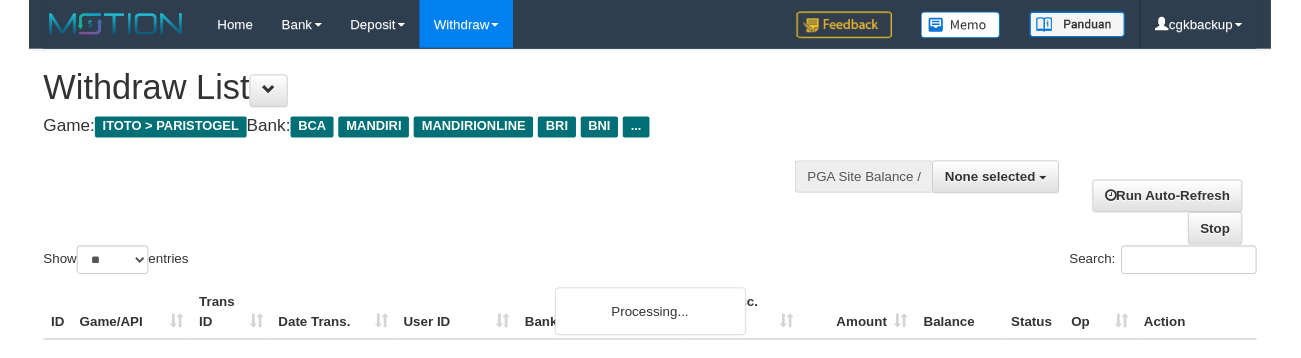 scroll, scrollTop: 1091, scrollLeft: 146, axis: both 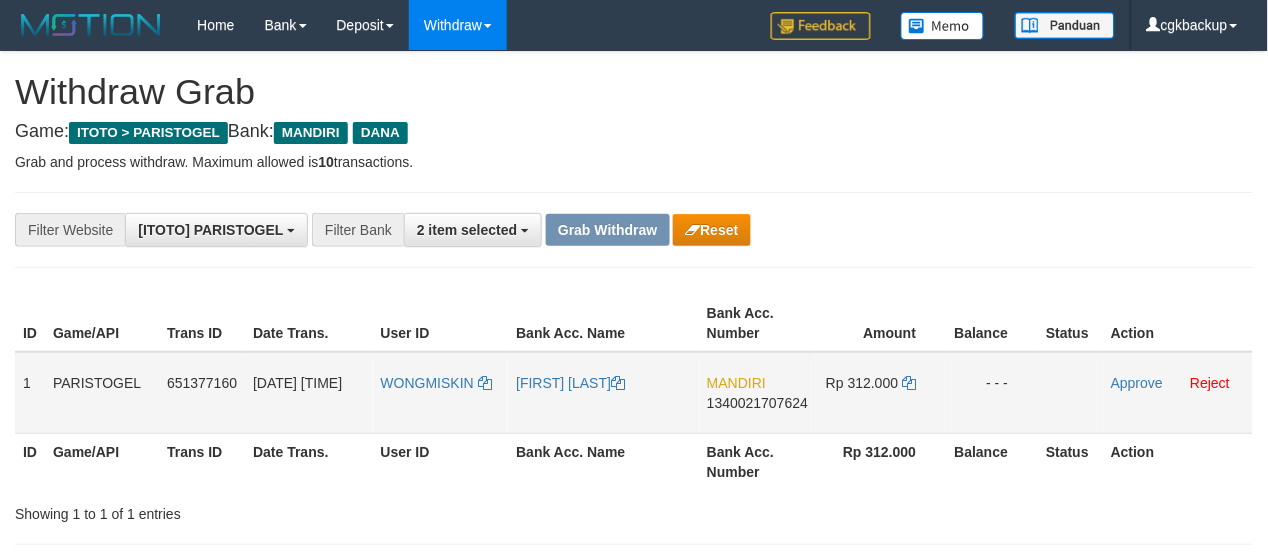 click on "MANDIRI
[ACCOUNT_NUMBER]" at bounding box center [757, 393] 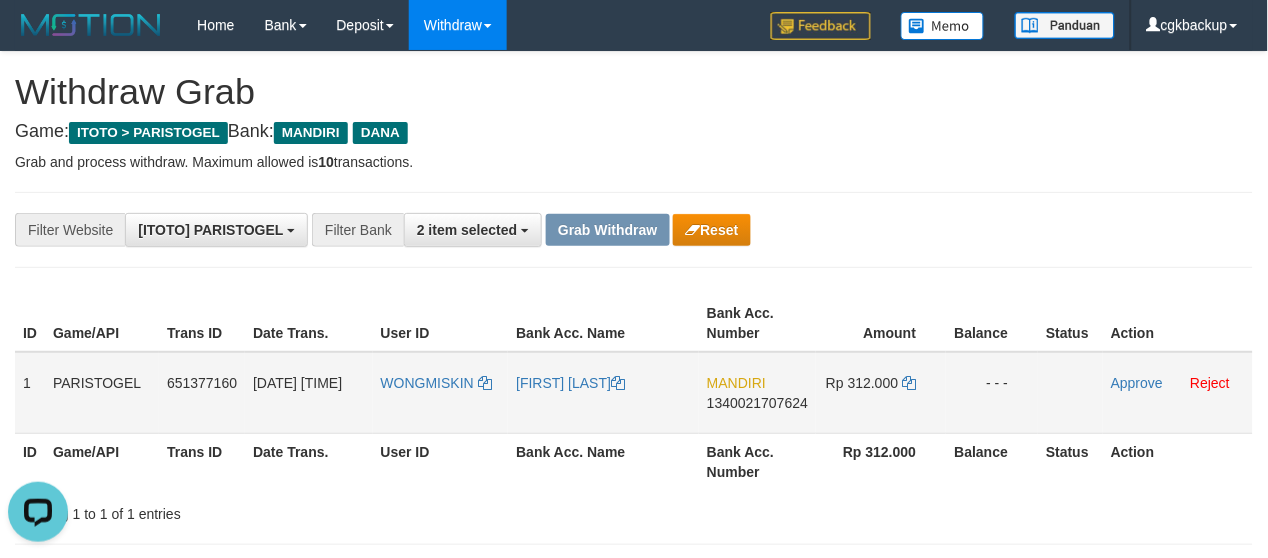 scroll, scrollTop: 0, scrollLeft: 0, axis: both 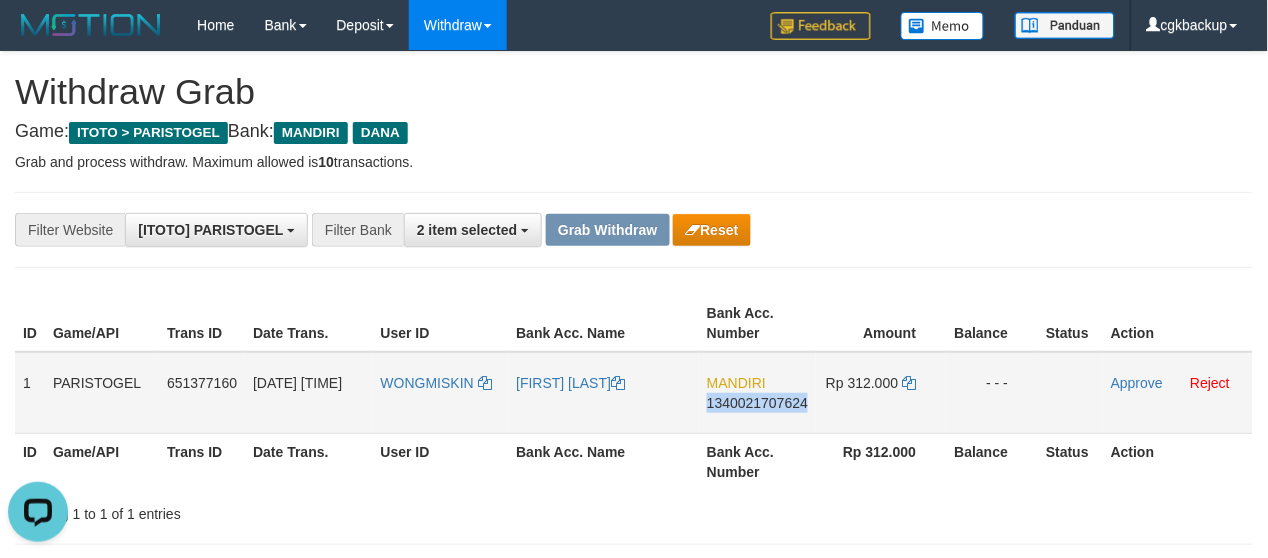 copy on "1340021707624" 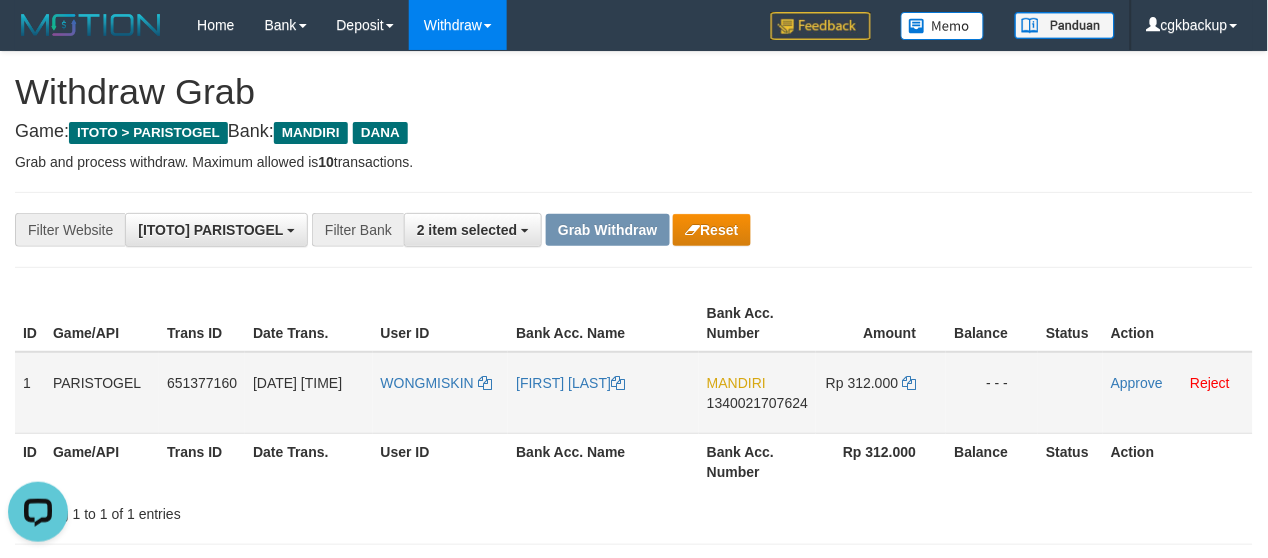 click on "WONGMISKIN" at bounding box center [441, 393] 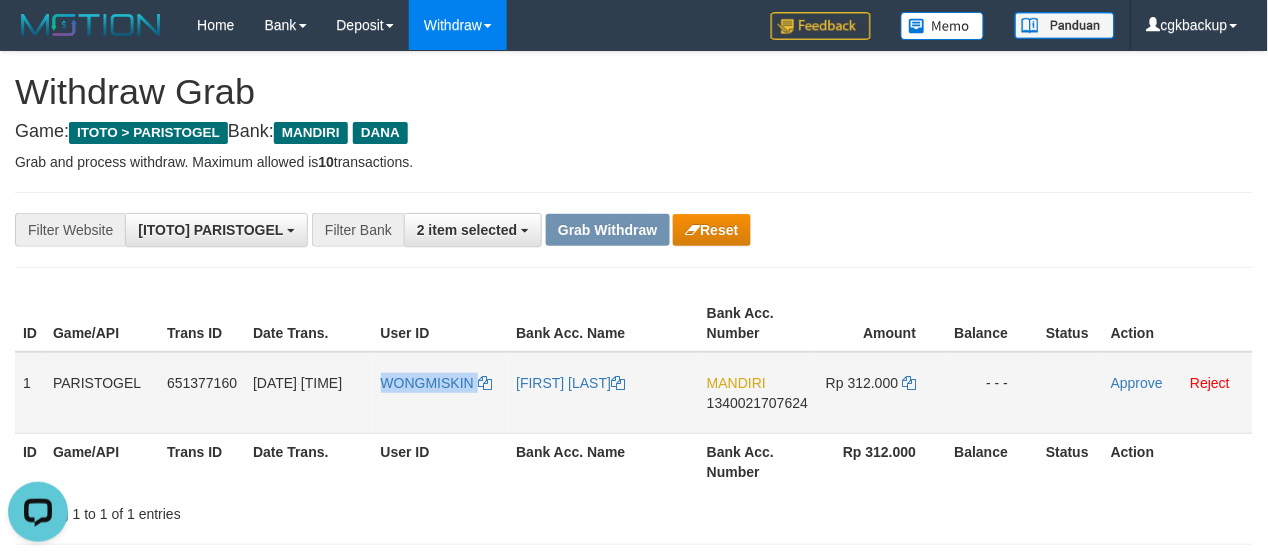 click on "WONGMISKIN" at bounding box center (441, 393) 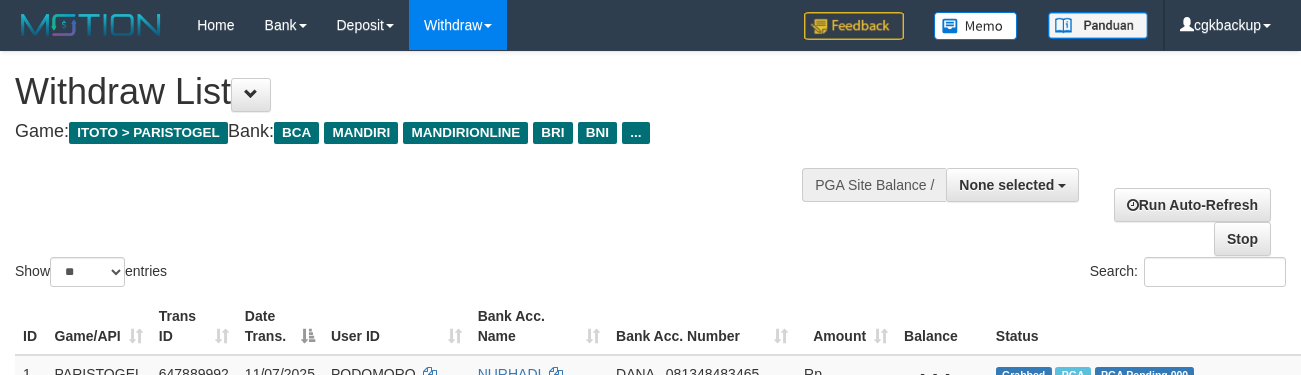 select 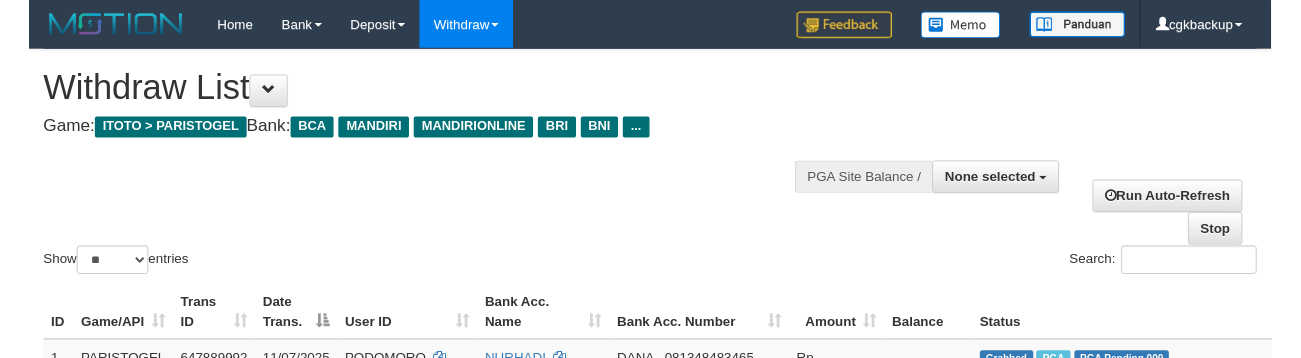 scroll, scrollTop: 1091, scrollLeft: 146, axis: both 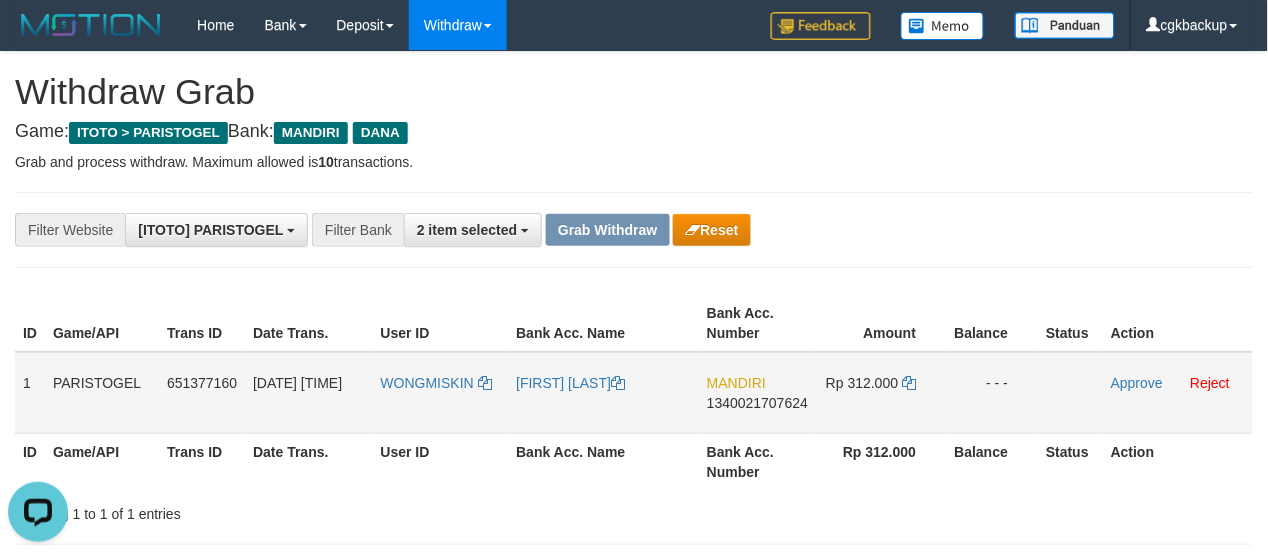 click on "MANDIRI
1340021707624" at bounding box center [757, 393] 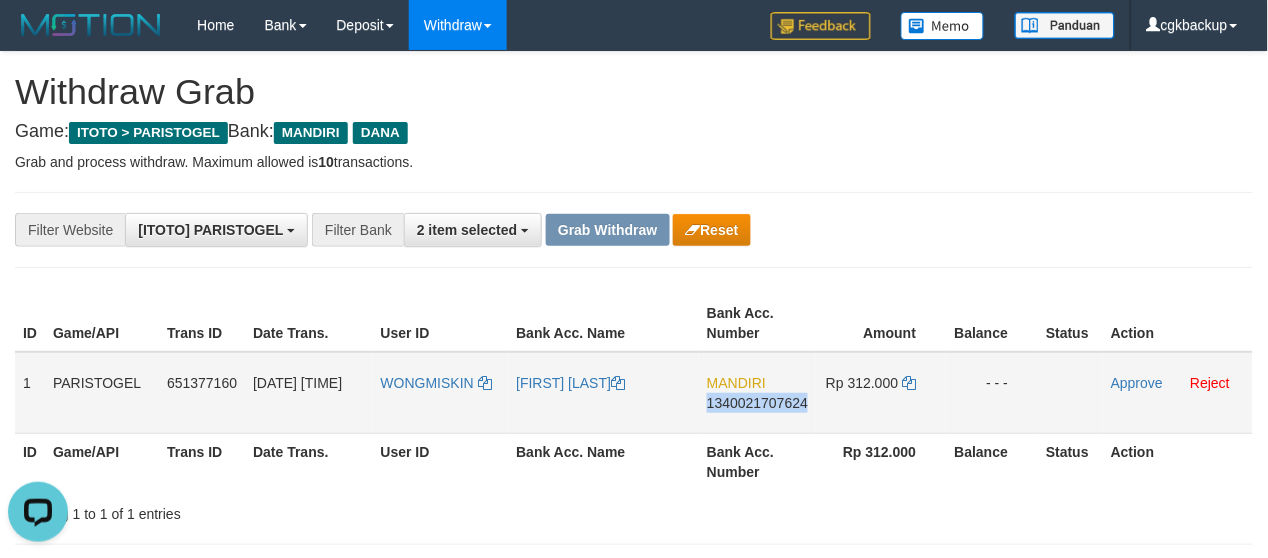 click on "MANDIRI
1340021707624" at bounding box center (757, 393) 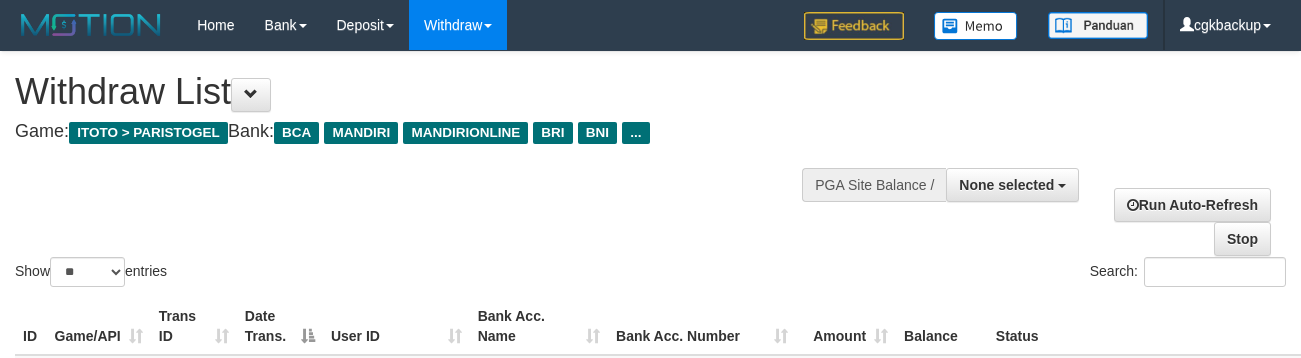 select 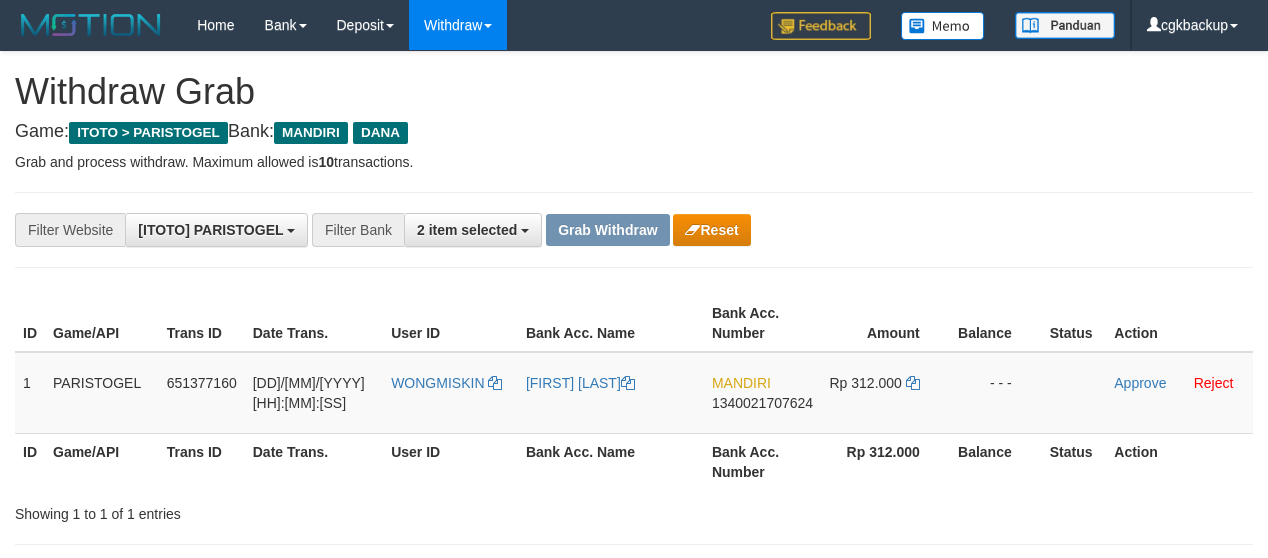scroll, scrollTop: 0, scrollLeft: 0, axis: both 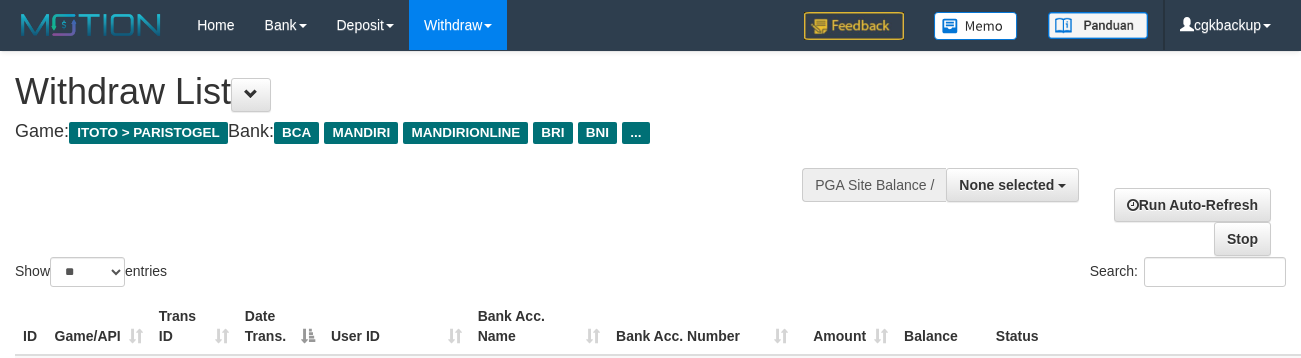 select 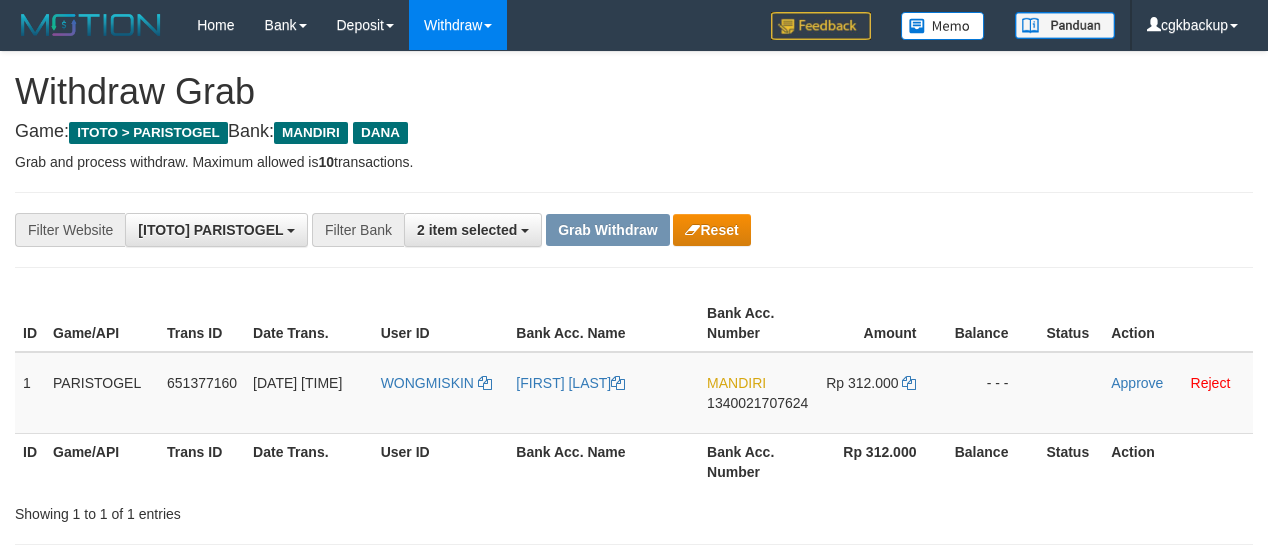 scroll, scrollTop: 0, scrollLeft: 0, axis: both 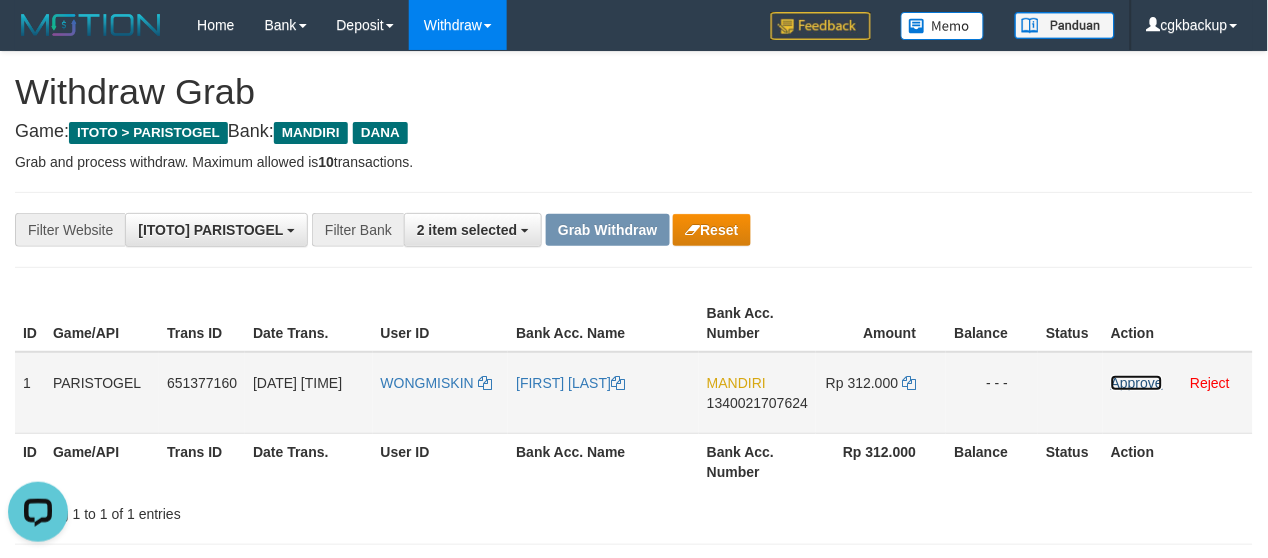 click on "Approve" at bounding box center [1137, 383] 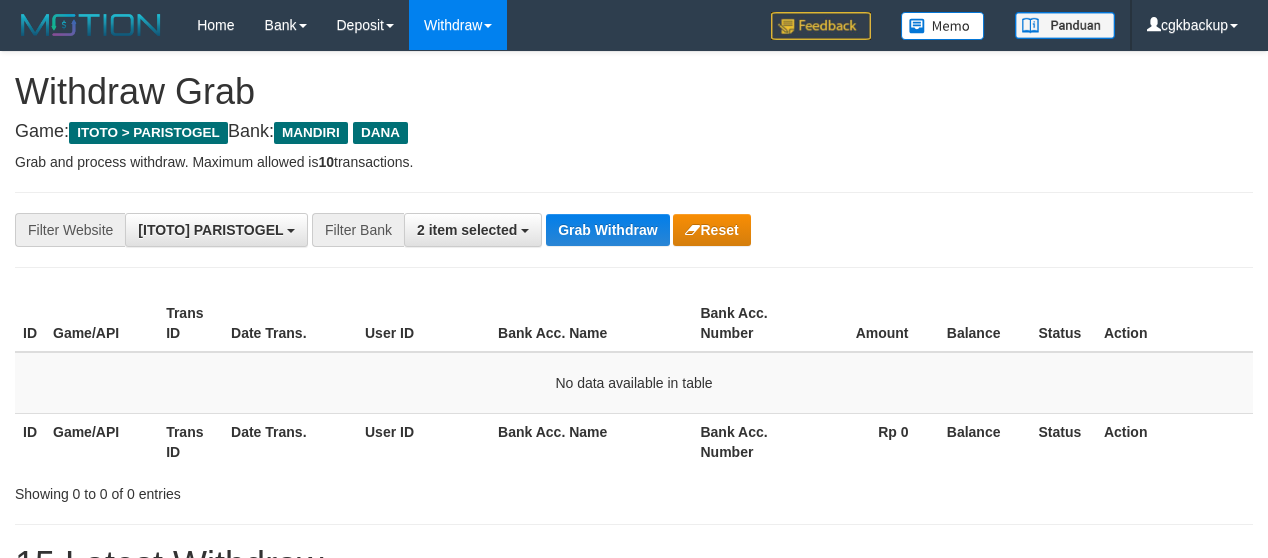 scroll, scrollTop: 0, scrollLeft: 0, axis: both 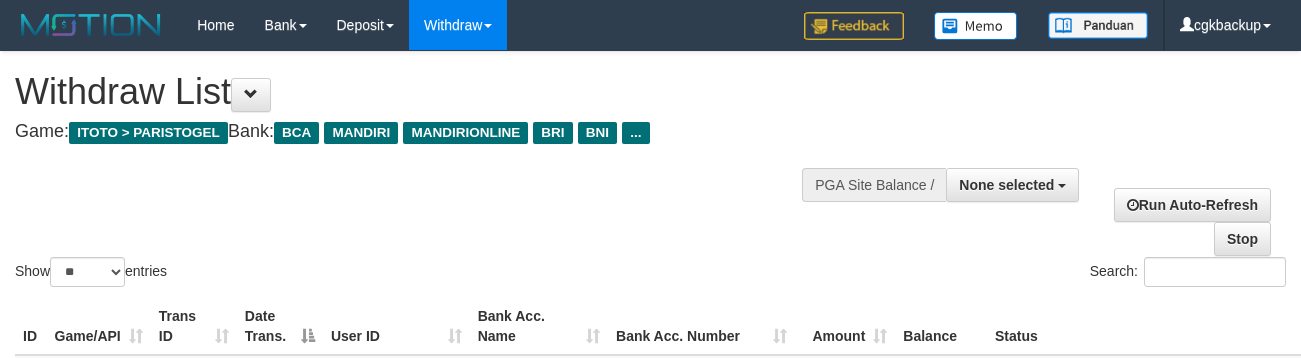 select 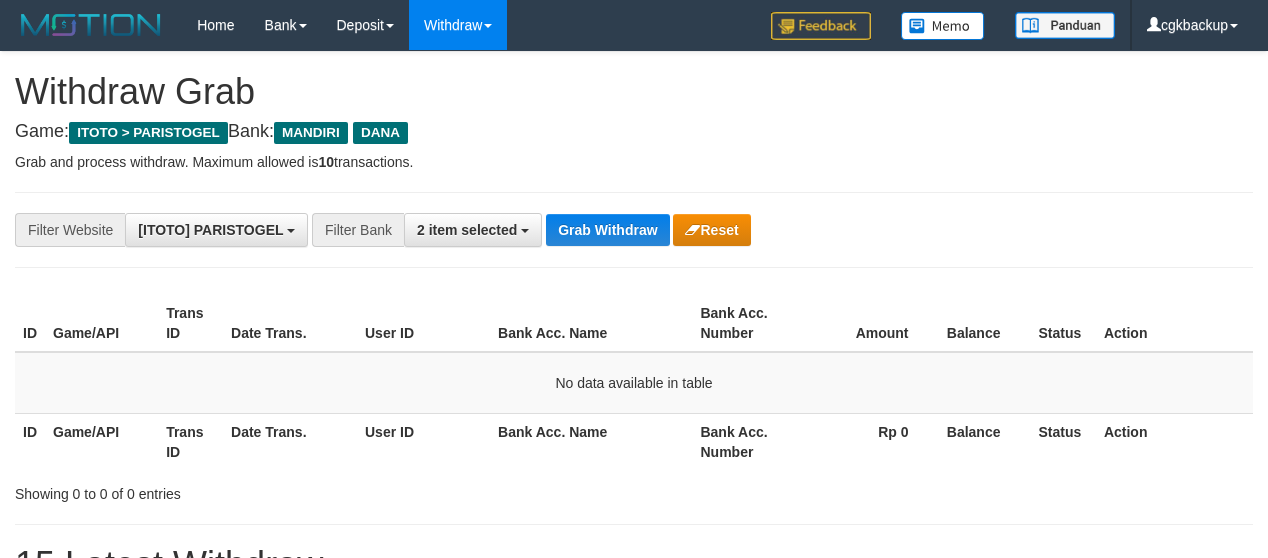 scroll, scrollTop: 0, scrollLeft: 0, axis: both 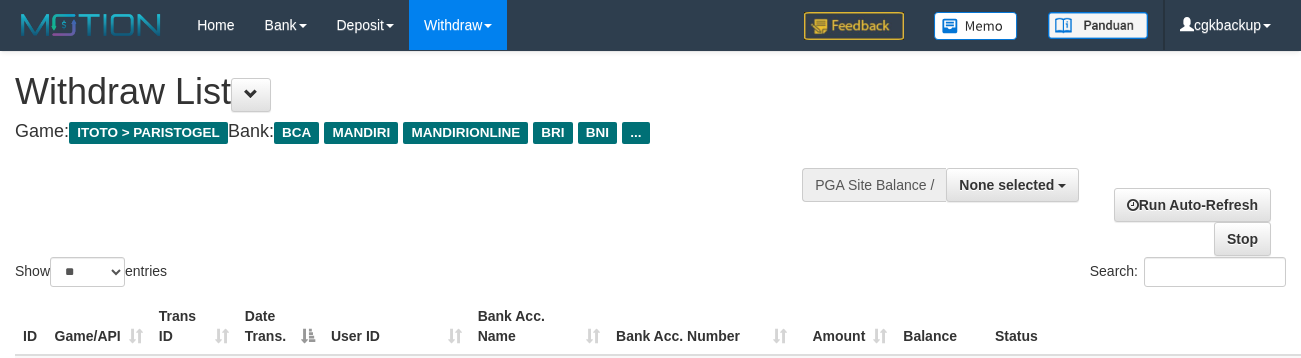 select 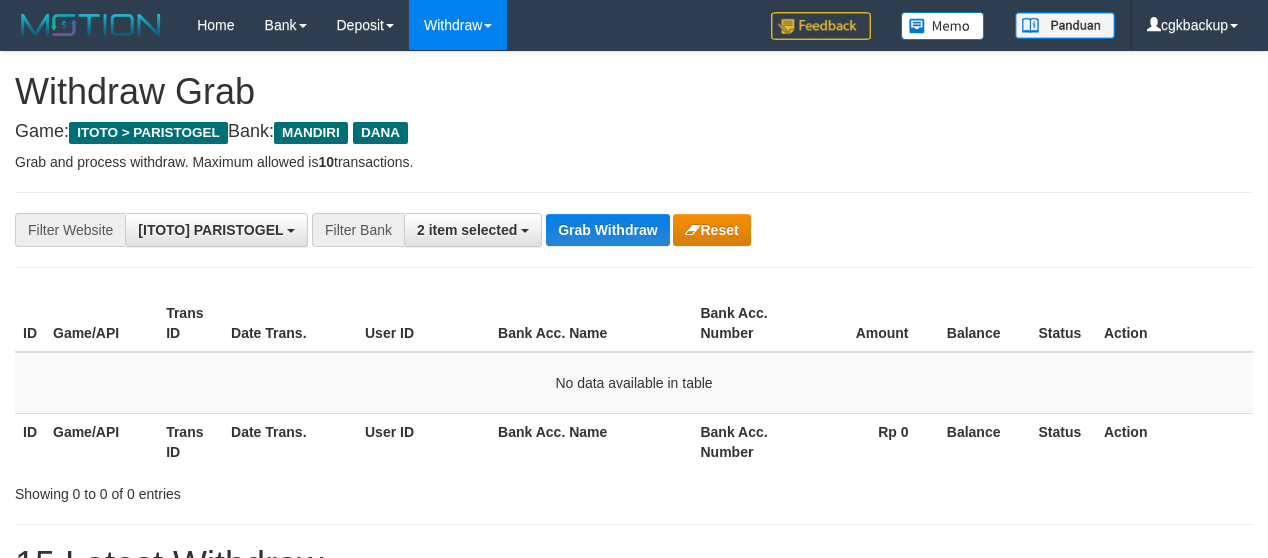 scroll, scrollTop: 0, scrollLeft: 0, axis: both 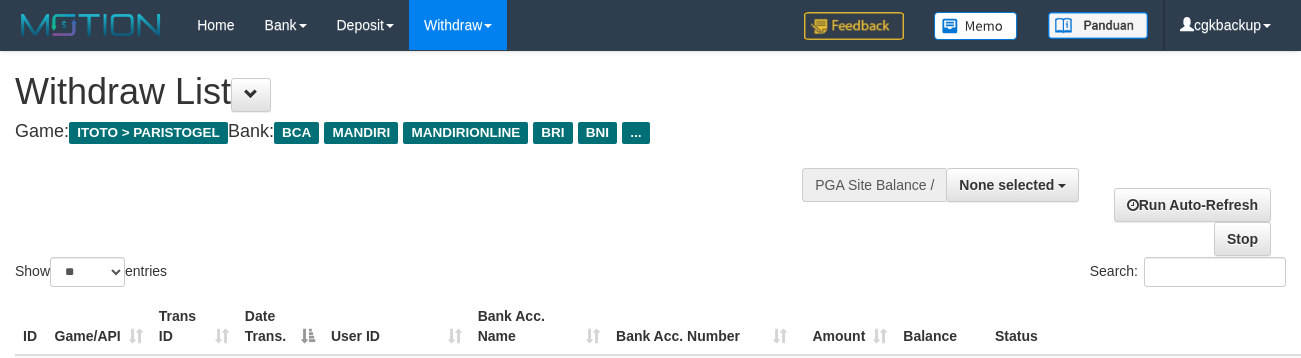 select 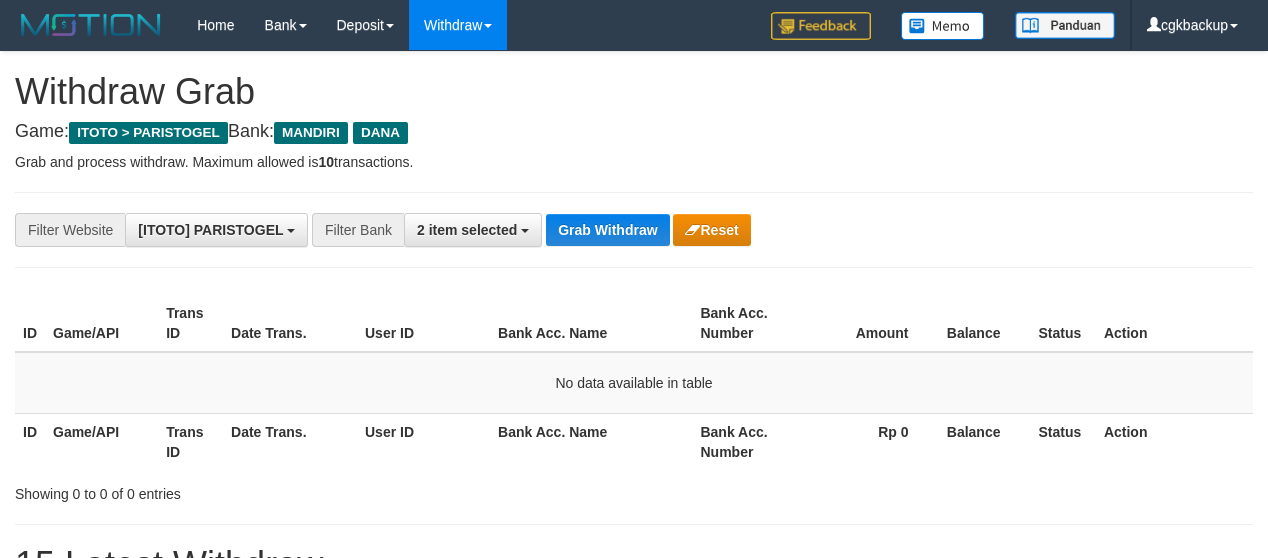 scroll, scrollTop: 0, scrollLeft: 0, axis: both 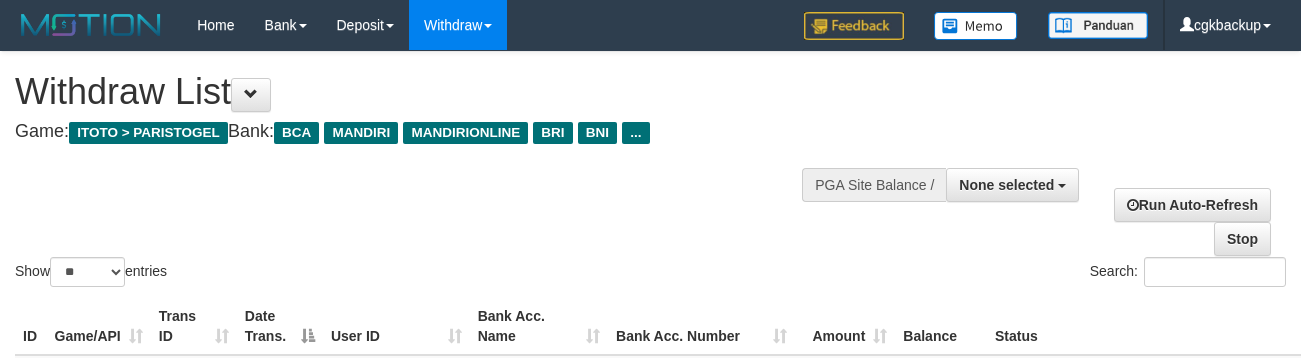 select 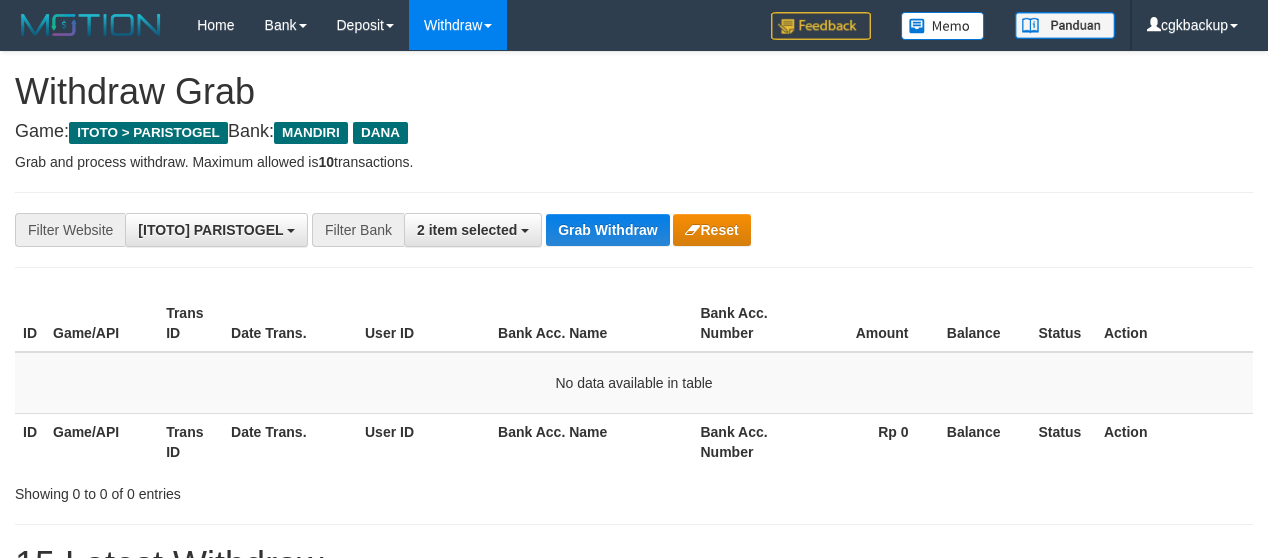 scroll, scrollTop: 0, scrollLeft: 0, axis: both 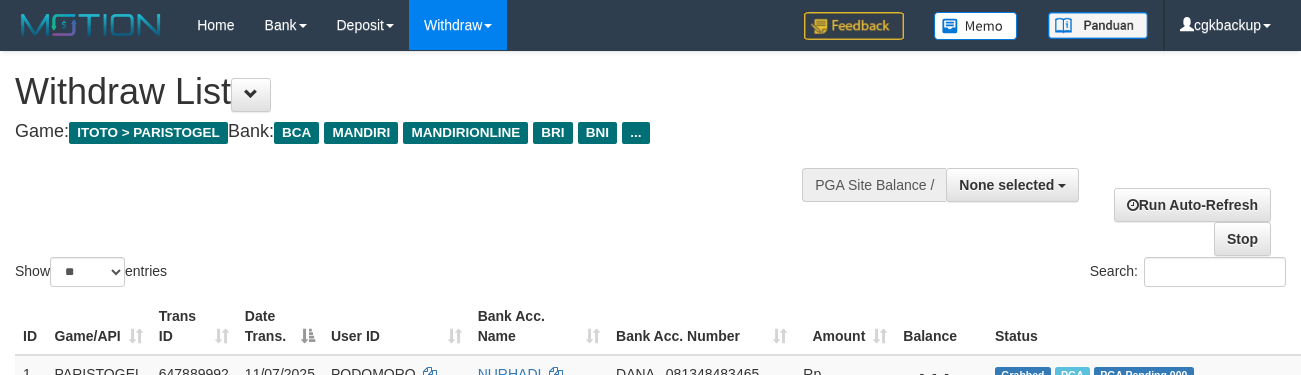 select 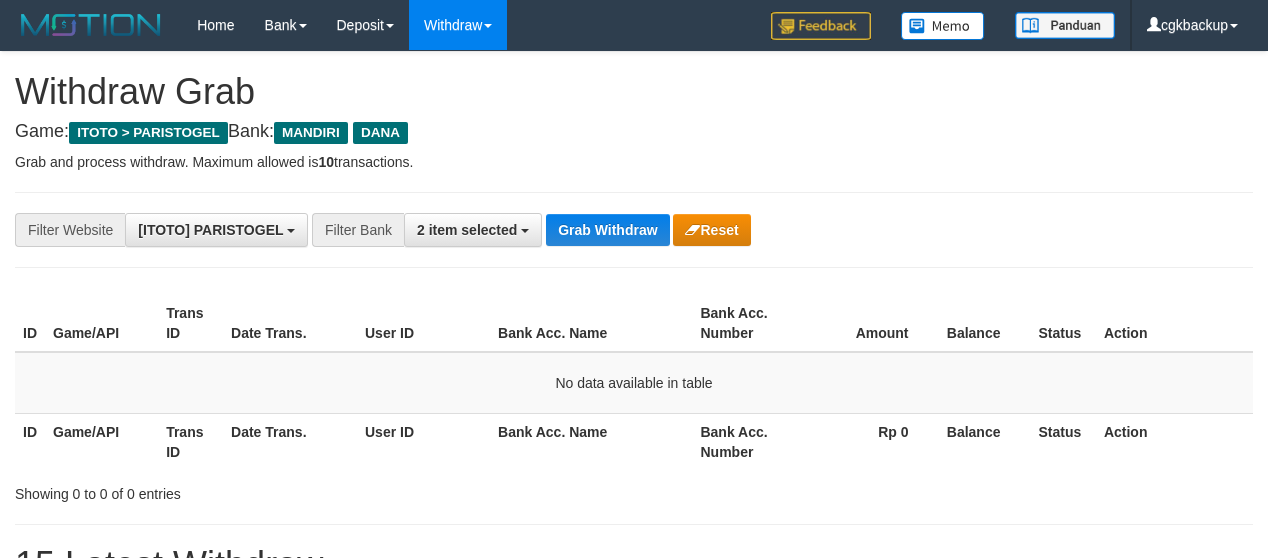 scroll, scrollTop: 0, scrollLeft: 0, axis: both 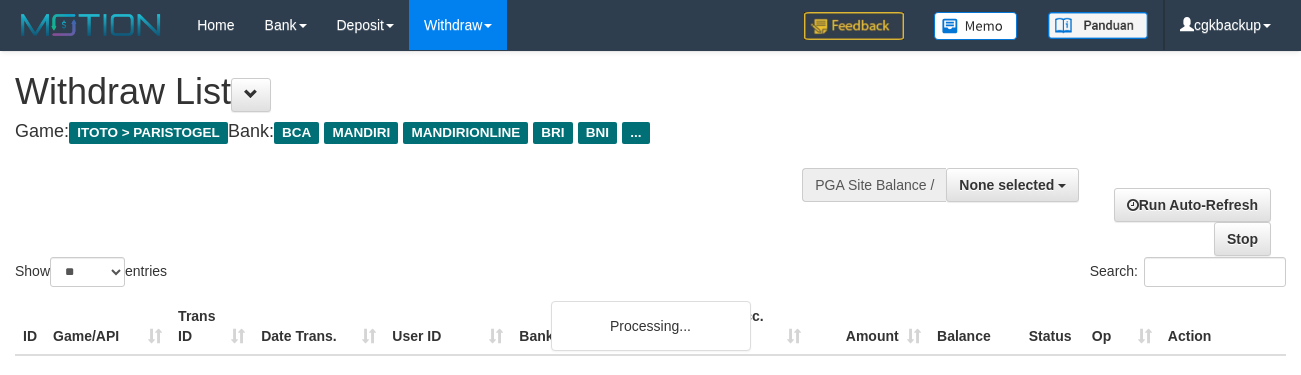 select 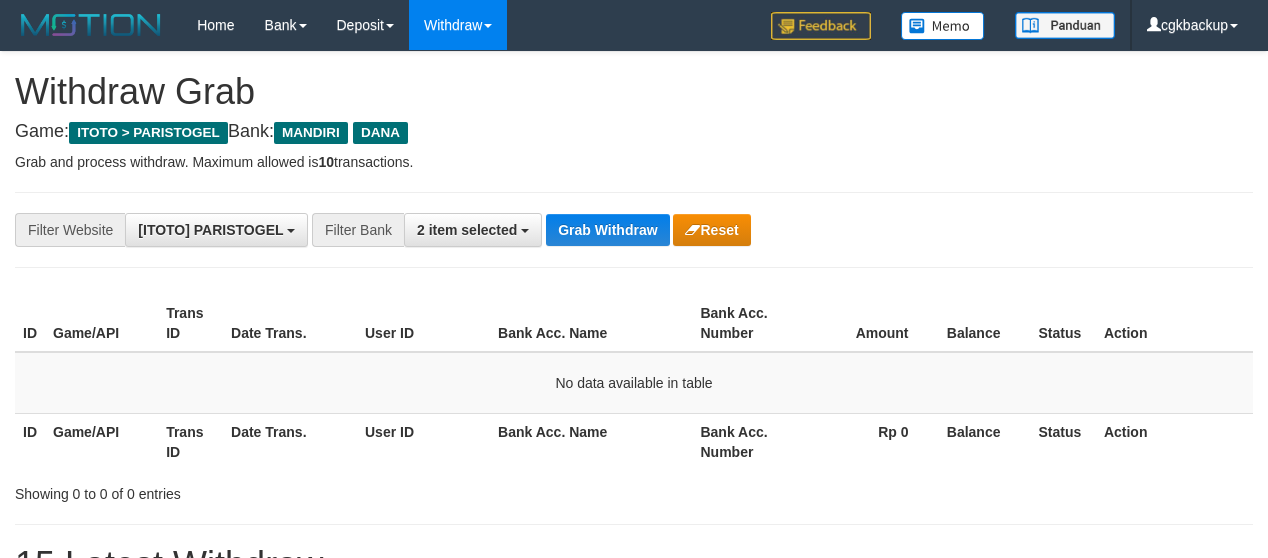 scroll, scrollTop: 0, scrollLeft: 0, axis: both 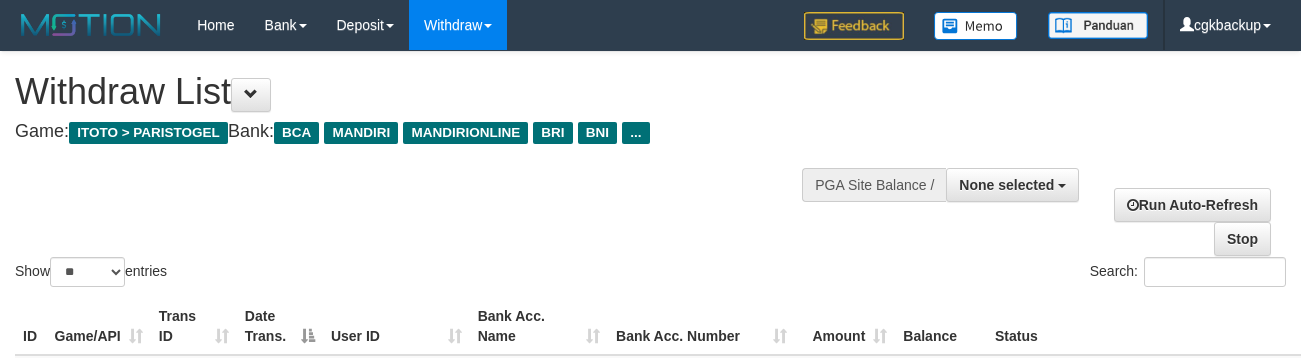 select 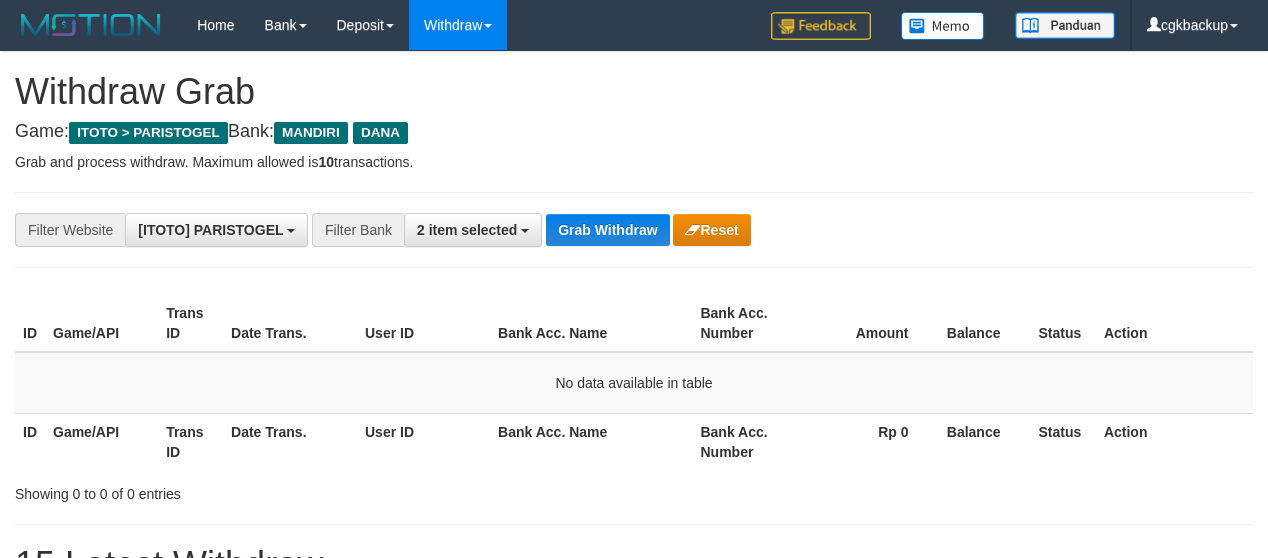 scroll, scrollTop: 0, scrollLeft: 0, axis: both 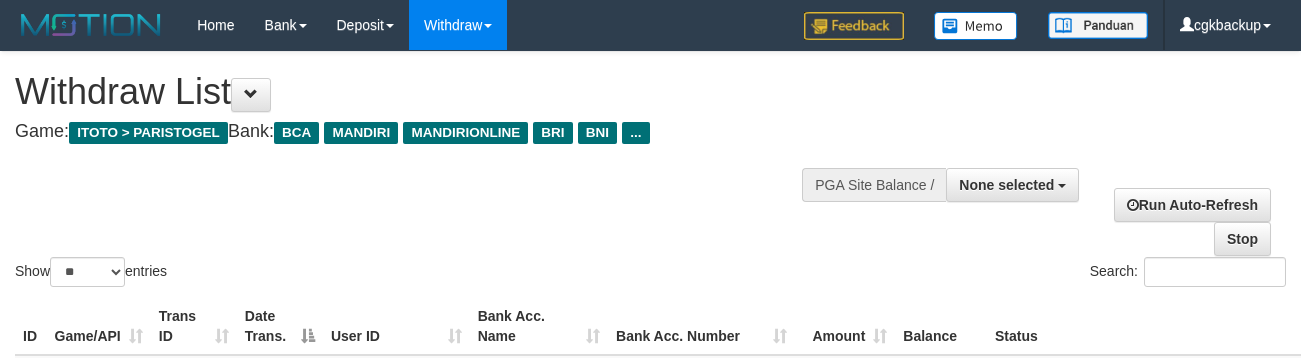 select 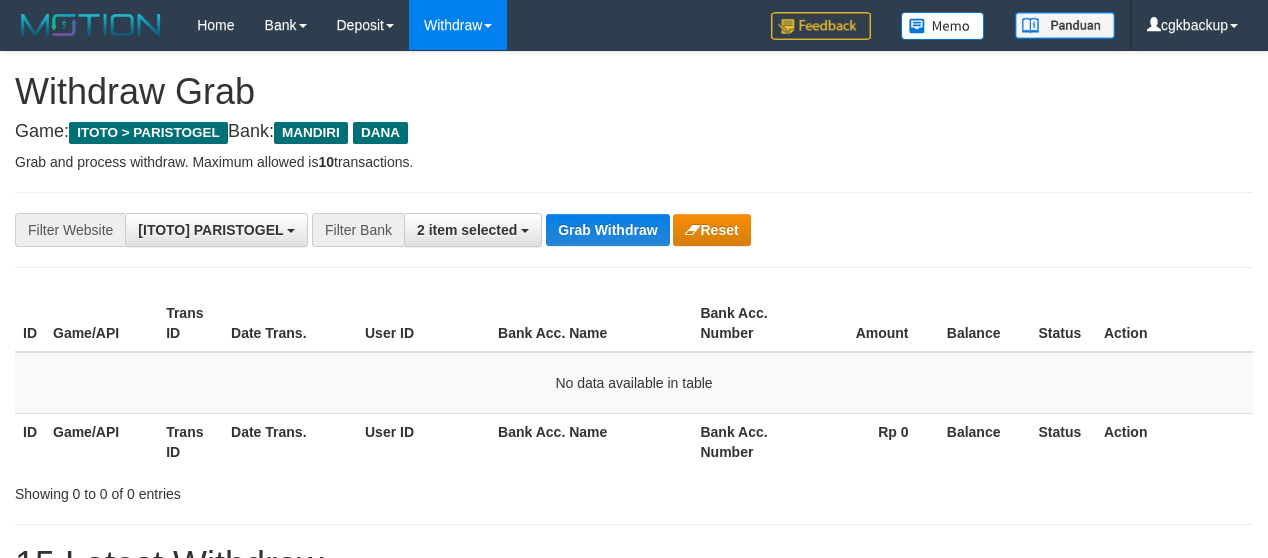scroll, scrollTop: 0, scrollLeft: 0, axis: both 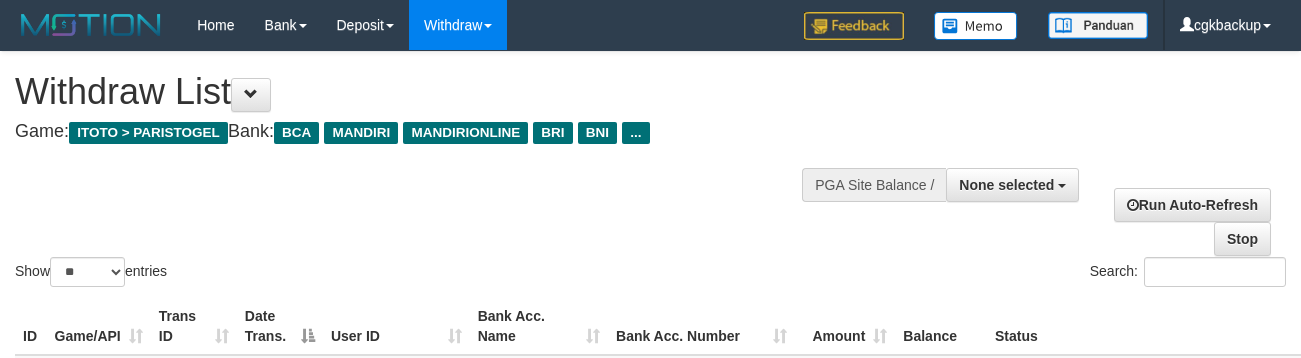 select 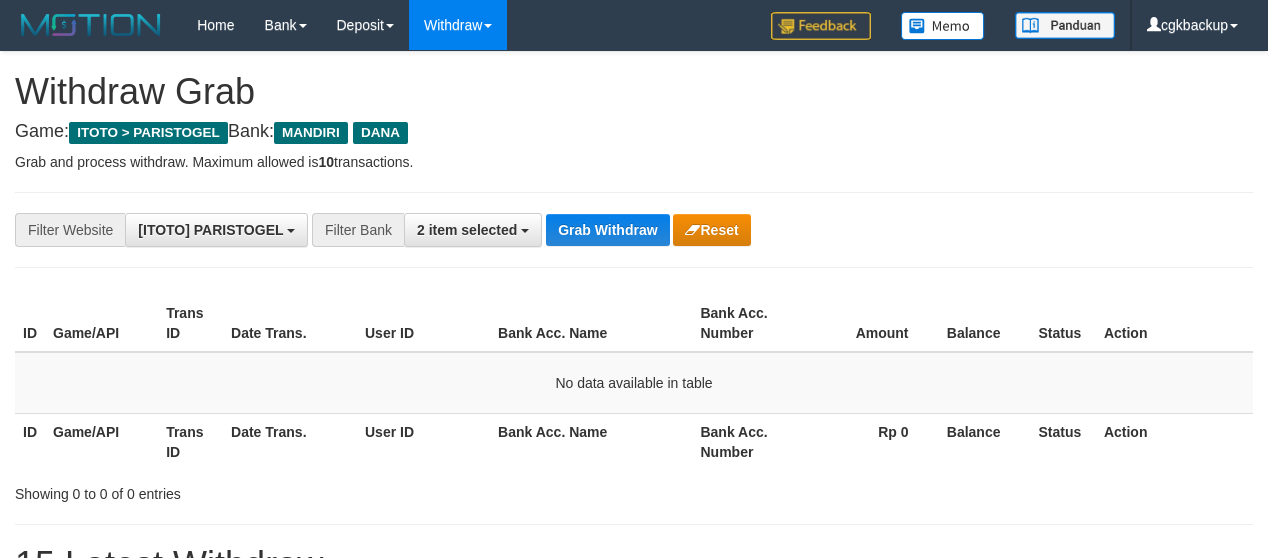 scroll, scrollTop: 0, scrollLeft: 0, axis: both 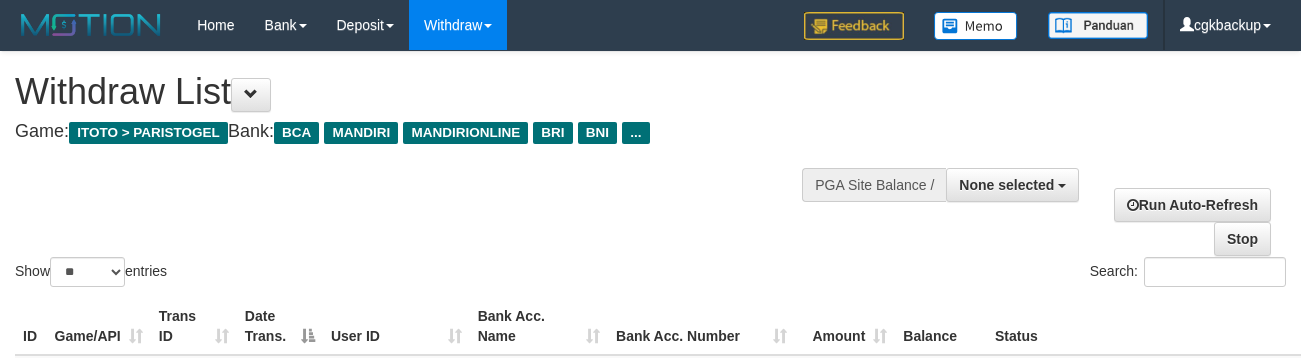 select 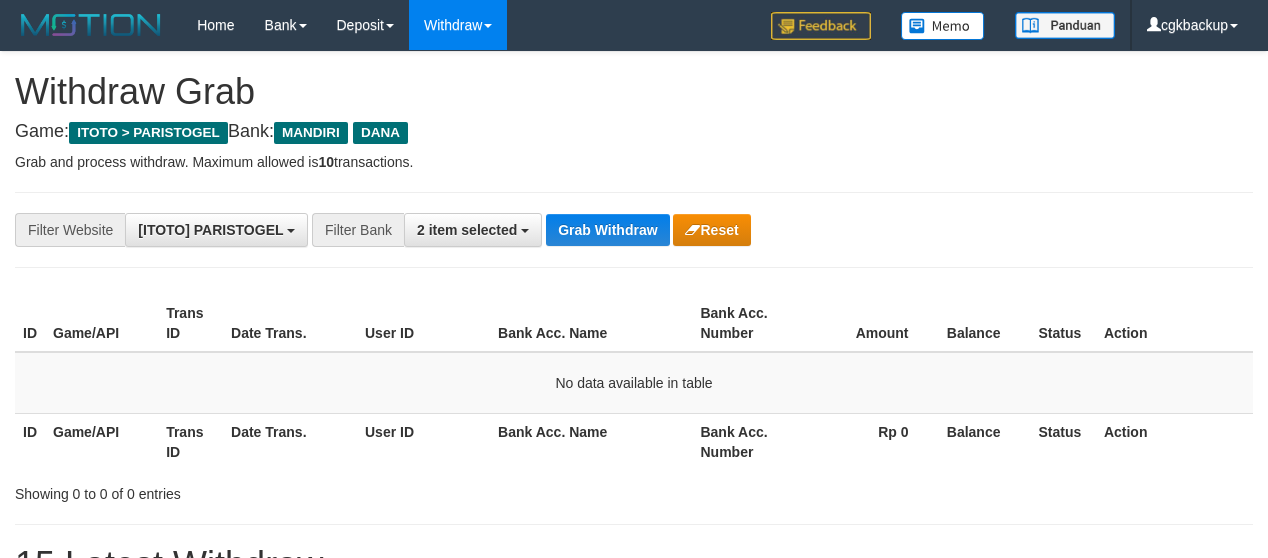scroll, scrollTop: 0, scrollLeft: 0, axis: both 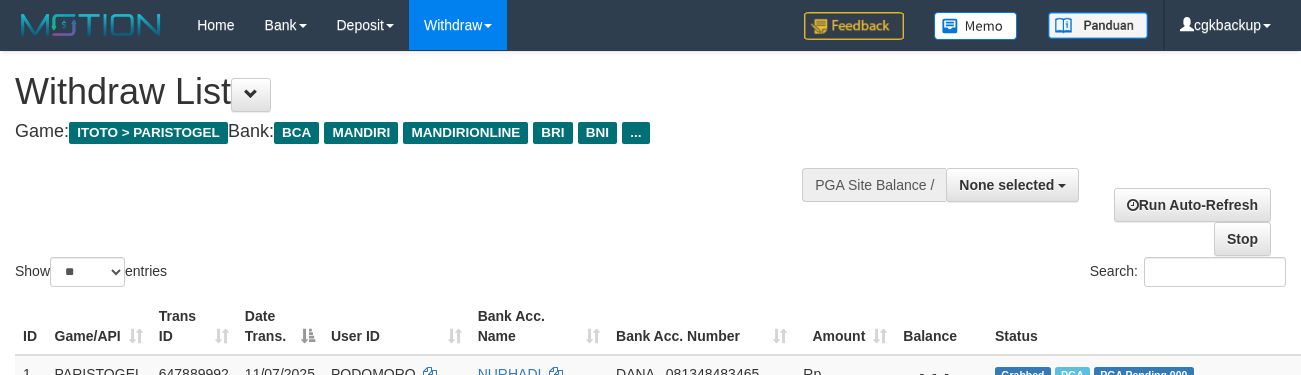 select 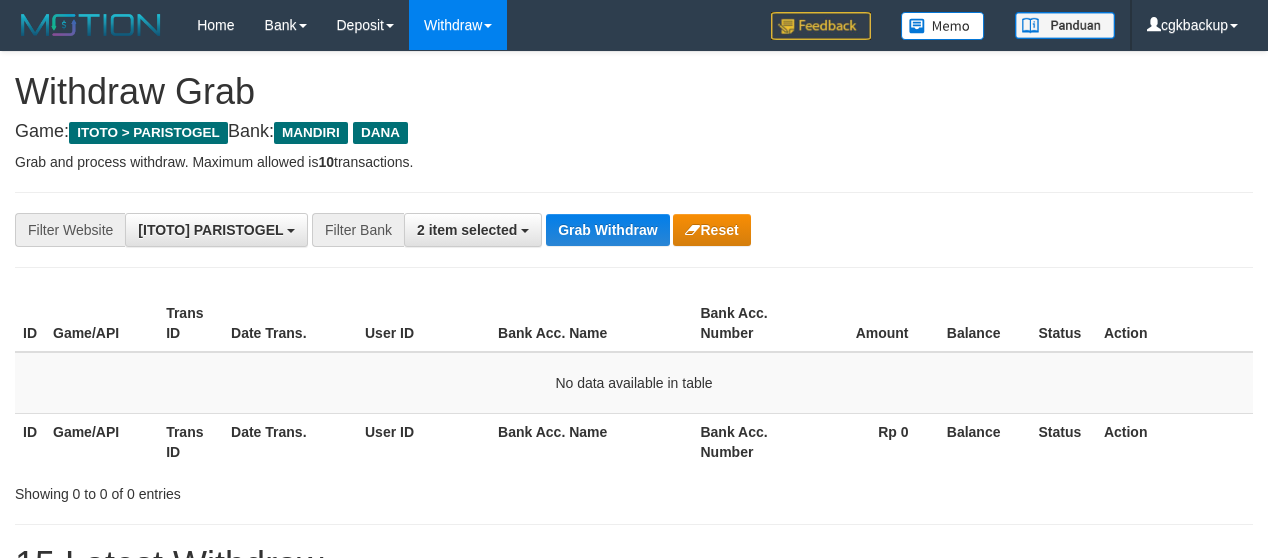 scroll, scrollTop: 0, scrollLeft: 0, axis: both 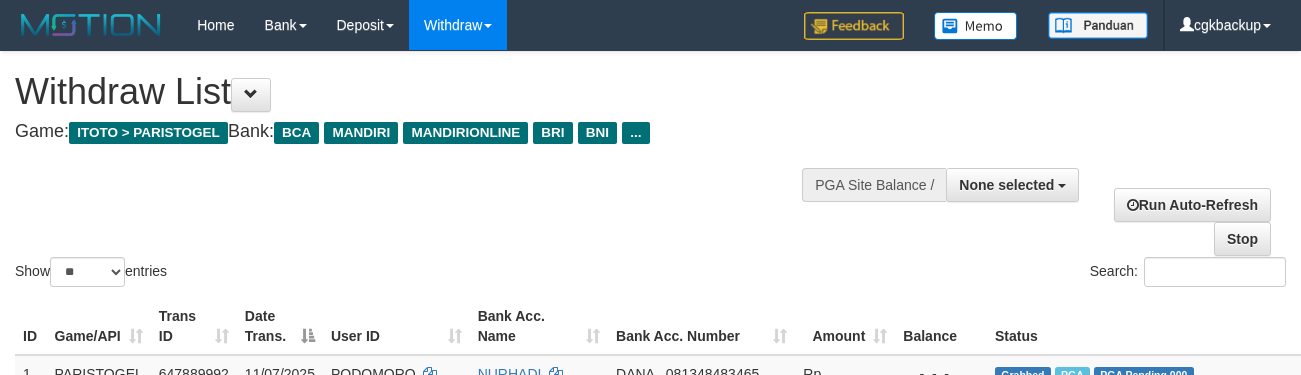 select 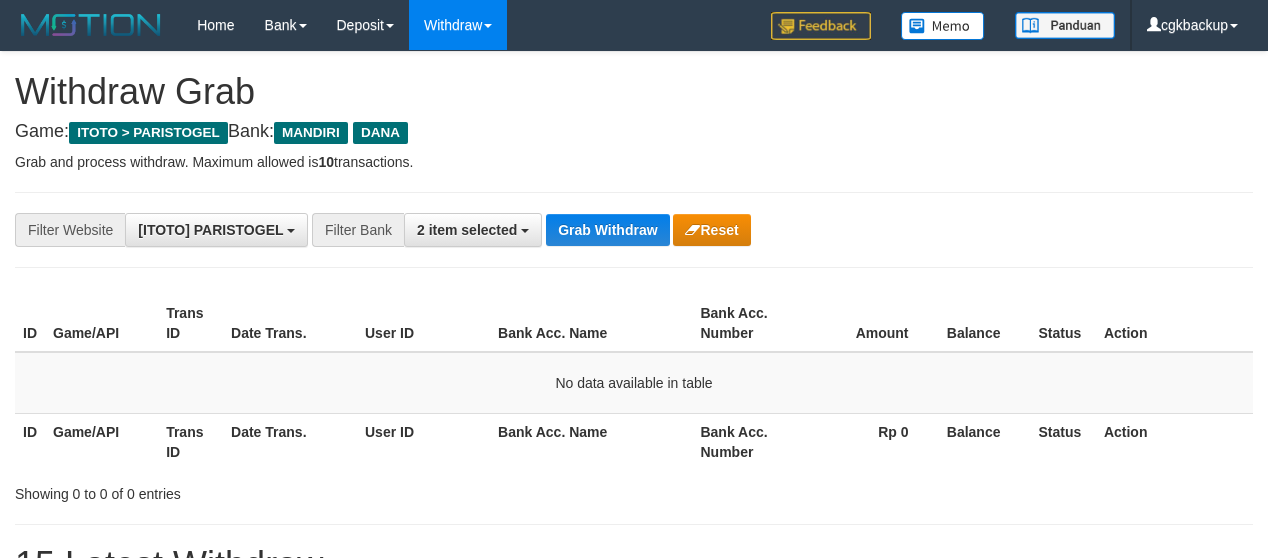 scroll, scrollTop: 0, scrollLeft: 0, axis: both 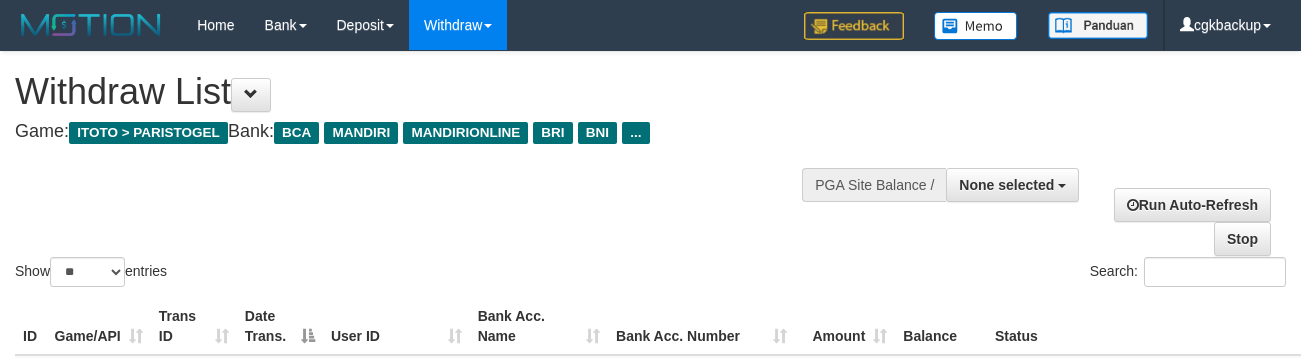 select 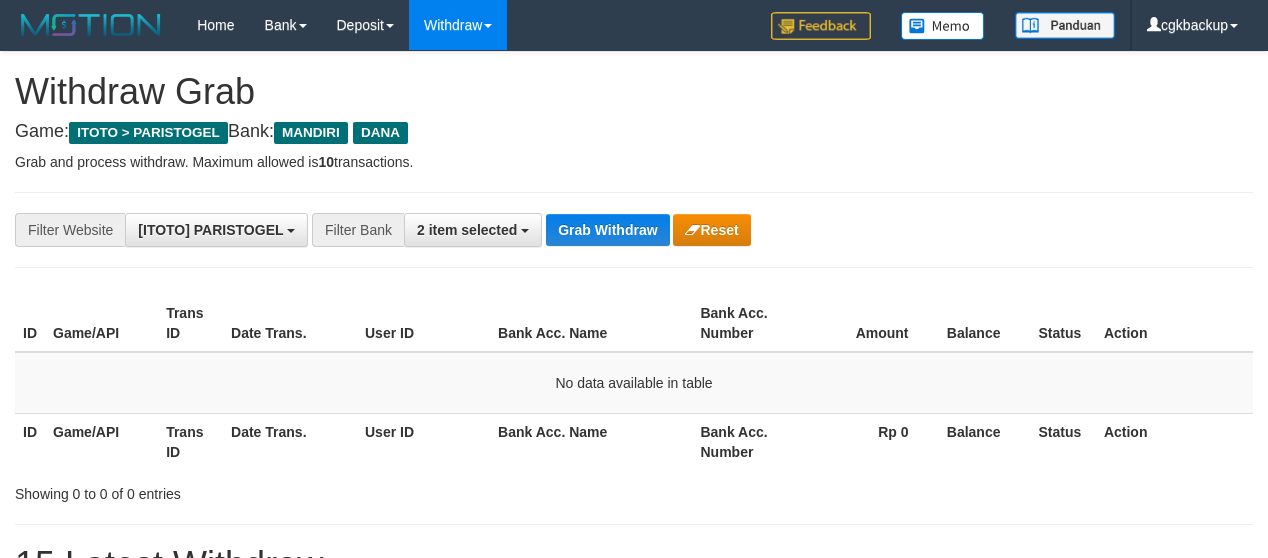 scroll, scrollTop: 0, scrollLeft: 0, axis: both 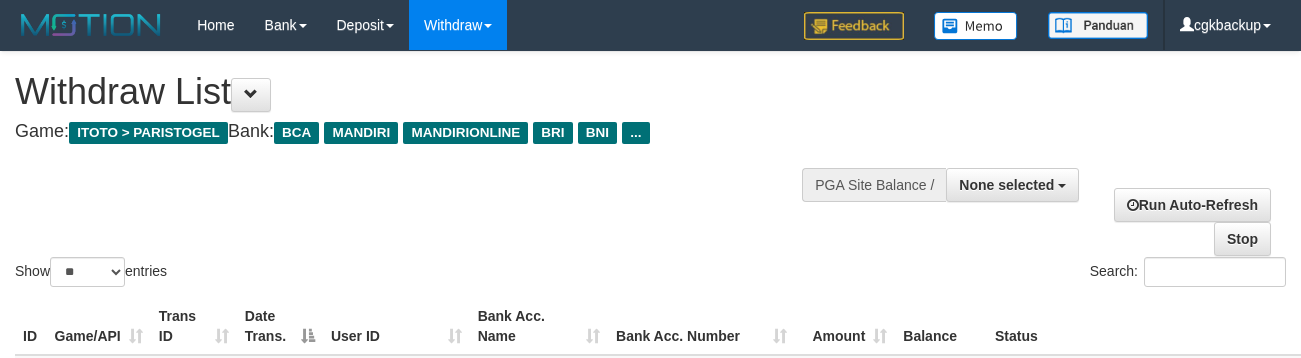 select 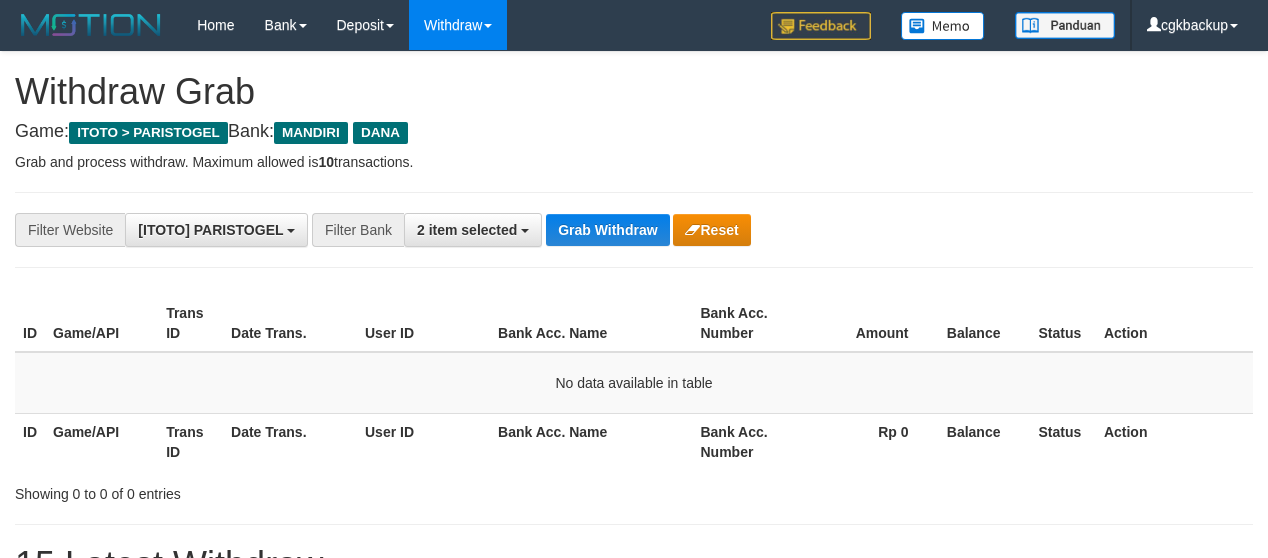 scroll, scrollTop: 0, scrollLeft: 0, axis: both 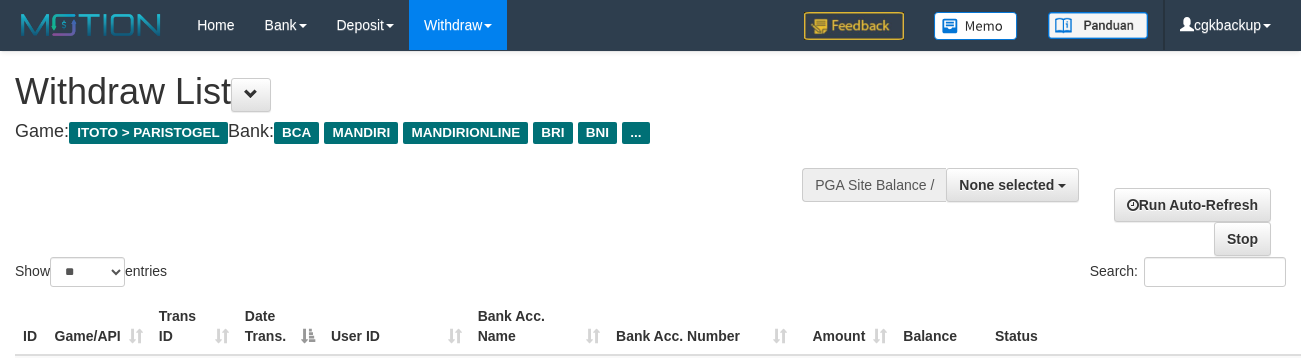 select 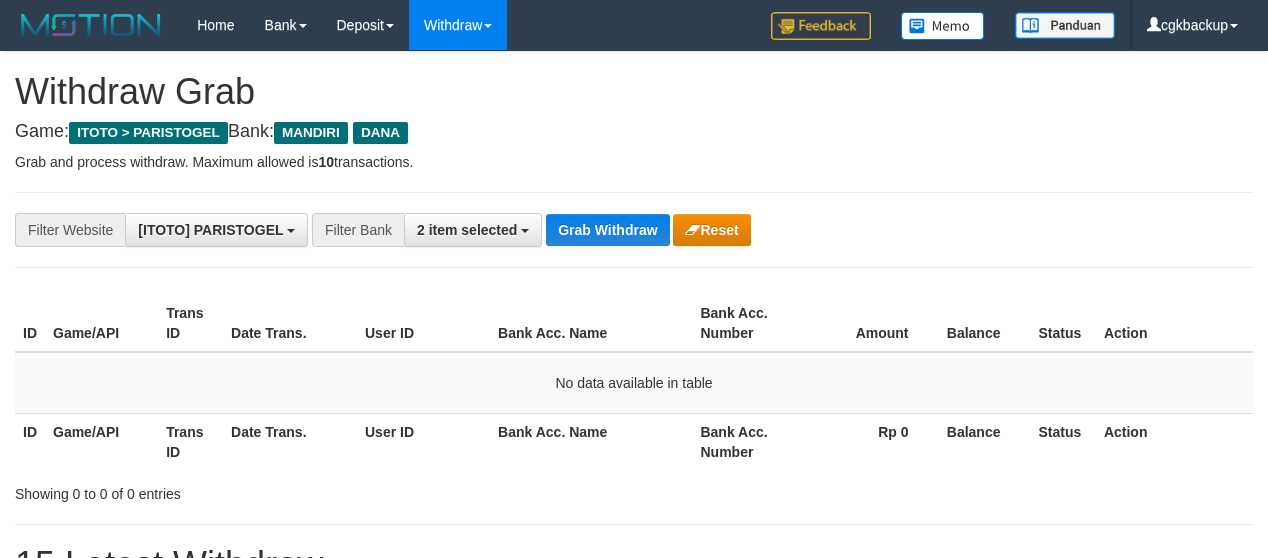 scroll, scrollTop: 0, scrollLeft: 0, axis: both 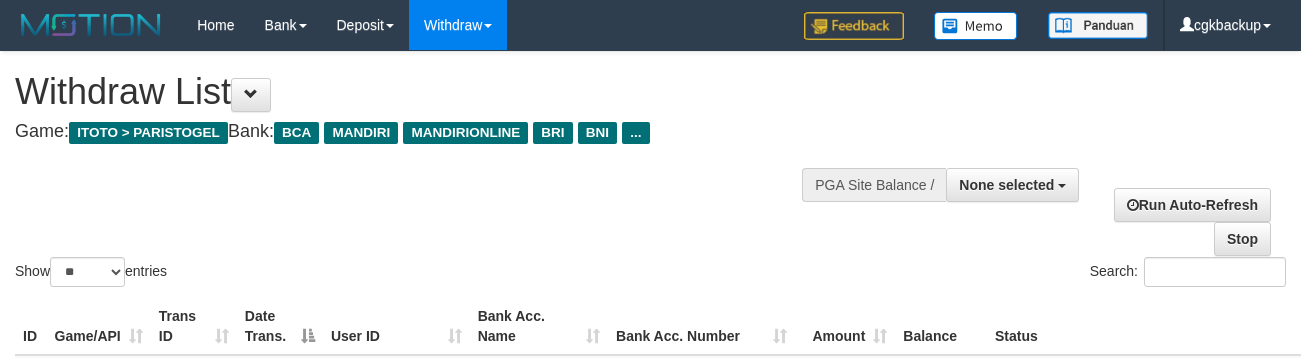 select 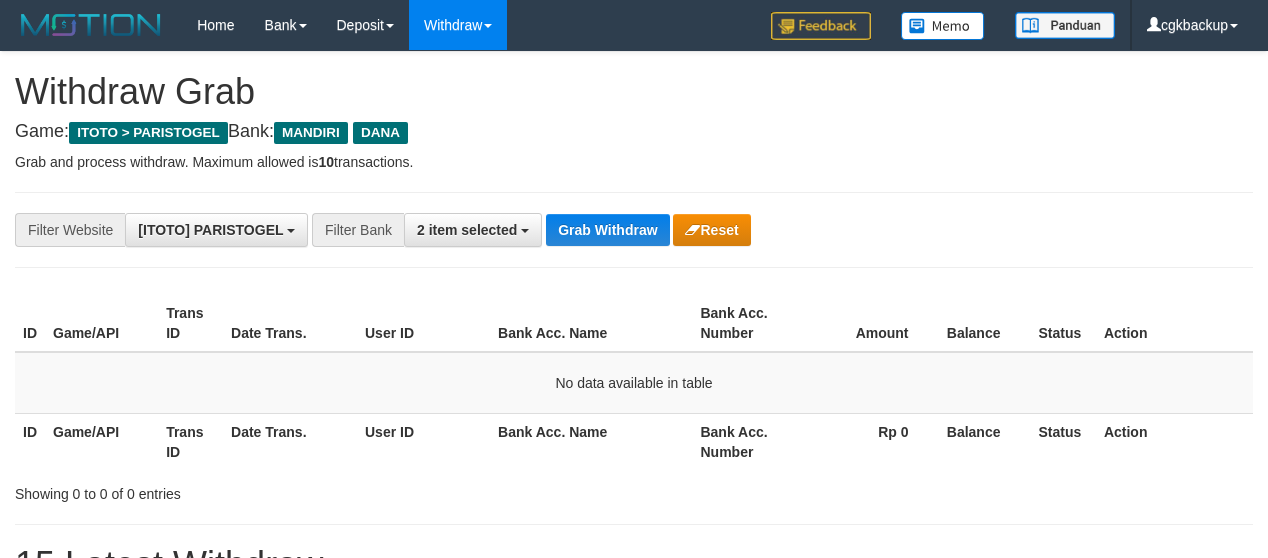 scroll, scrollTop: 0, scrollLeft: 0, axis: both 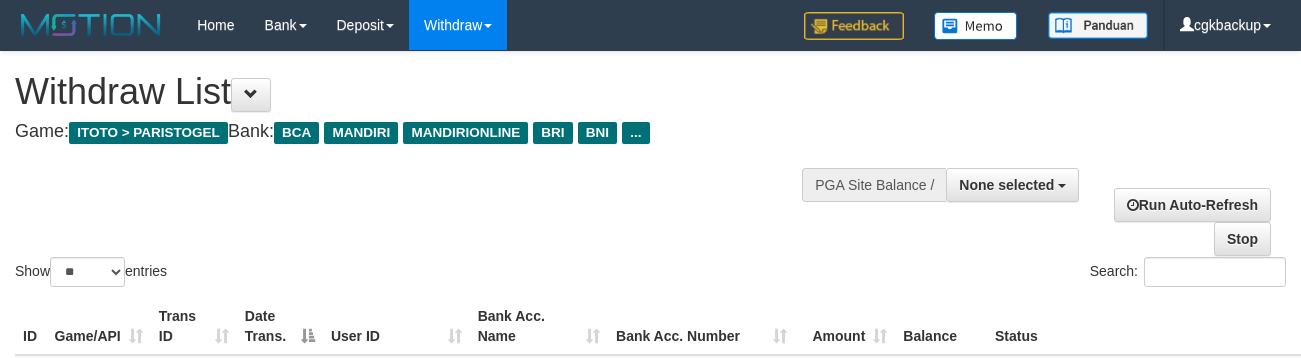 select 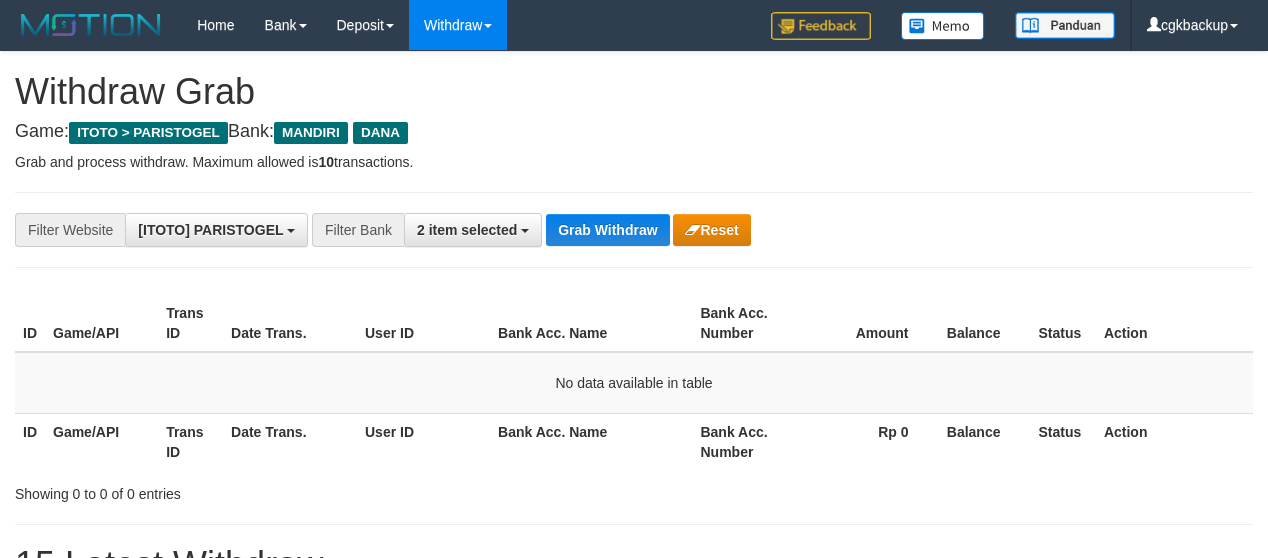 scroll, scrollTop: 0, scrollLeft: 0, axis: both 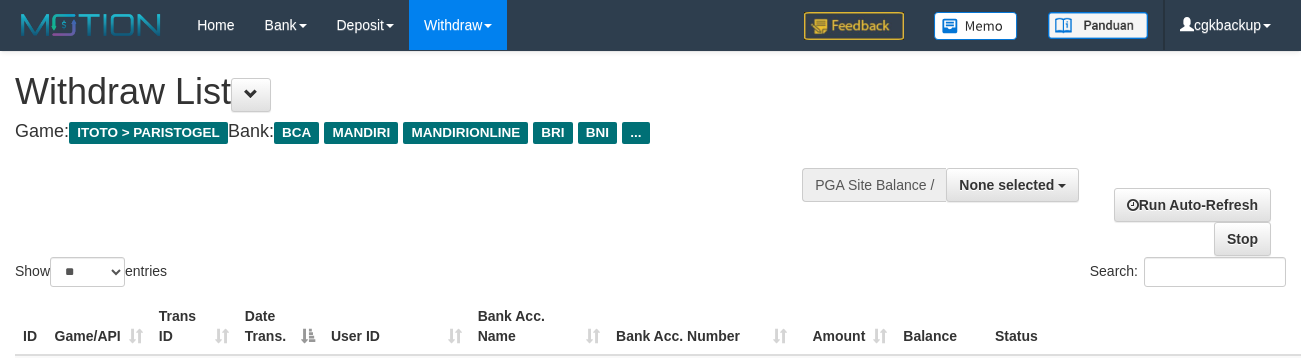 select 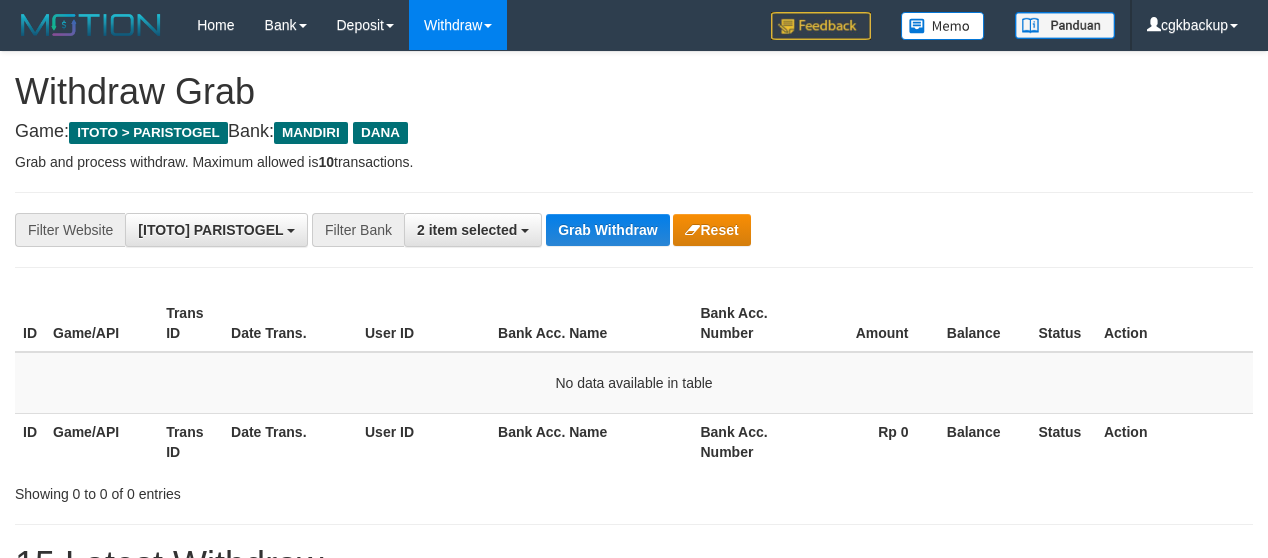 scroll, scrollTop: 0, scrollLeft: 0, axis: both 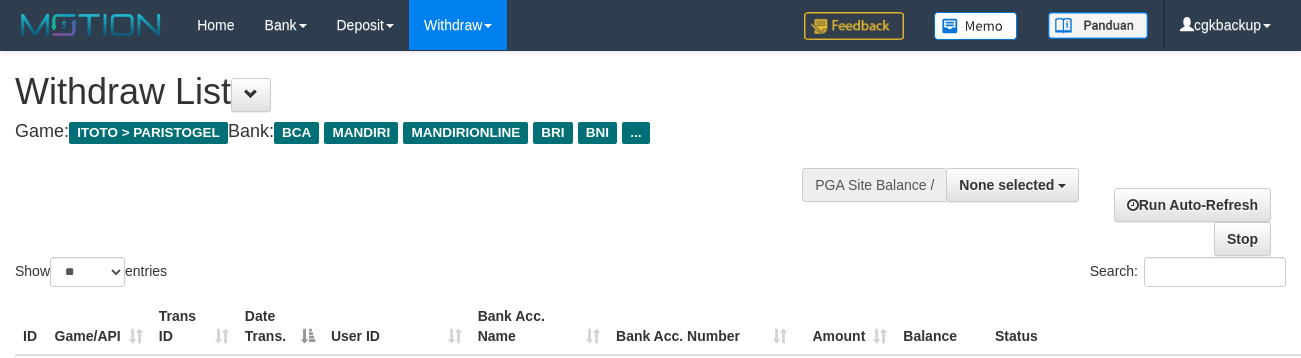select 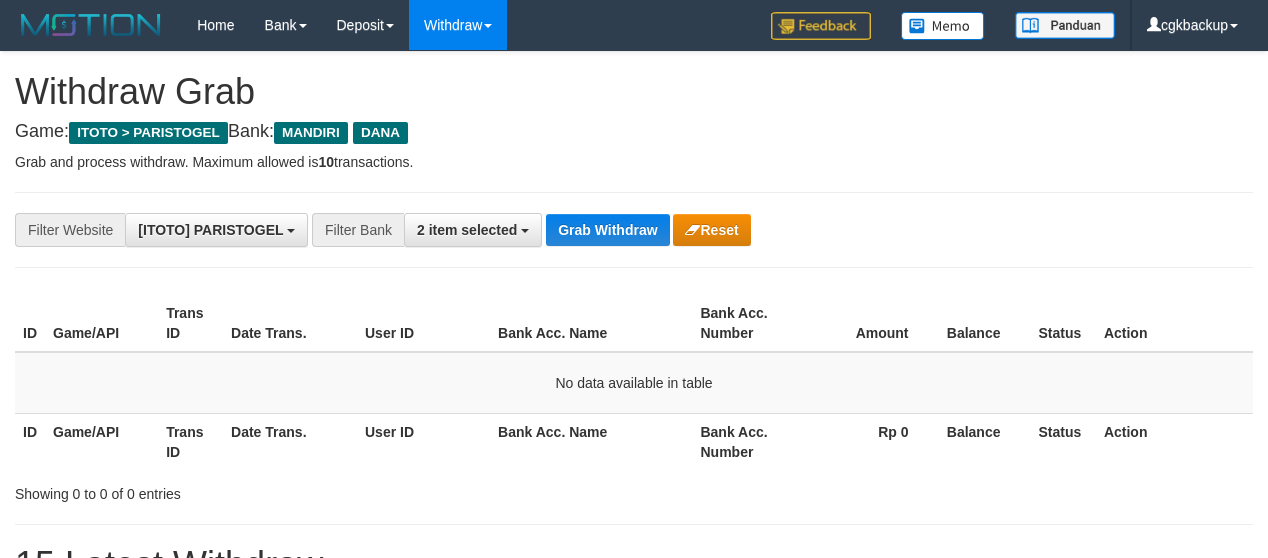 scroll, scrollTop: 0, scrollLeft: 0, axis: both 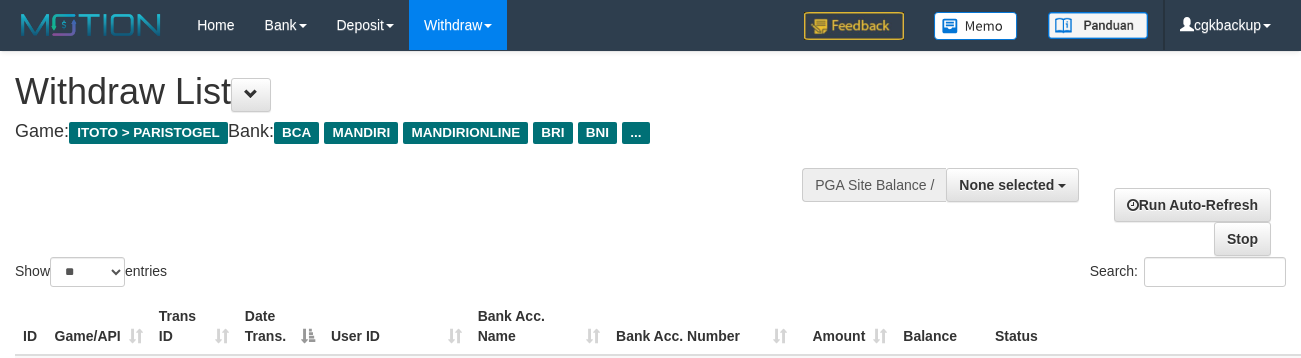select 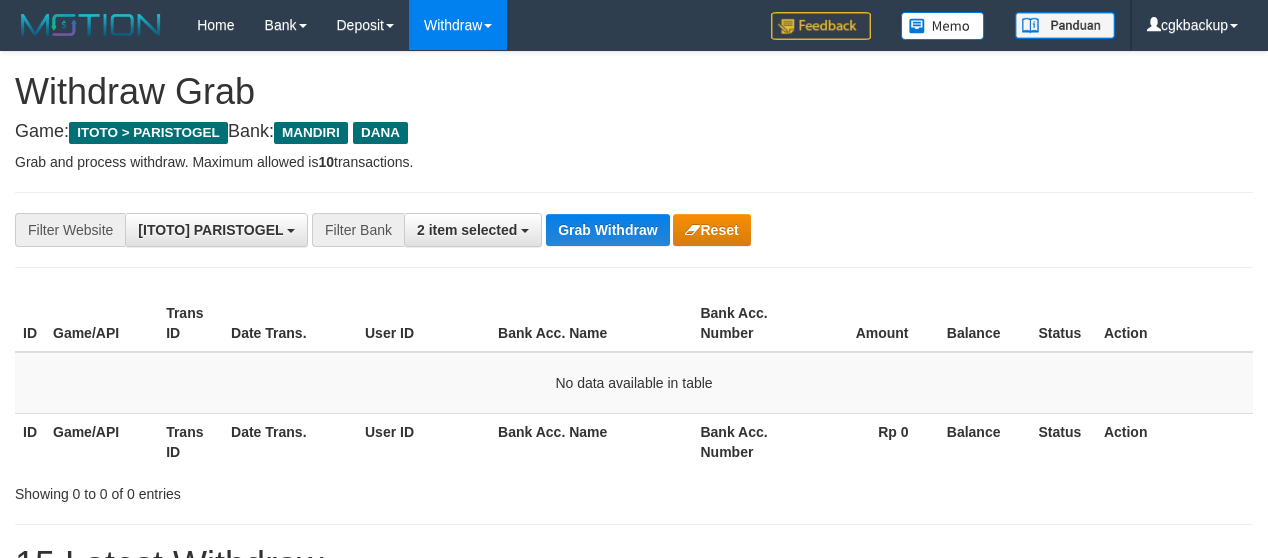 scroll, scrollTop: 0, scrollLeft: 0, axis: both 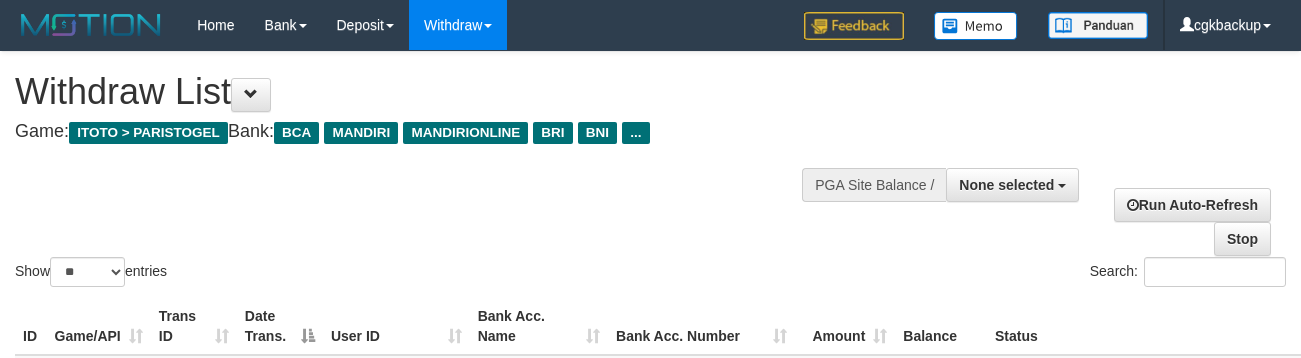 select 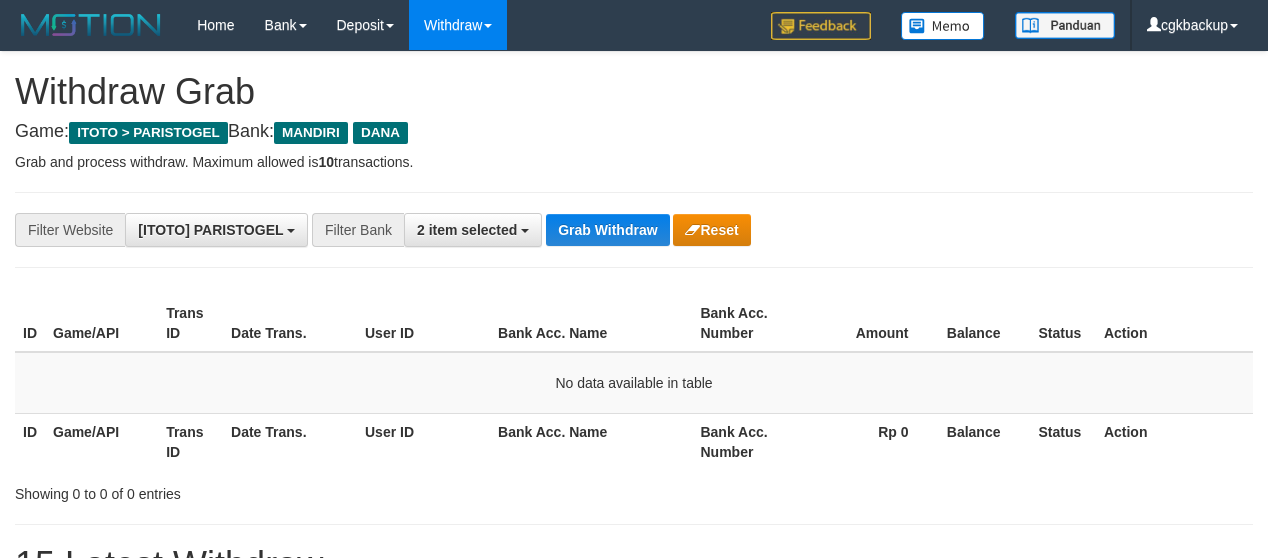 scroll, scrollTop: 0, scrollLeft: 0, axis: both 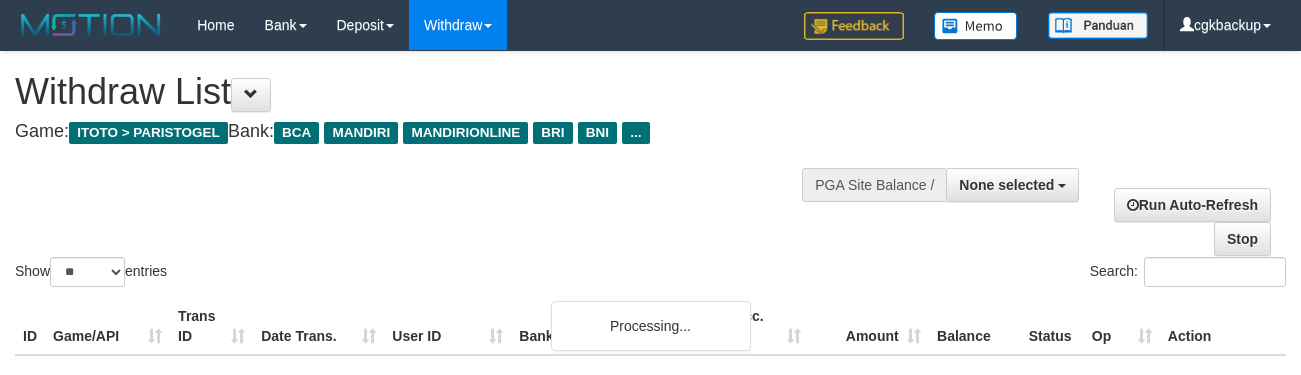 select 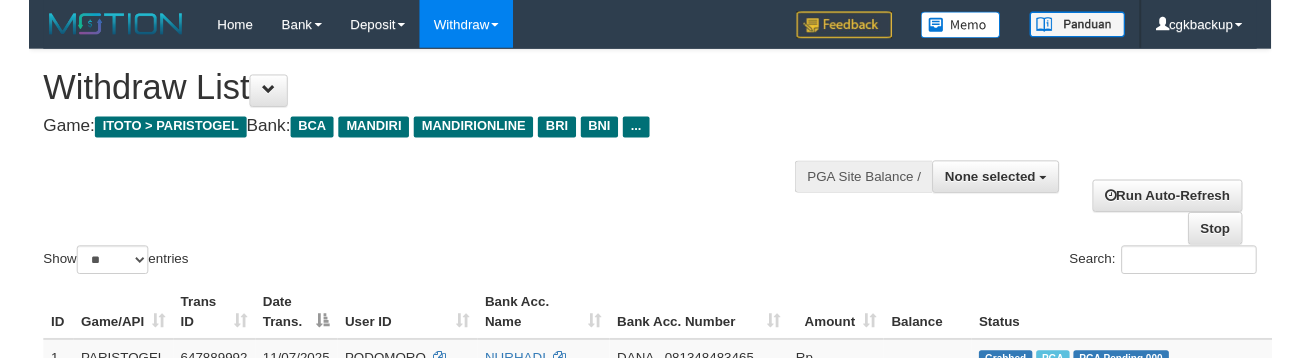 scroll, scrollTop: 1091, scrollLeft: 146, axis: both 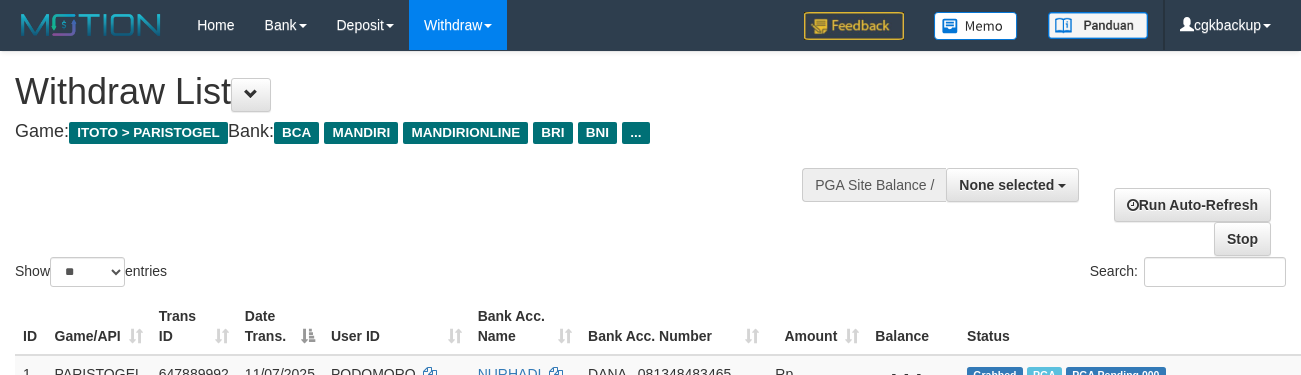 select 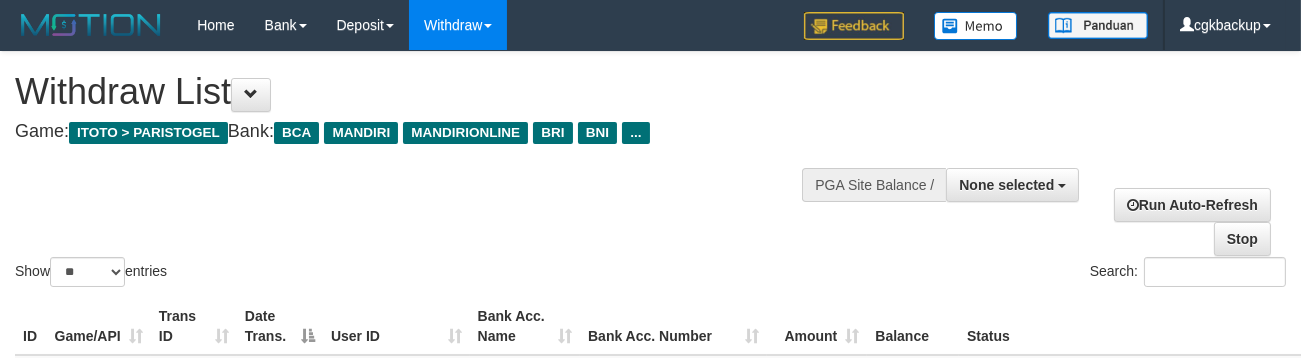 scroll, scrollTop: 1091, scrollLeft: 136, axis: both 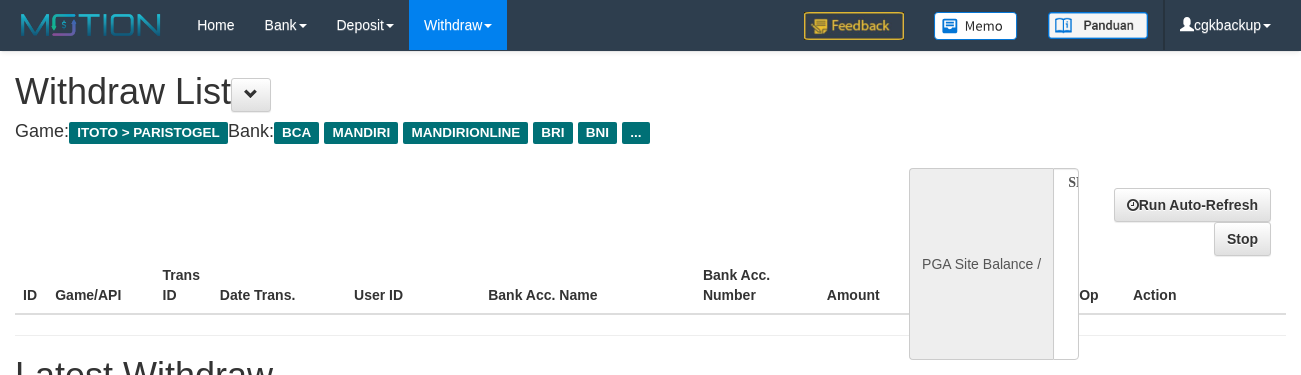 select 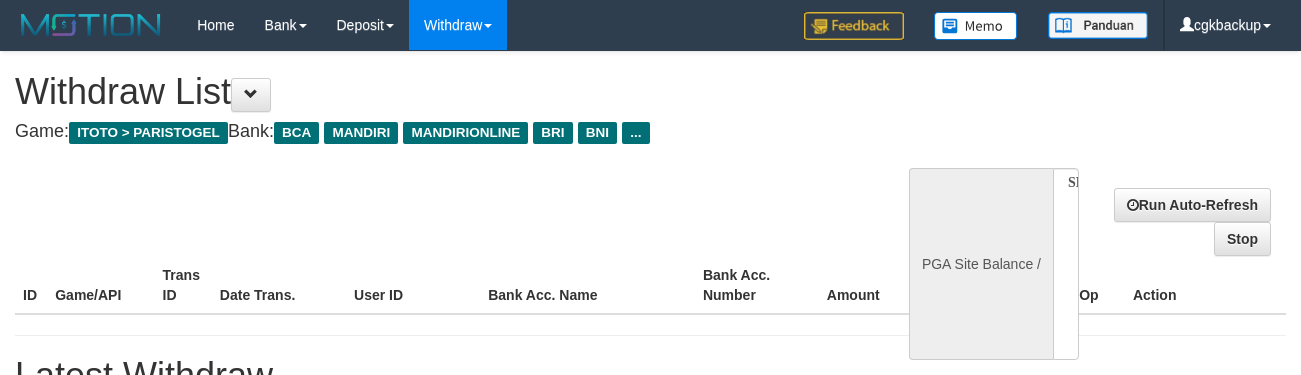 scroll, scrollTop: 0, scrollLeft: 0, axis: both 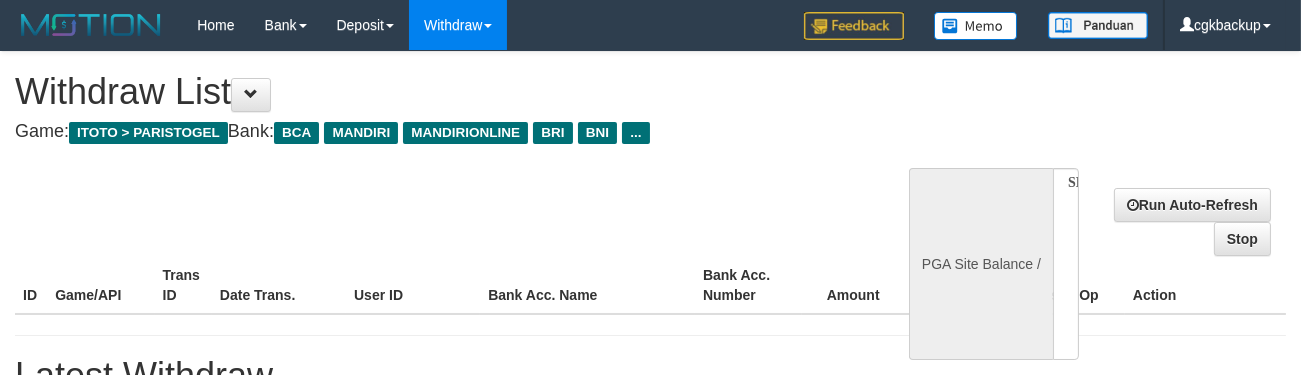 select on "**" 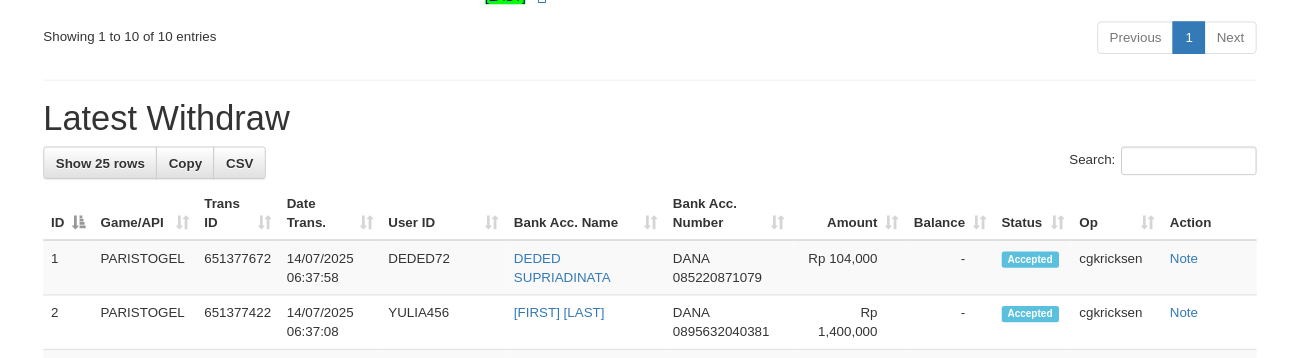 scroll, scrollTop: 2037, scrollLeft: 0, axis: vertical 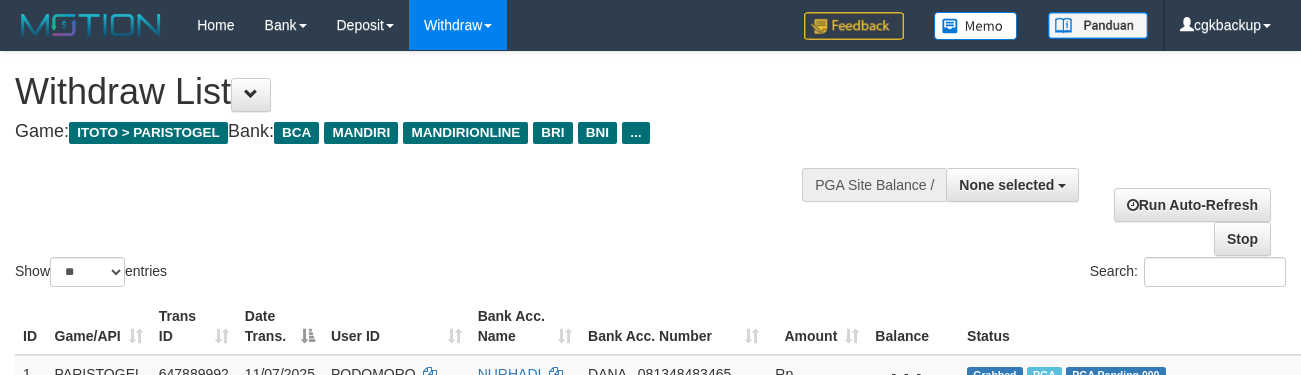 select 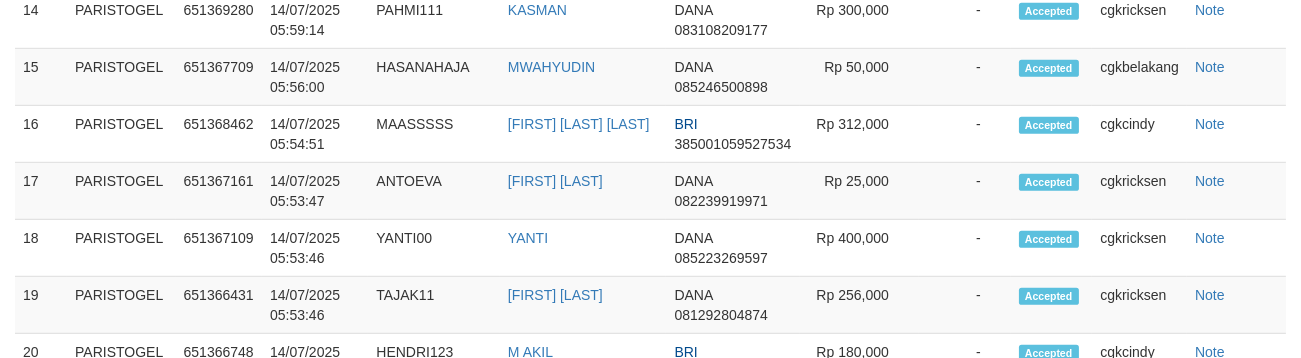 scroll, scrollTop: 2037, scrollLeft: 0, axis: vertical 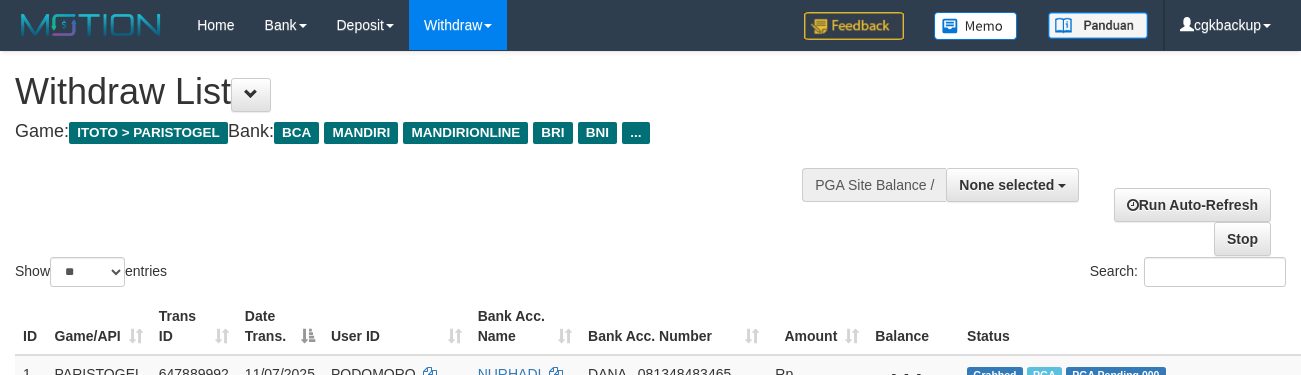 select 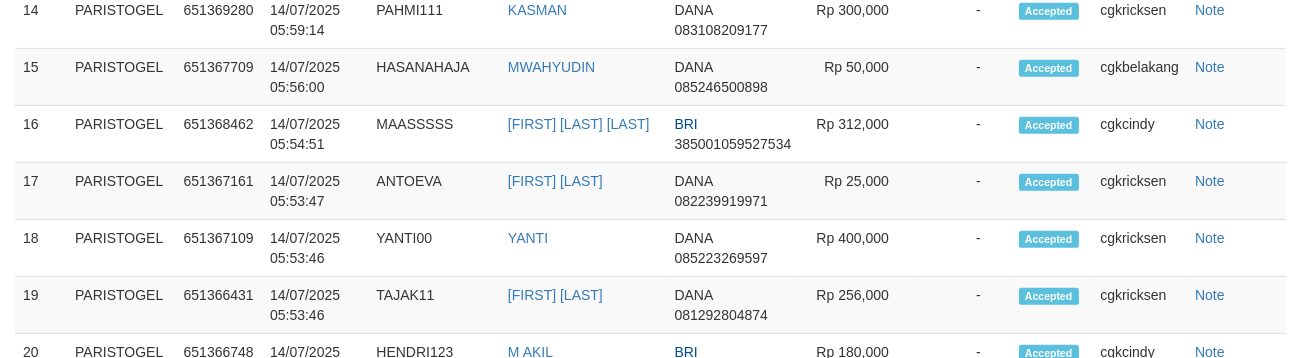 scroll, scrollTop: 2037, scrollLeft: 0, axis: vertical 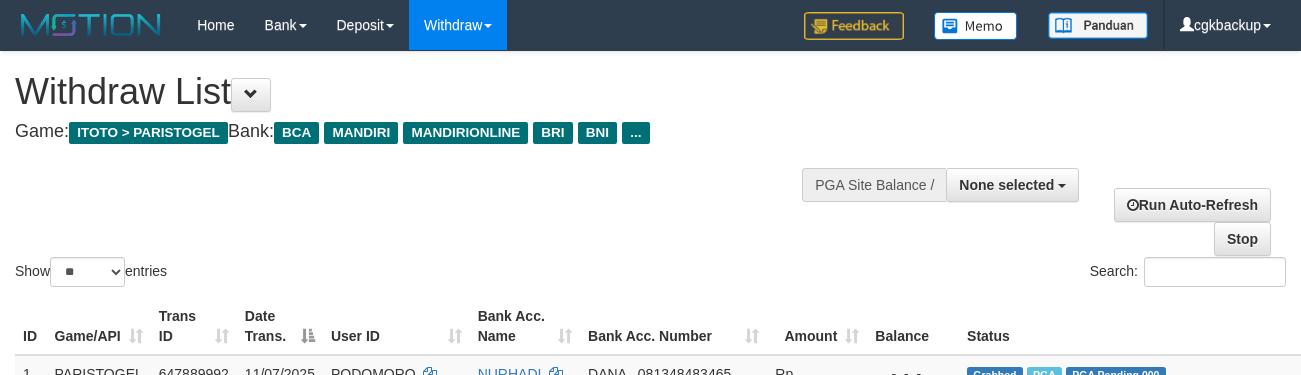 select 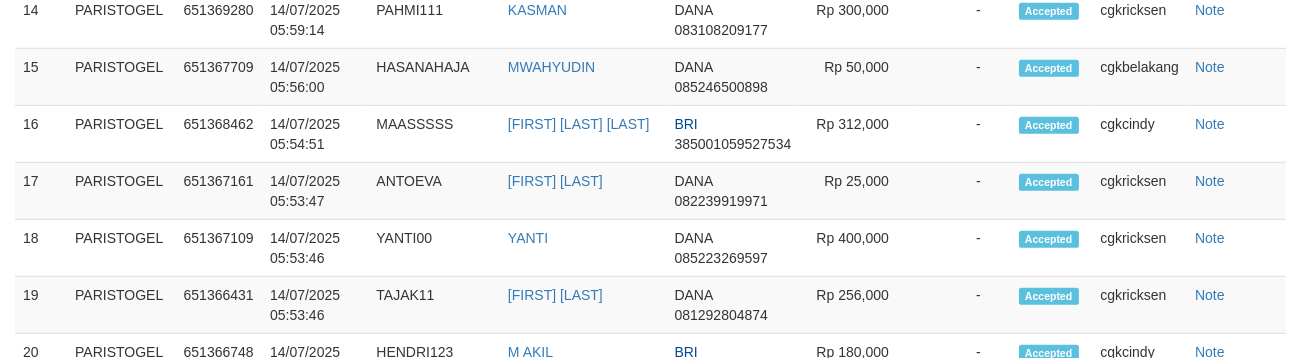 scroll, scrollTop: 2037, scrollLeft: 0, axis: vertical 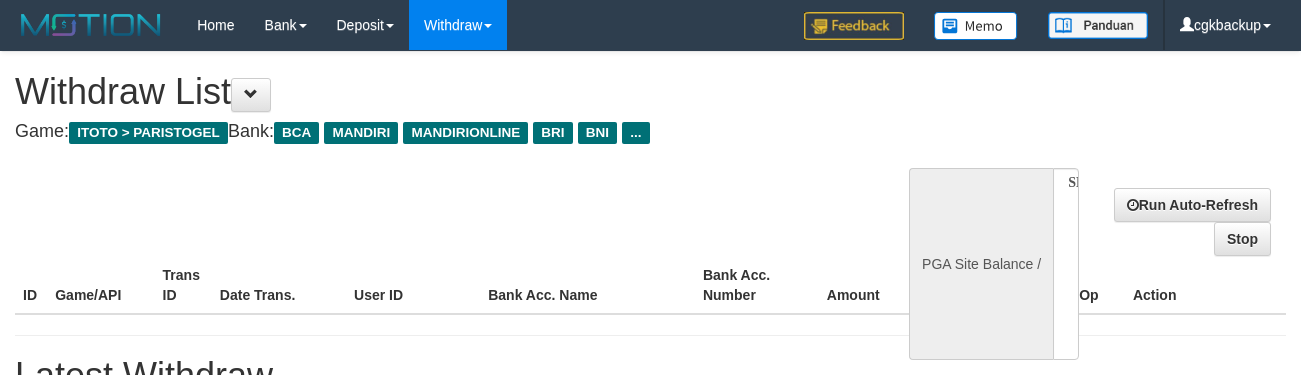 select 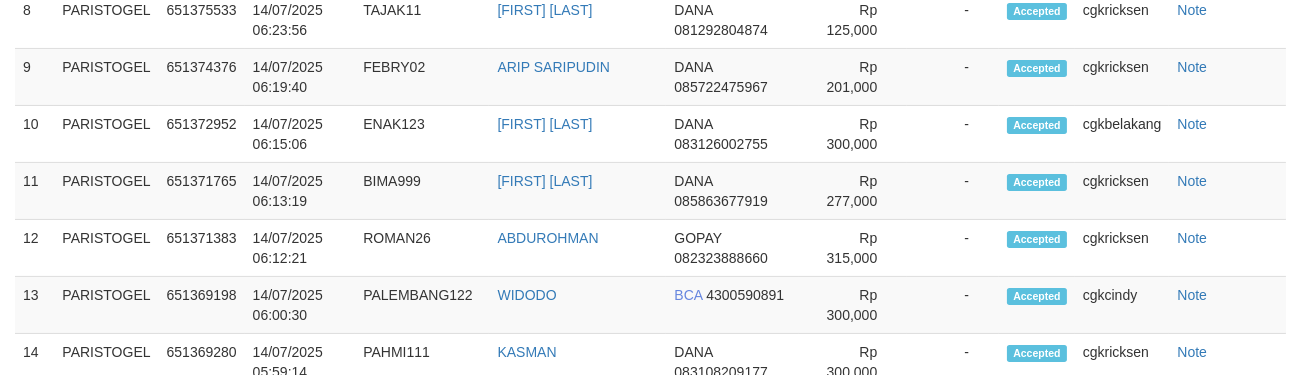 select on "**" 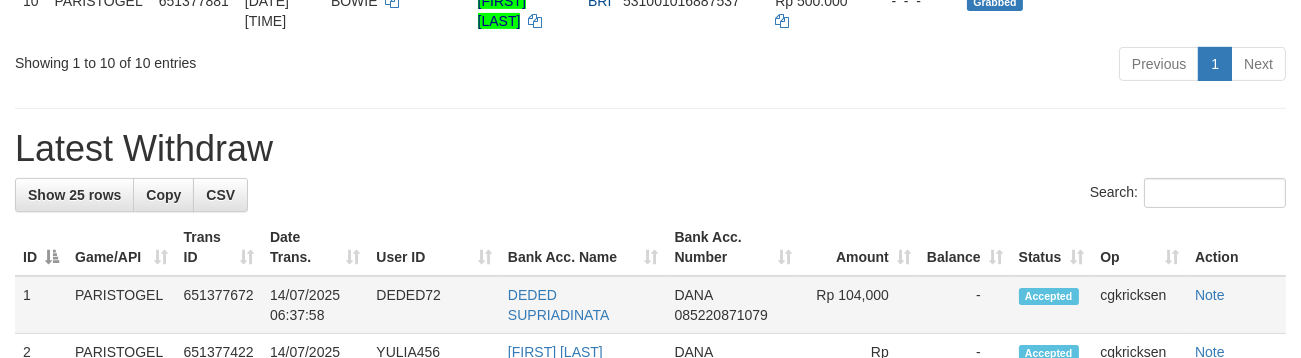 scroll, scrollTop: 1037, scrollLeft: 0, axis: vertical 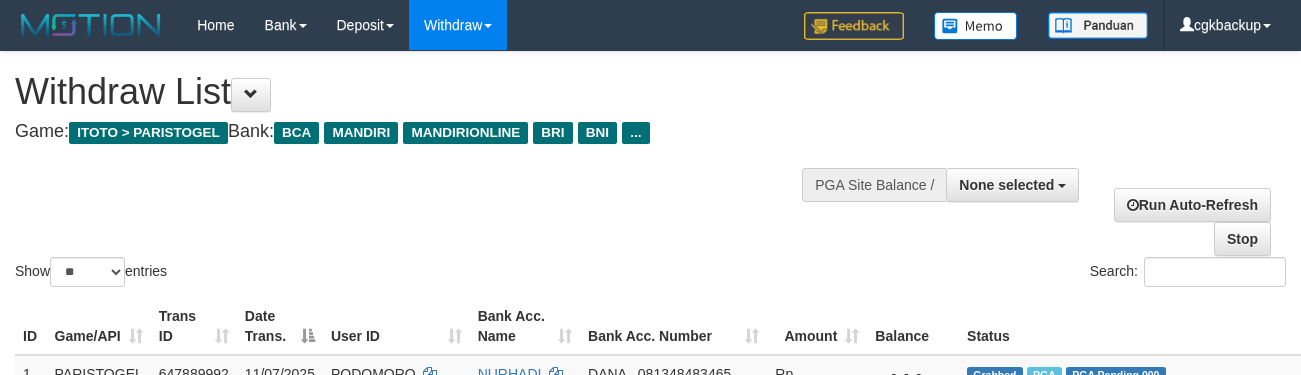 select 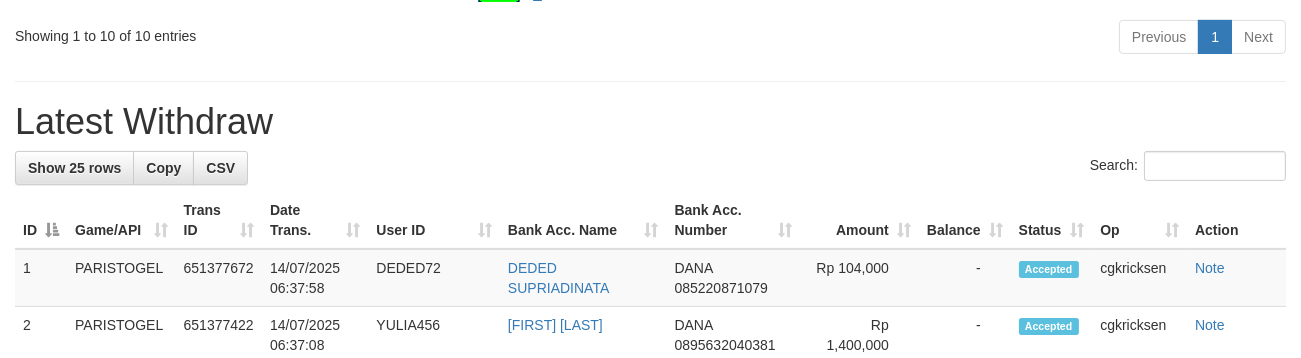 scroll, scrollTop: 1037, scrollLeft: 0, axis: vertical 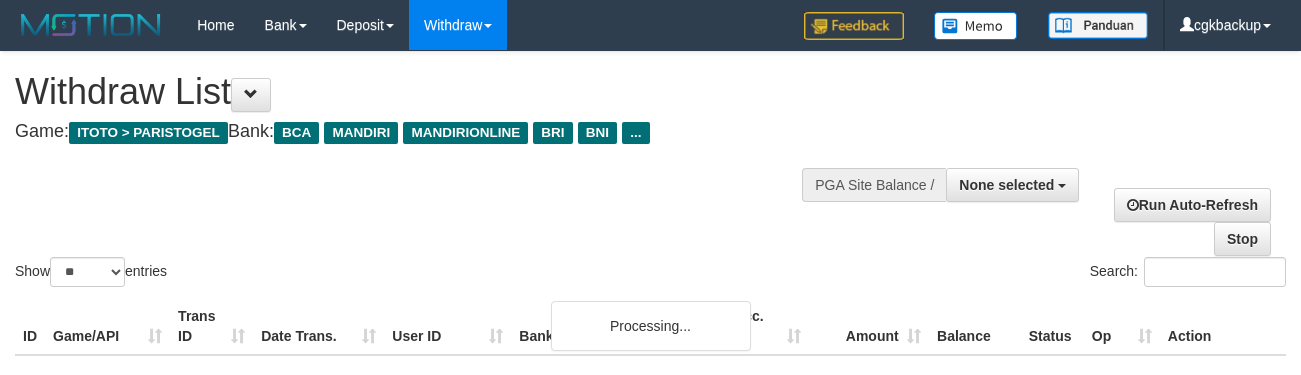 select 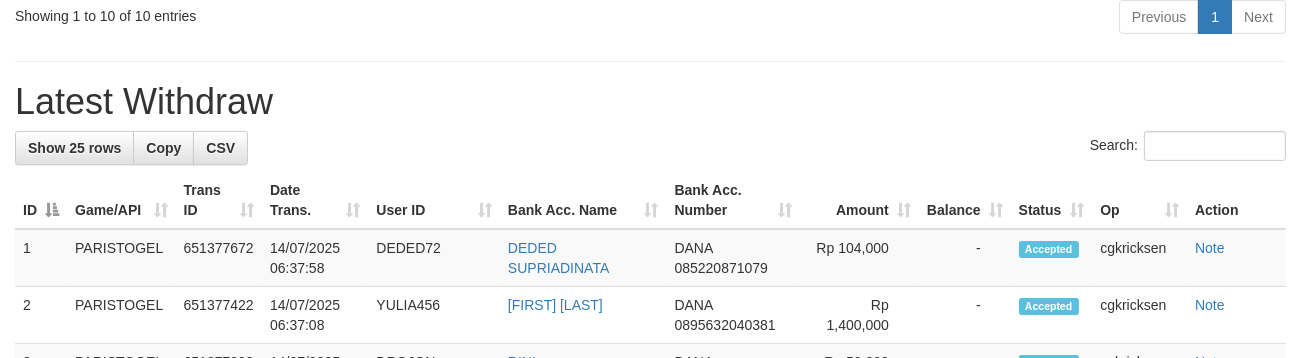 scroll, scrollTop: 1037, scrollLeft: 0, axis: vertical 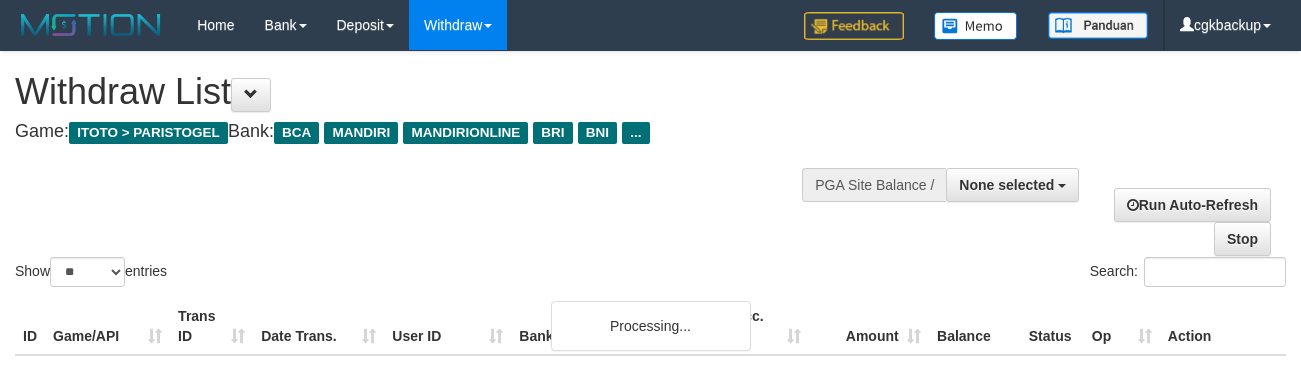 select 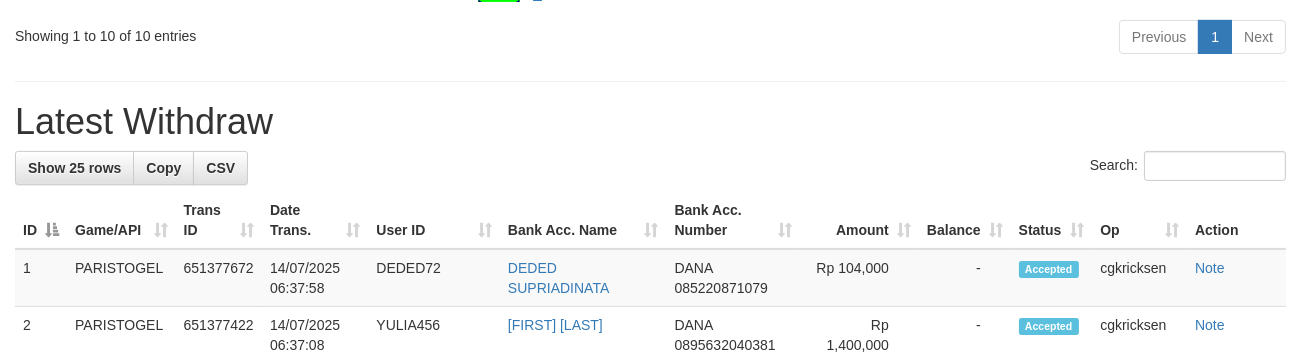 scroll, scrollTop: 1037, scrollLeft: 0, axis: vertical 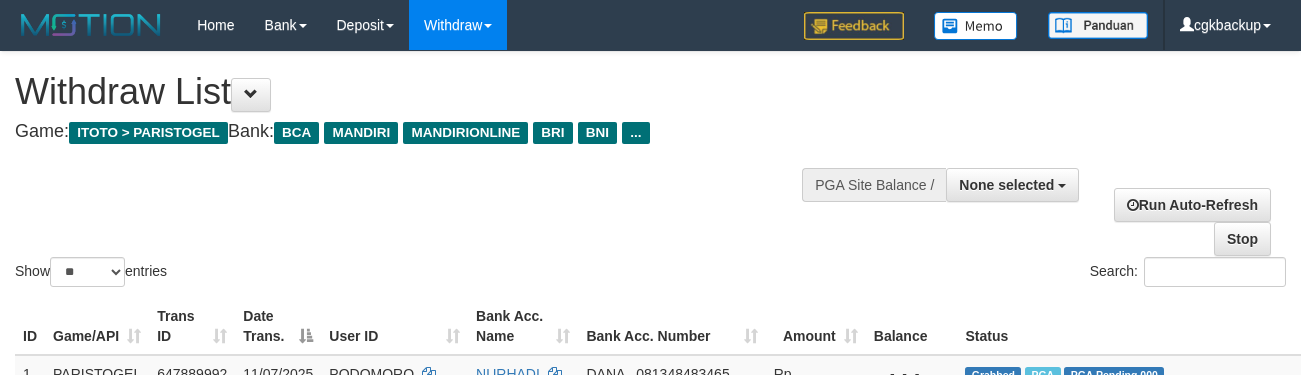 select 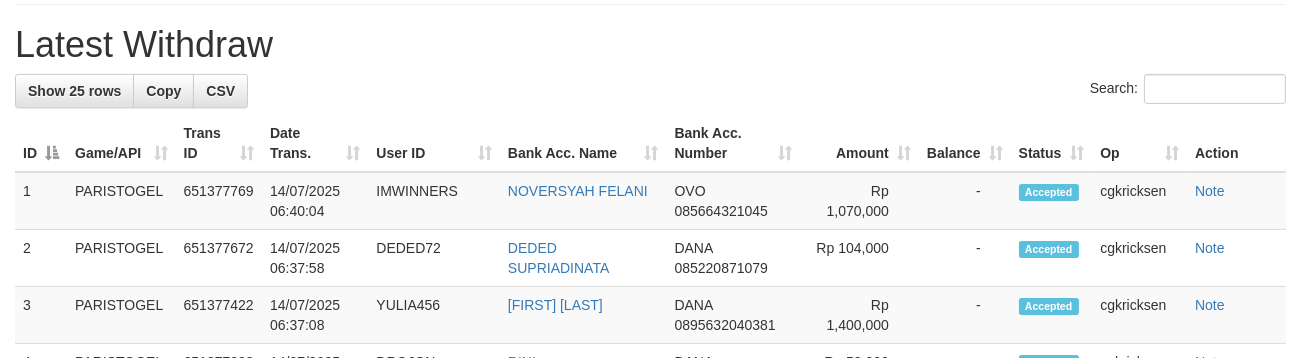 scroll, scrollTop: 1037, scrollLeft: 0, axis: vertical 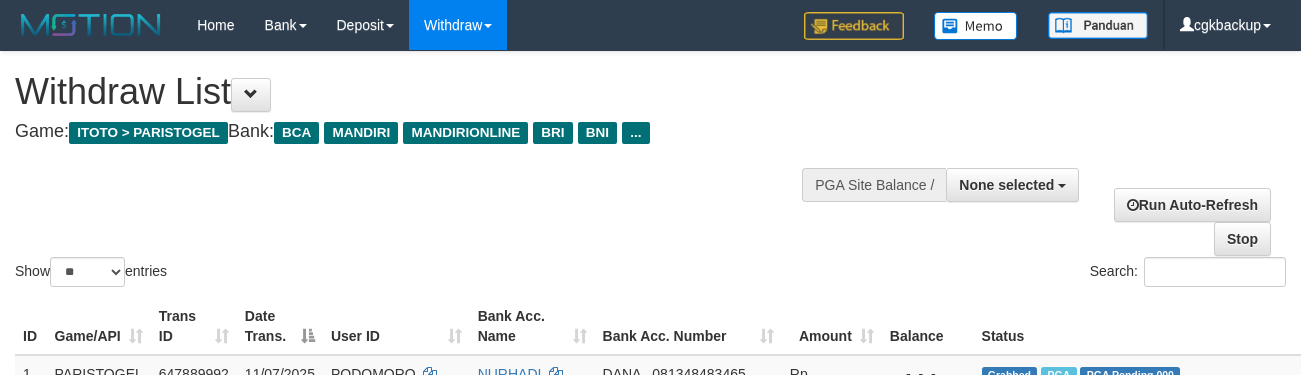 select 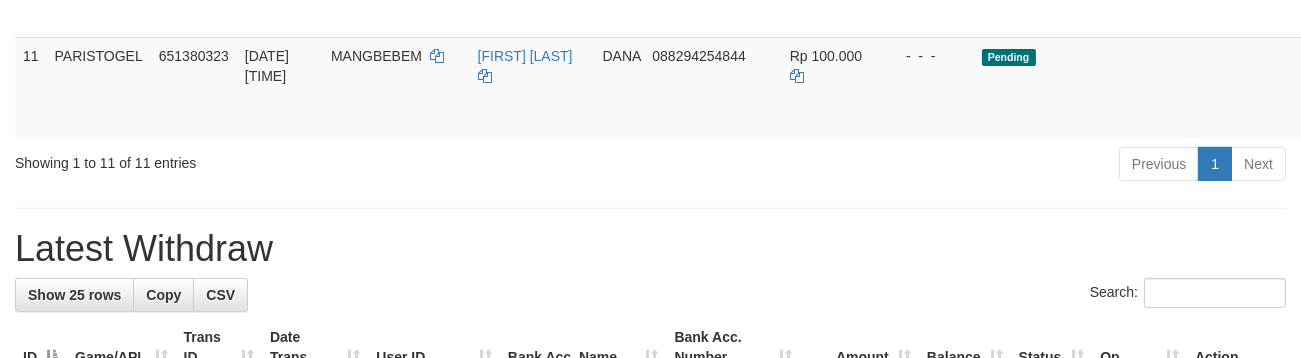 scroll, scrollTop: 1037, scrollLeft: 0, axis: vertical 